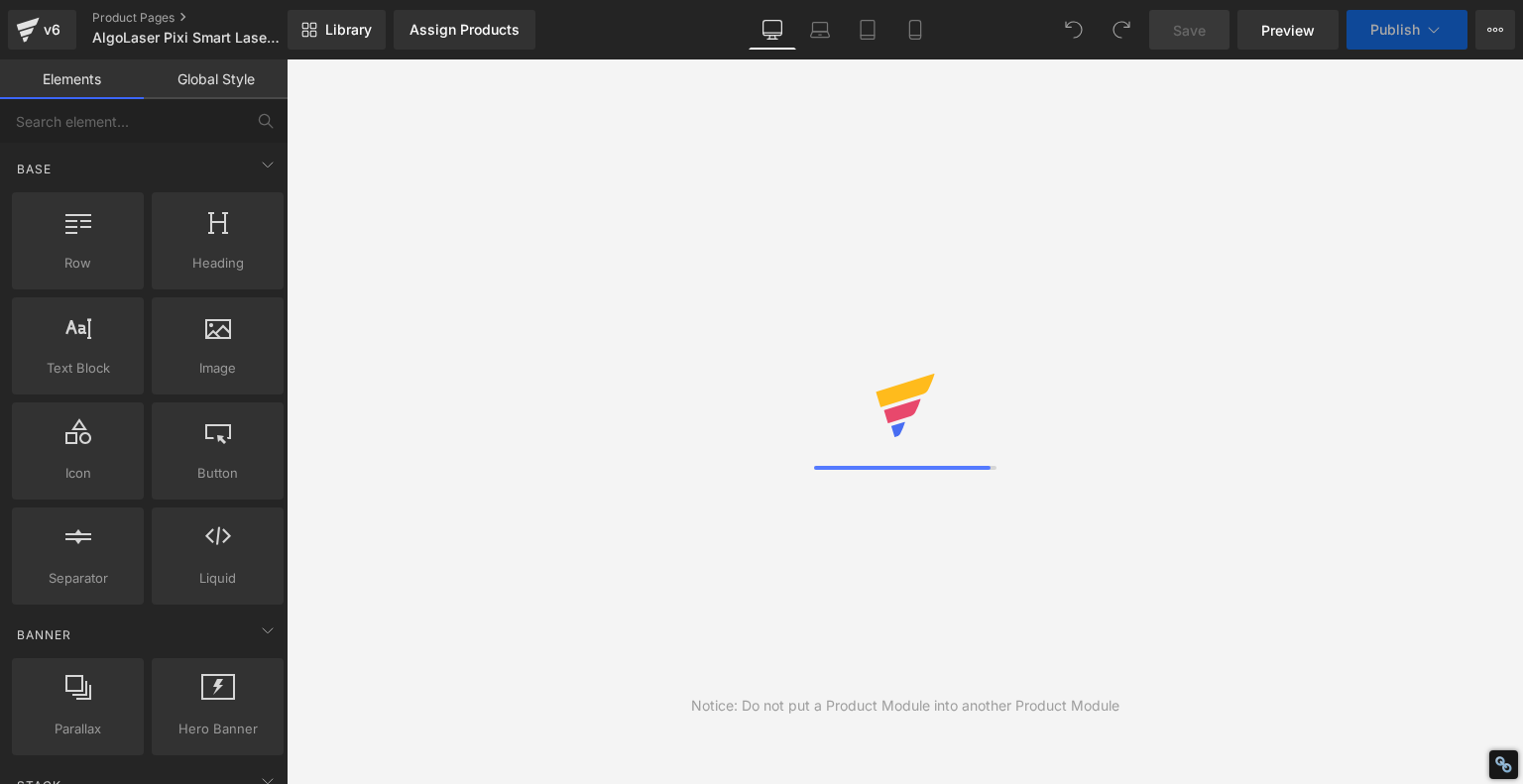 scroll, scrollTop: 0, scrollLeft: 0, axis: both 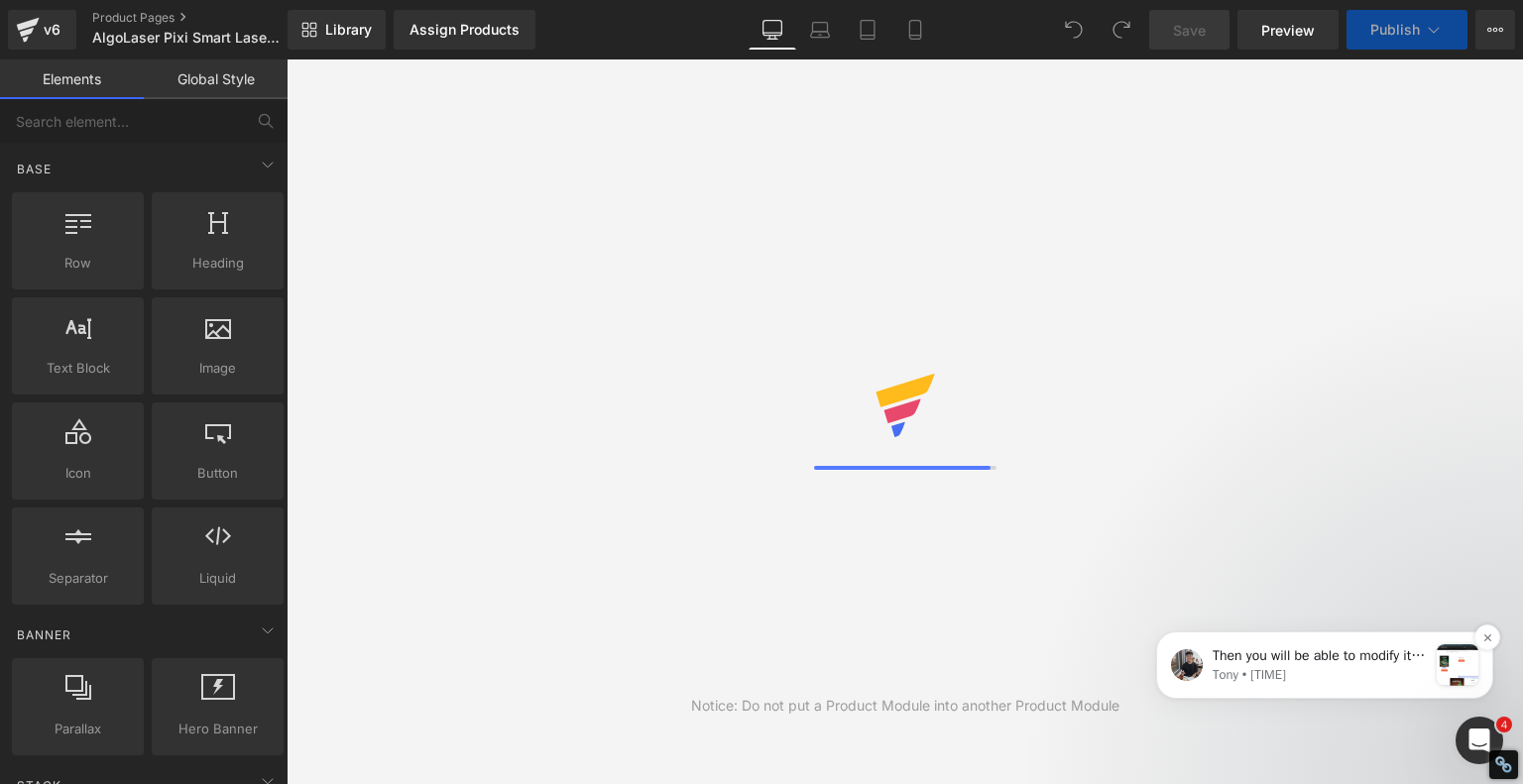 click on "Then you will be able to modify it as you wanted. The ID can be achieve in the URL link of the Editor page here:  Let me know if there is anything that is unclear." at bounding box center [1320, 656] 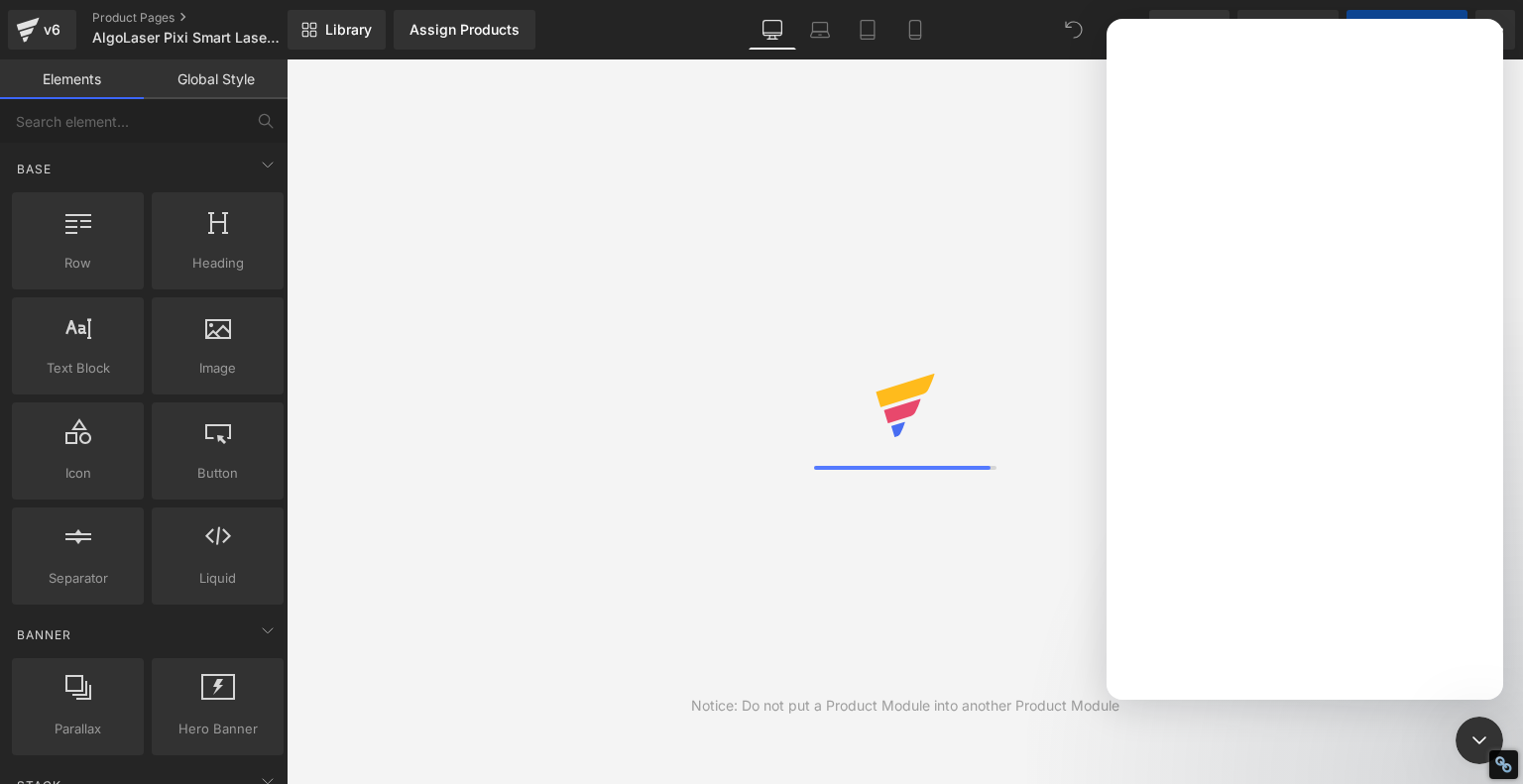 scroll, scrollTop: 0, scrollLeft: 0, axis: both 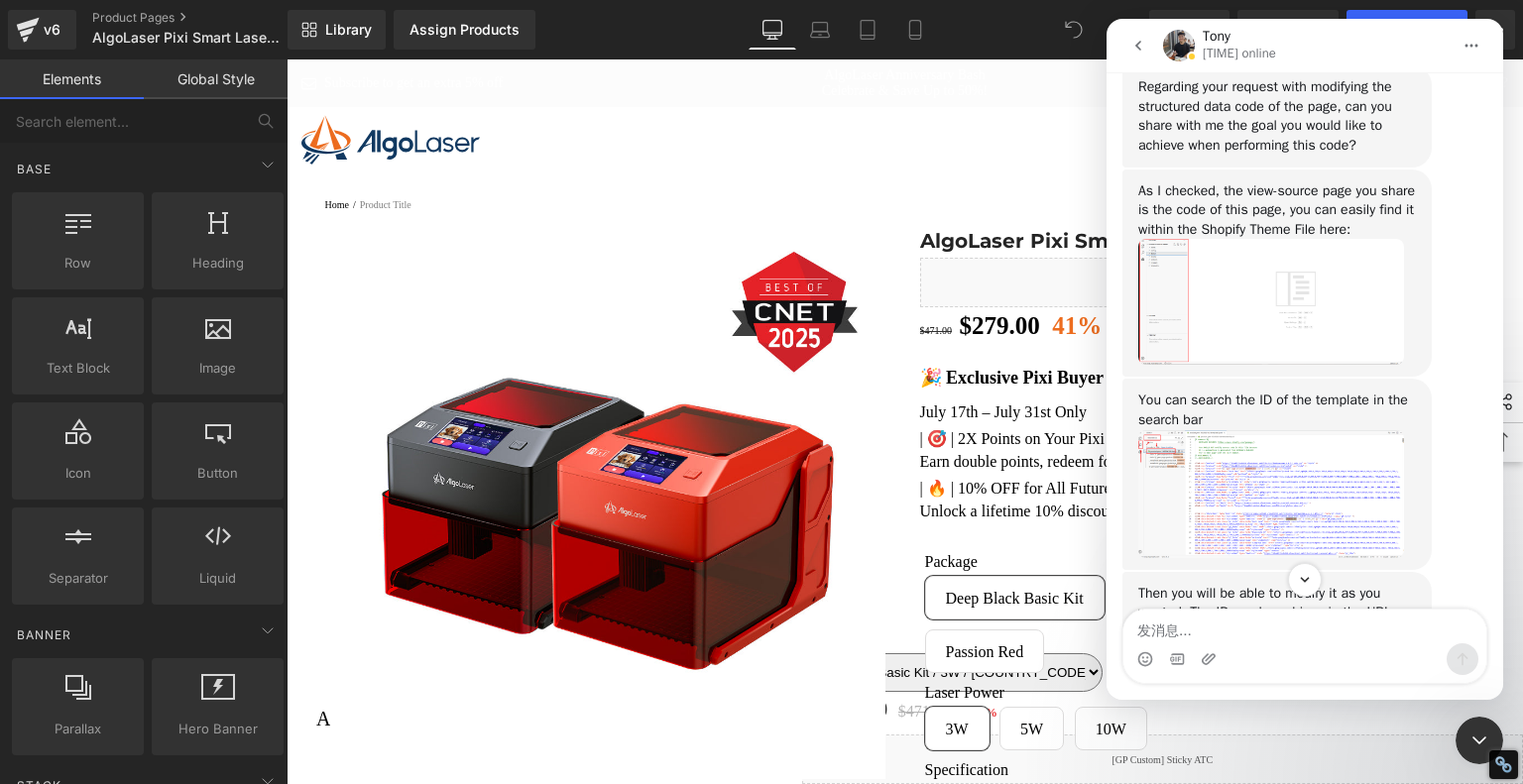 click at bounding box center (1271, 301) 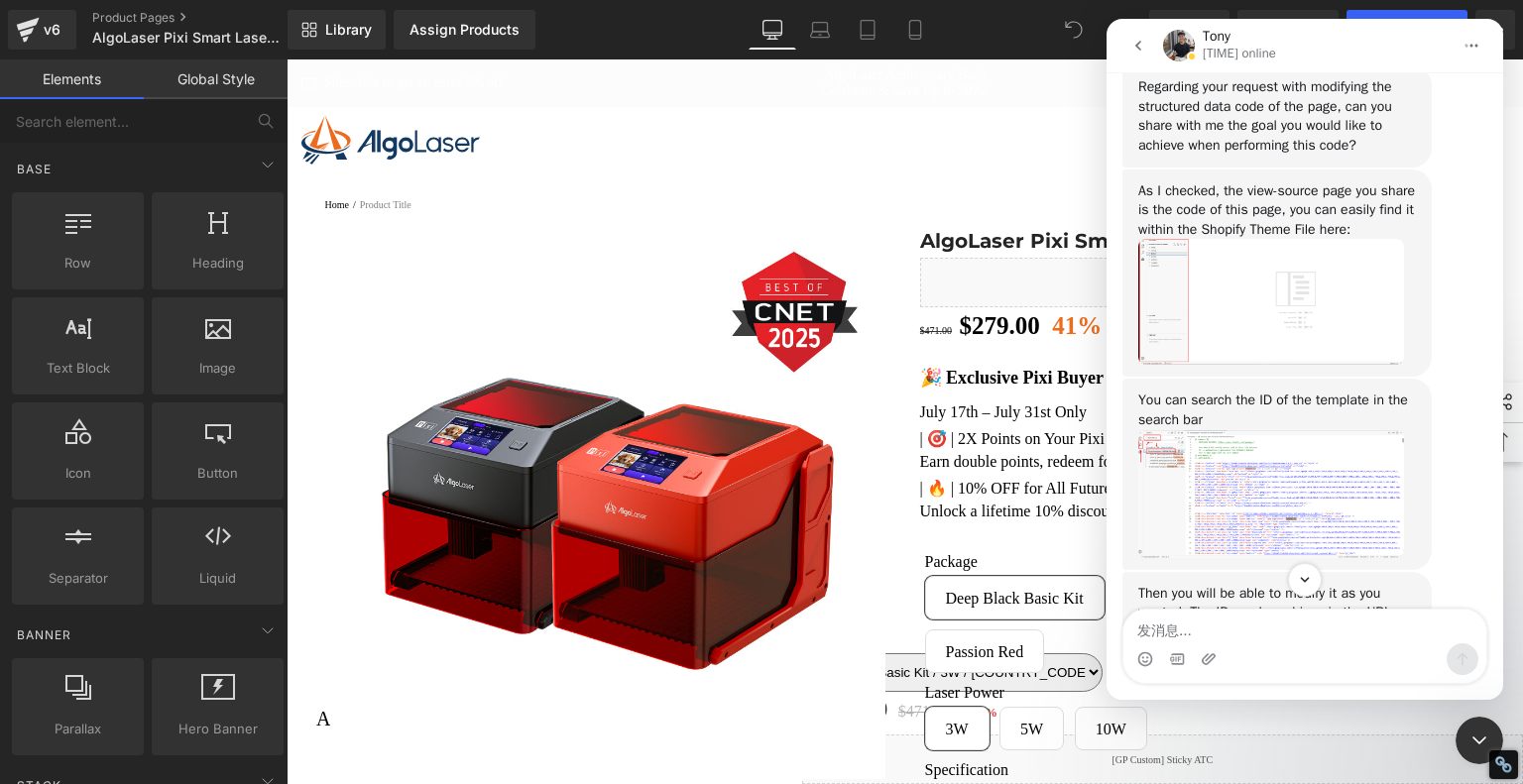 scroll, scrollTop: 0, scrollLeft: 0, axis: both 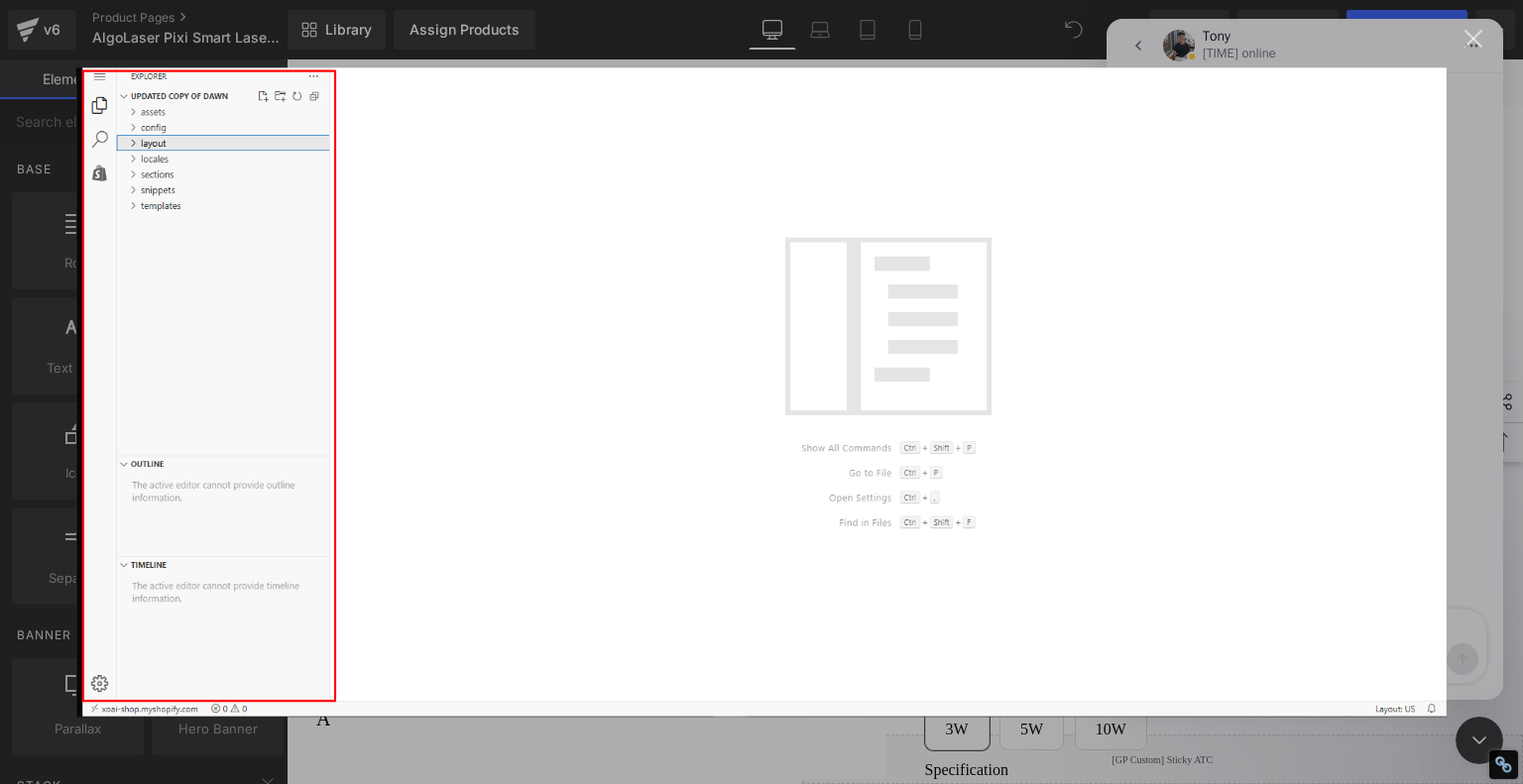 click at bounding box center [1473, 39] 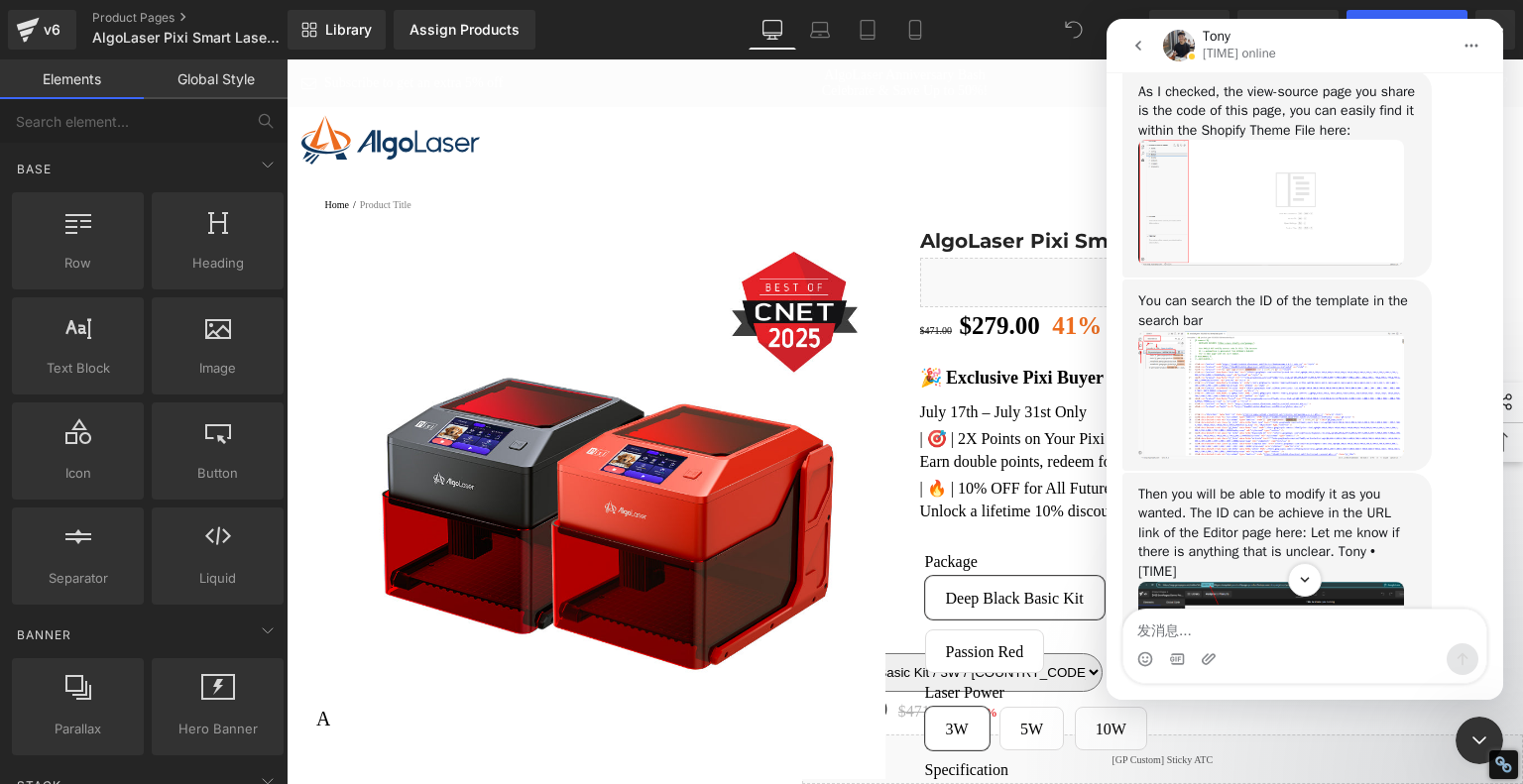 scroll, scrollTop: 1027, scrollLeft: 0, axis: vertical 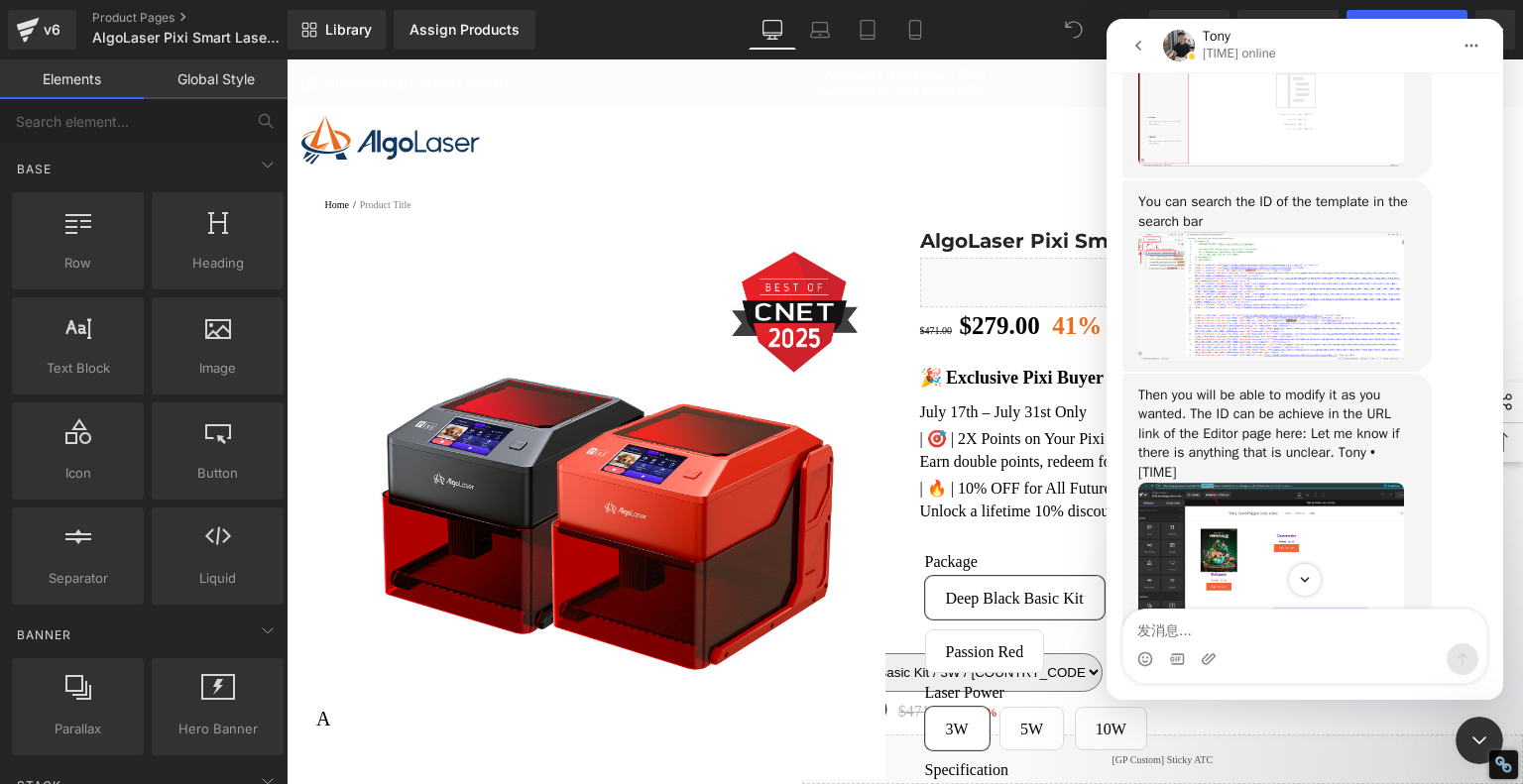 click at bounding box center (1271, 295) 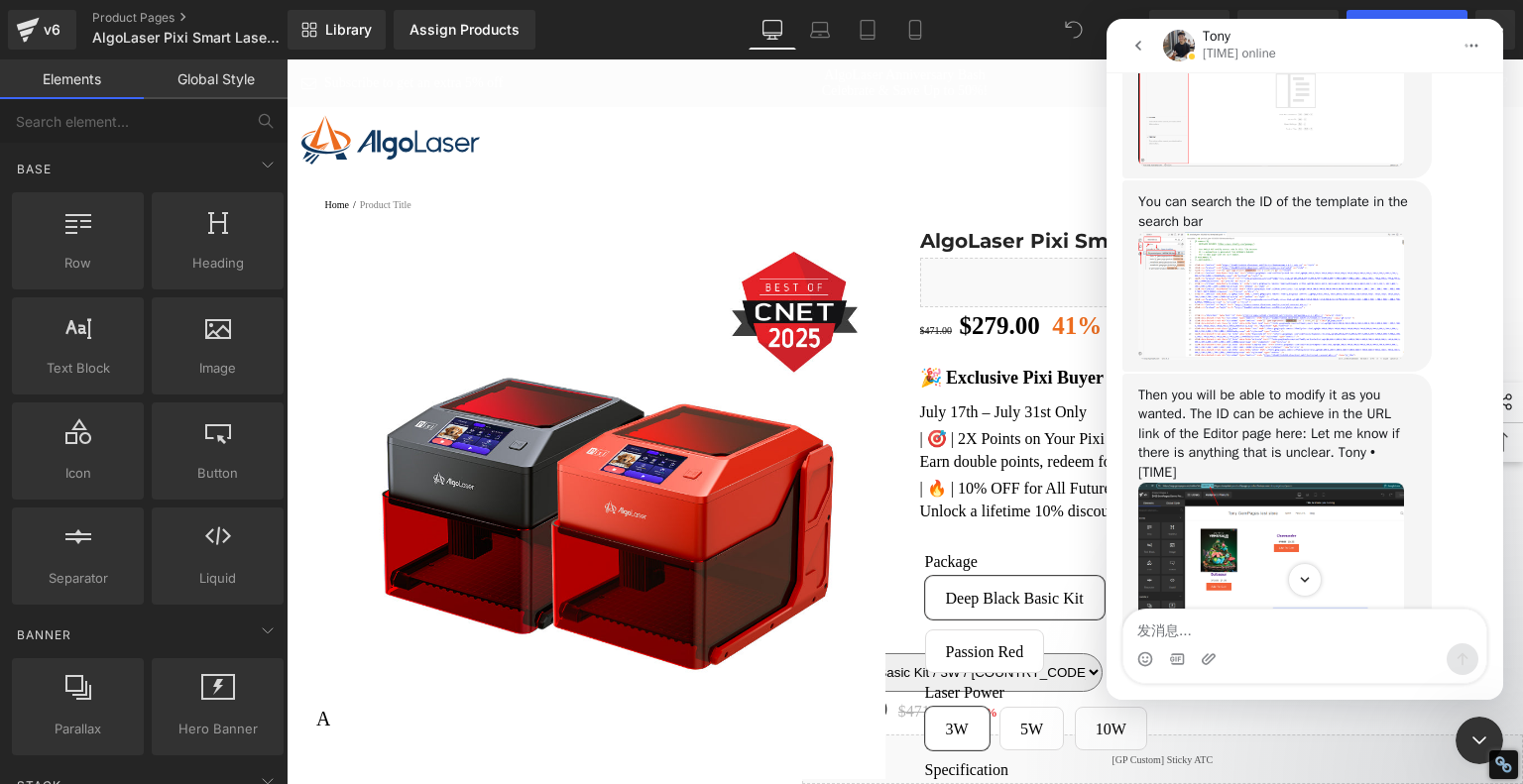 scroll, scrollTop: 0, scrollLeft: 0, axis: both 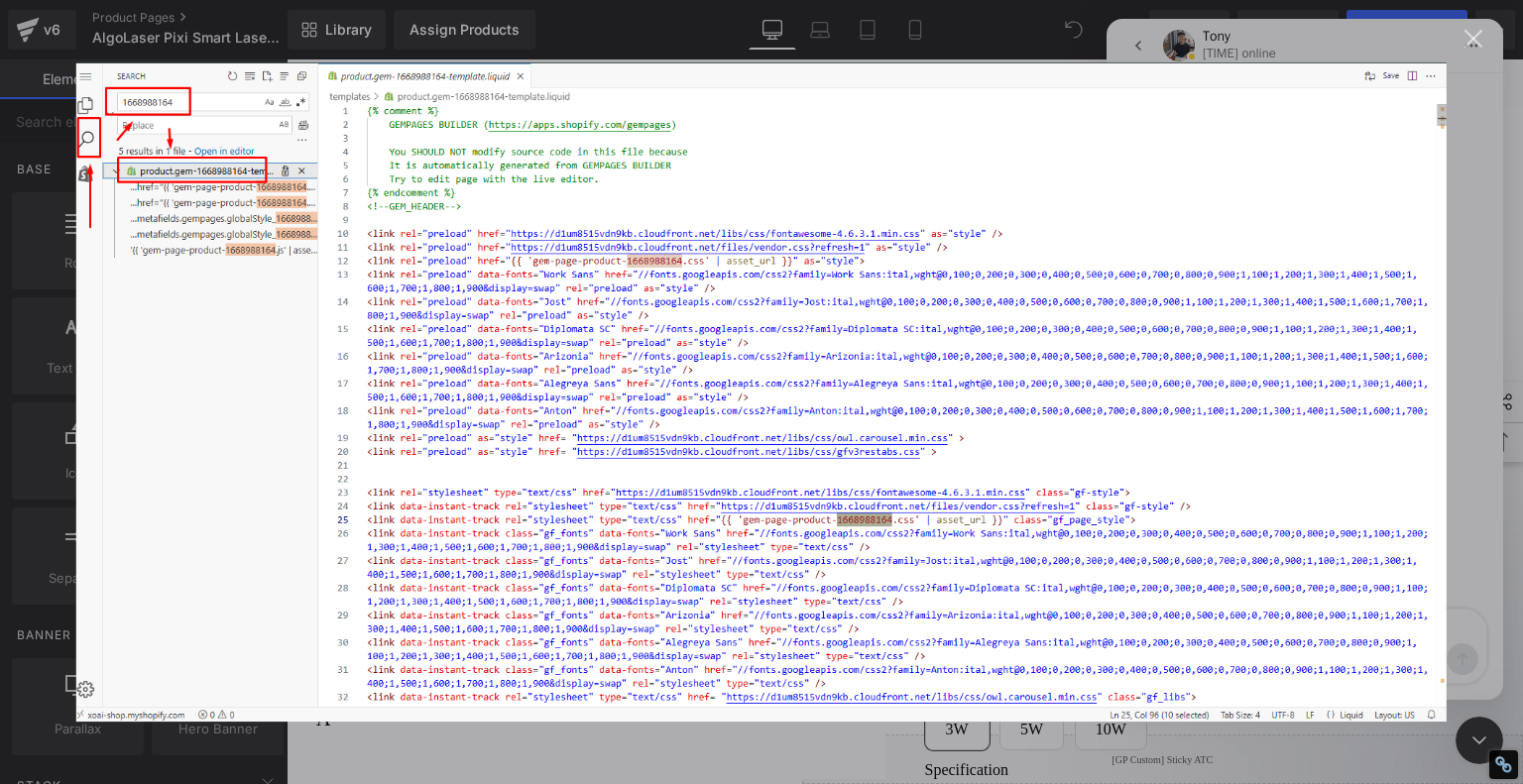 click at bounding box center (1473, 39) 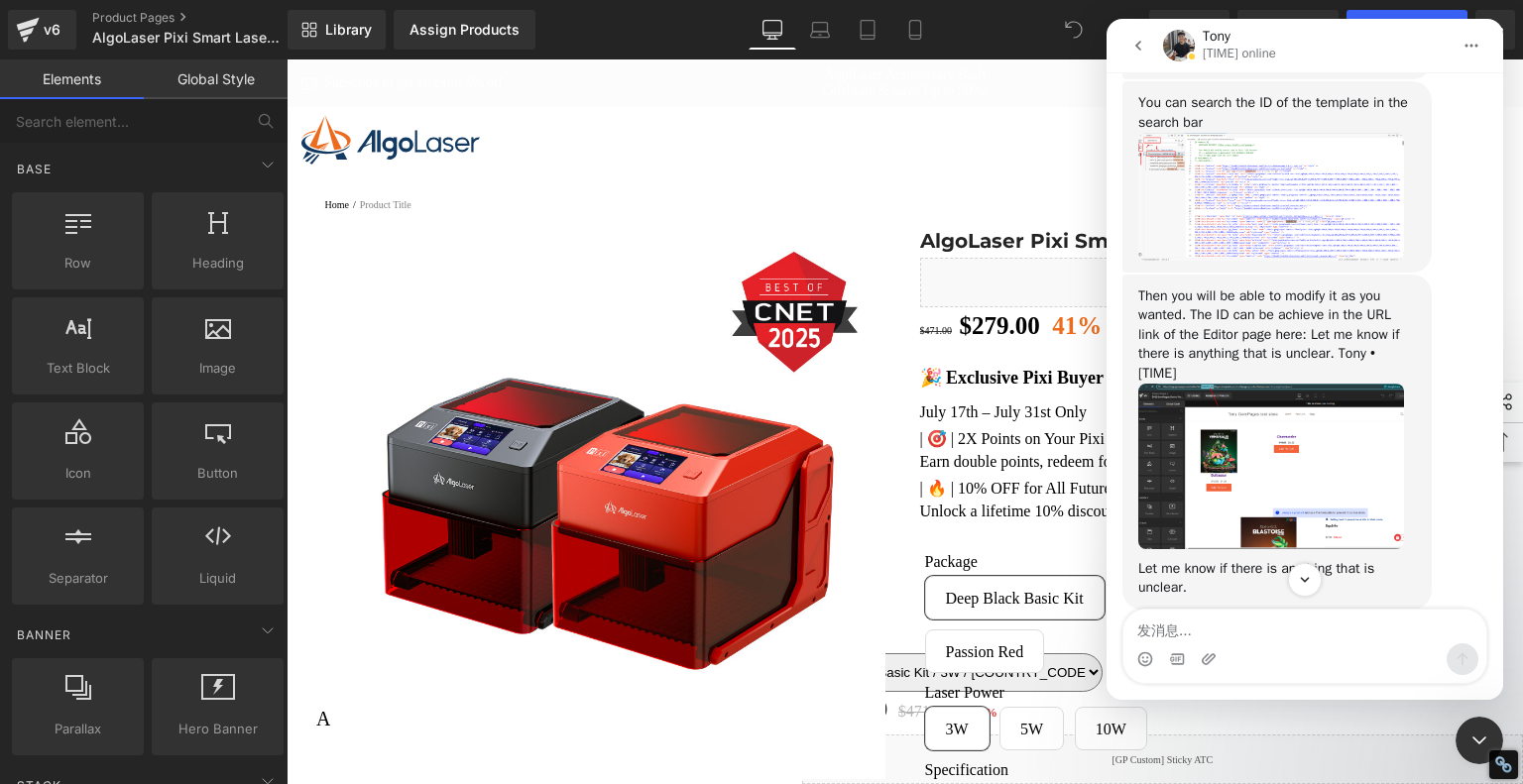 scroll, scrollTop: 1225, scrollLeft: 0, axis: vertical 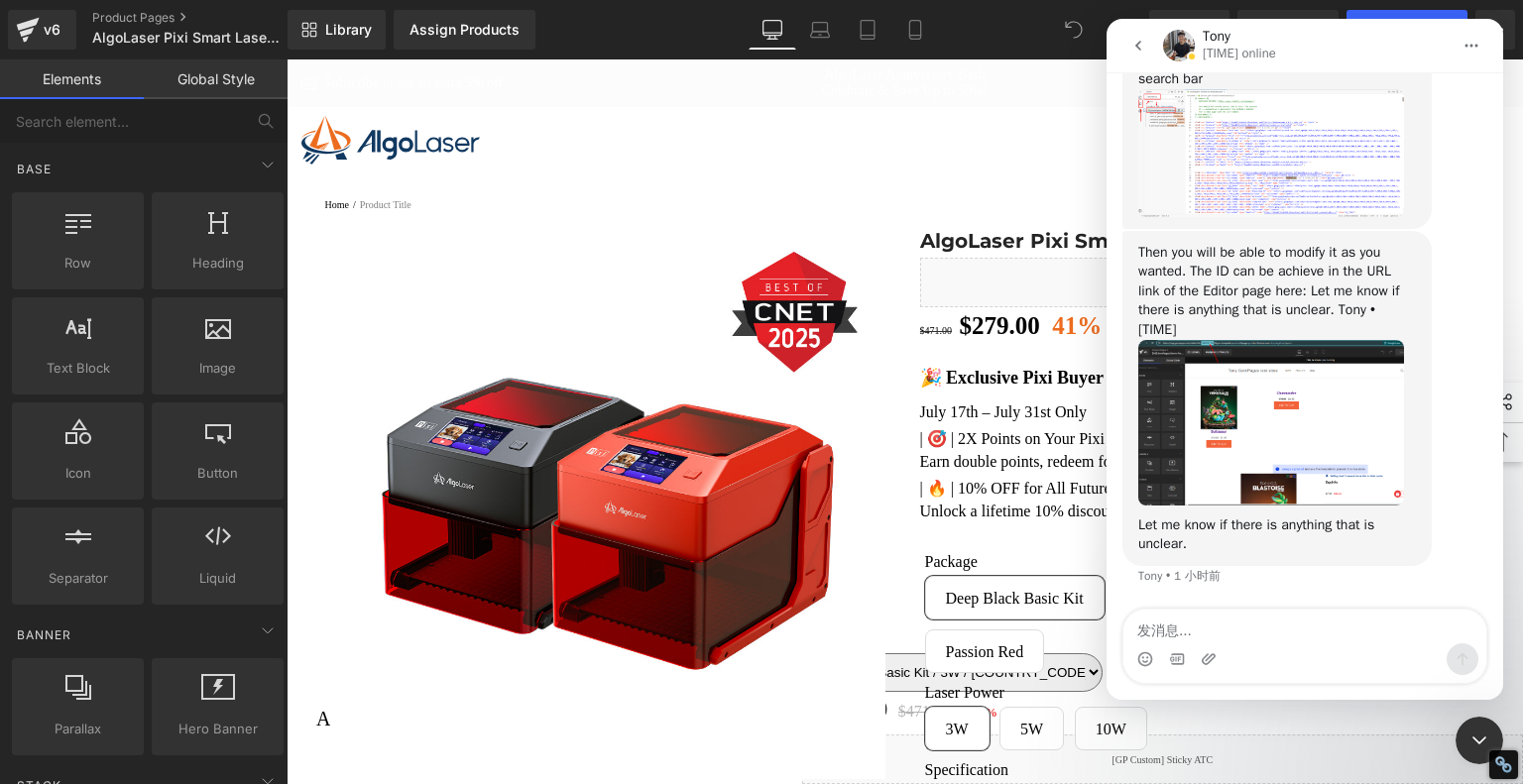 click at bounding box center [1271, 422] 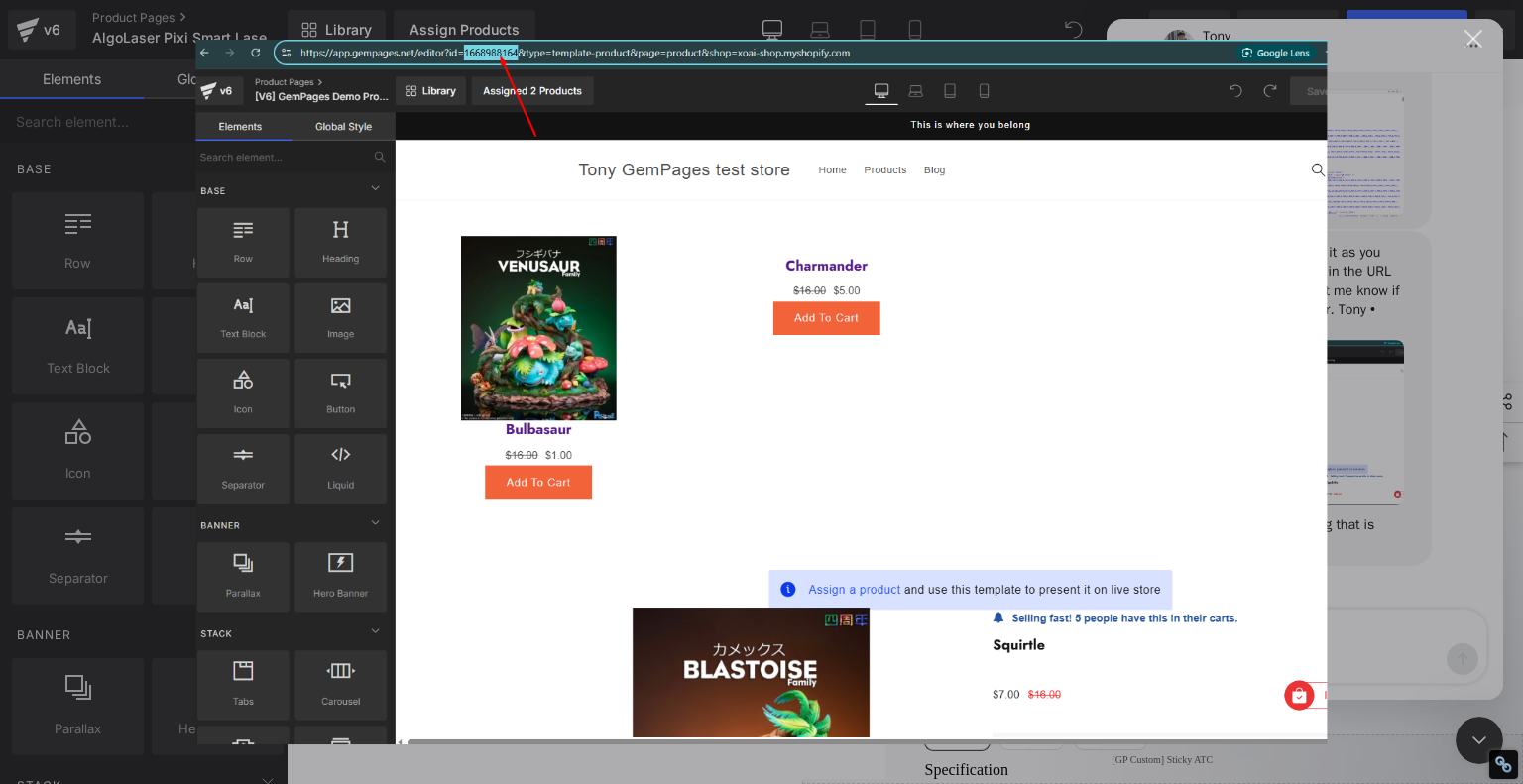 scroll, scrollTop: 0, scrollLeft: 0, axis: both 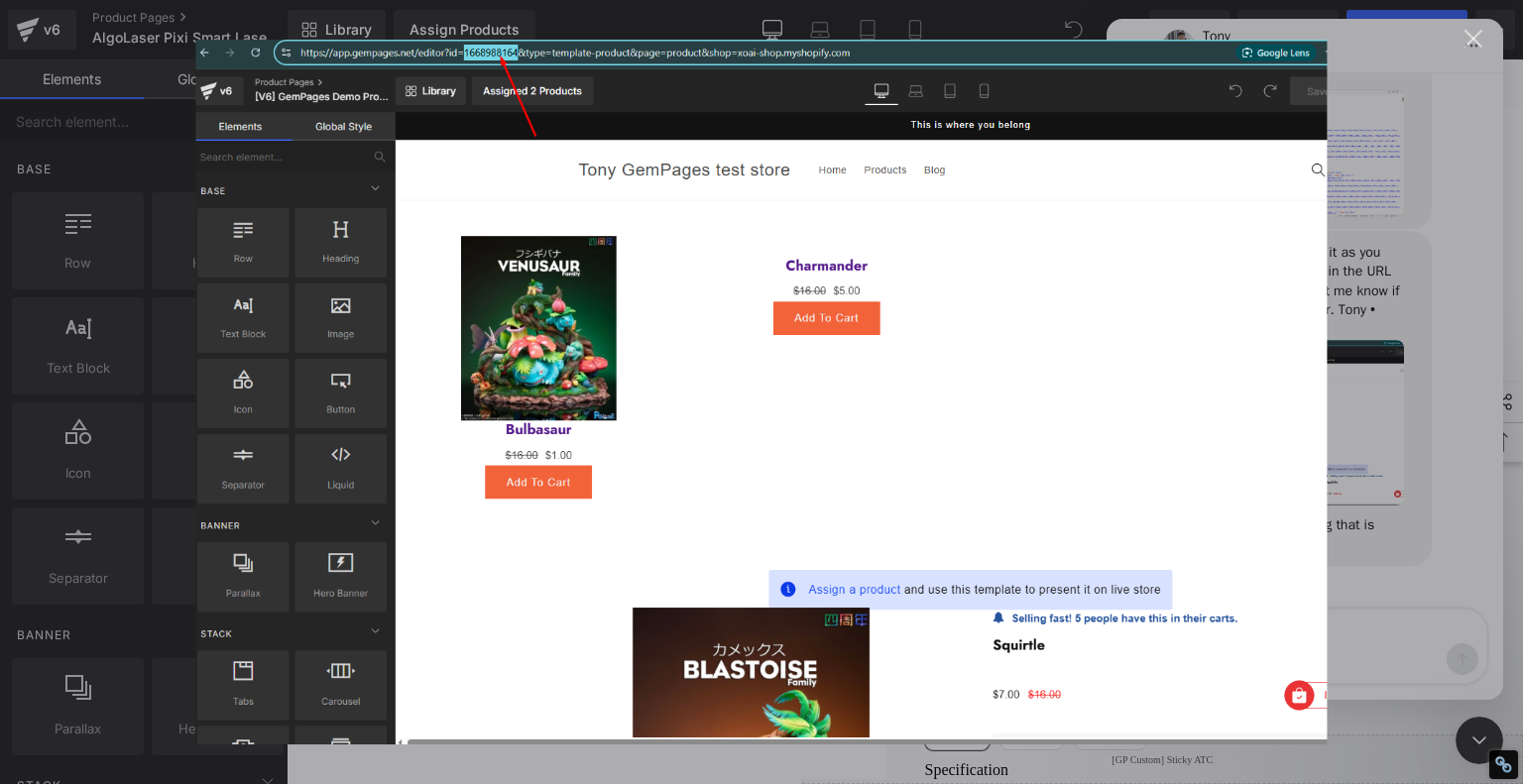 click at bounding box center (1473, 39) 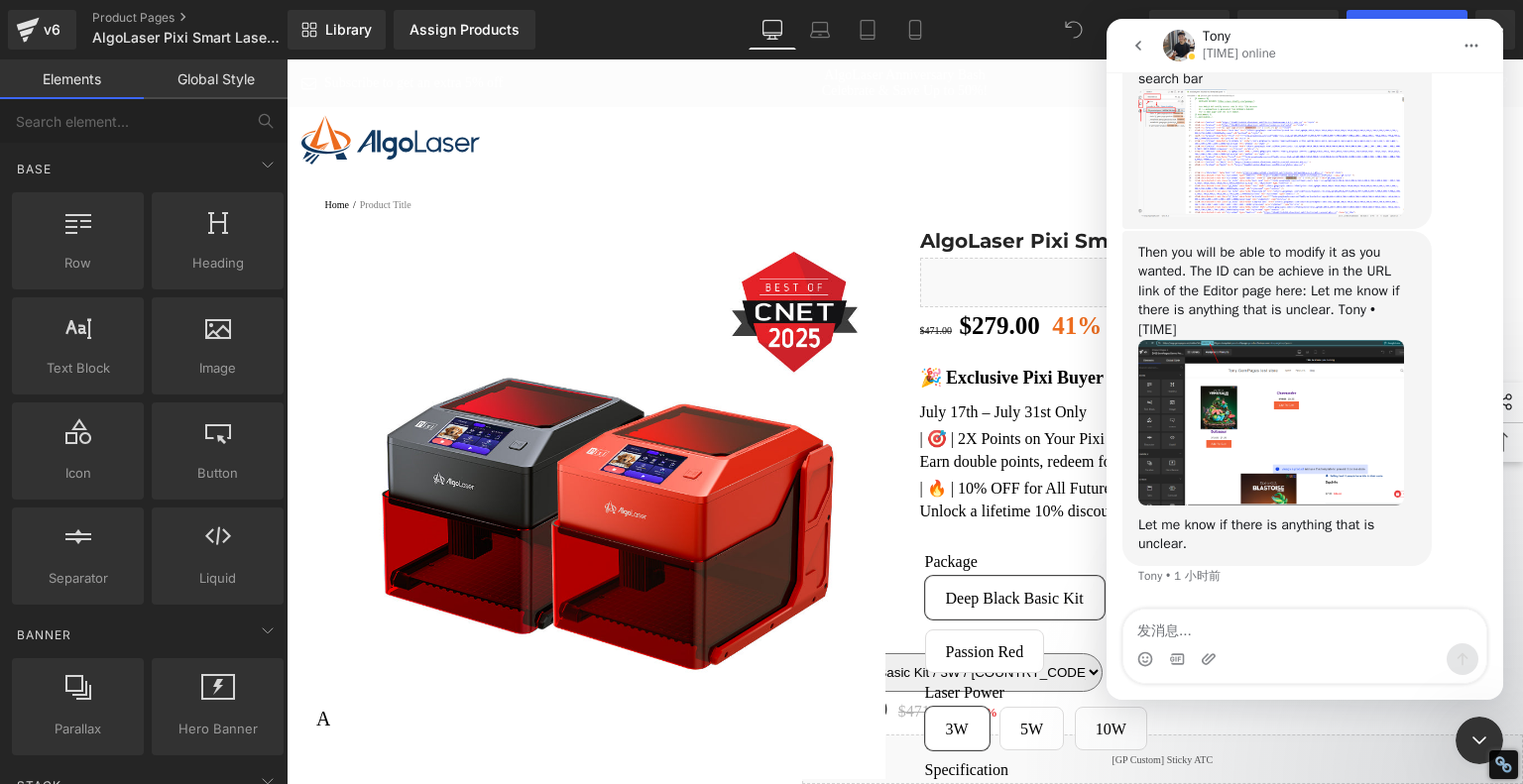 scroll, scrollTop: 1027, scrollLeft: 0, axis: vertical 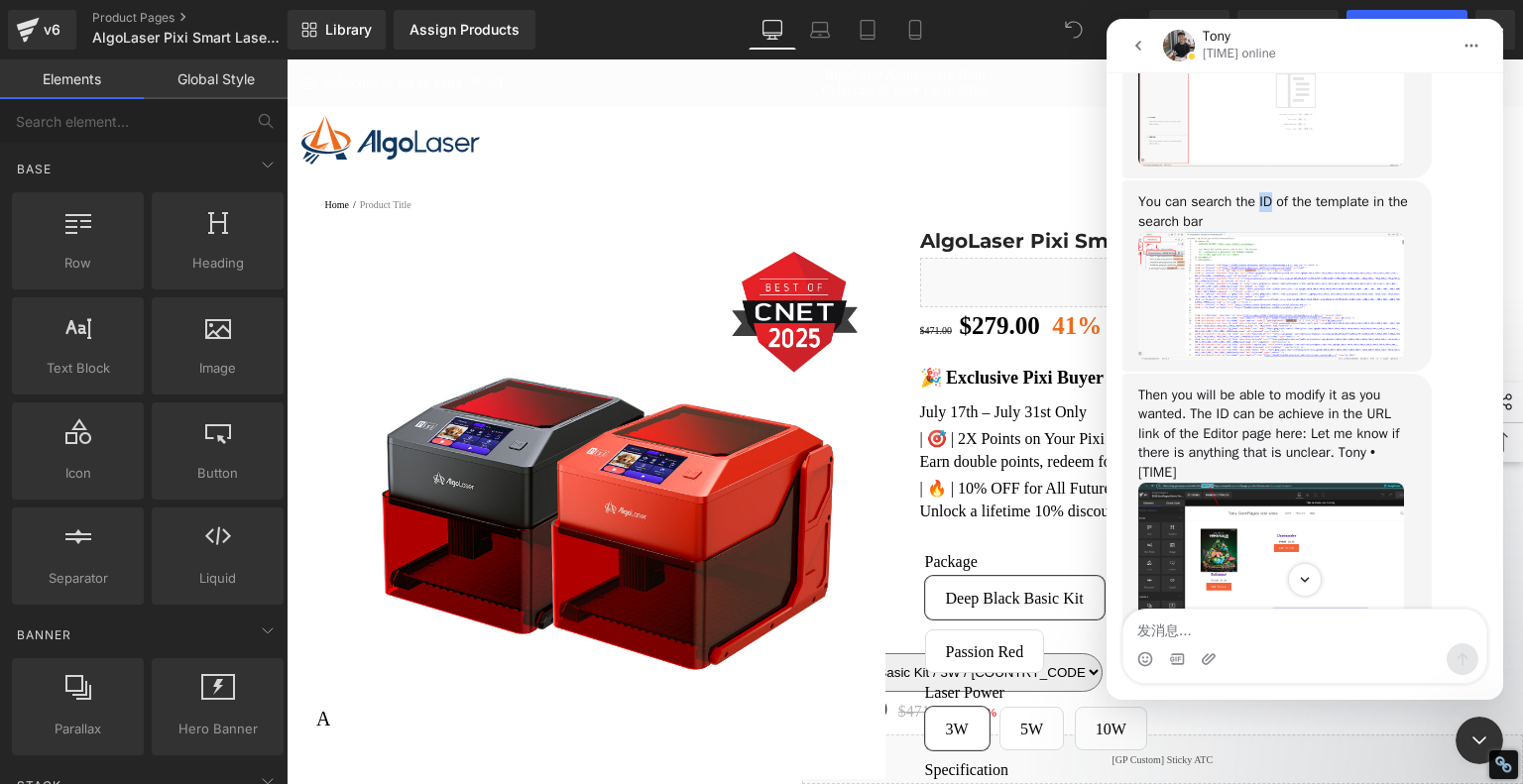 drag, startPoint x: 1265, startPoint y: 296, endPoint x: 1281, endPoint y: 298, distance: 16.124515 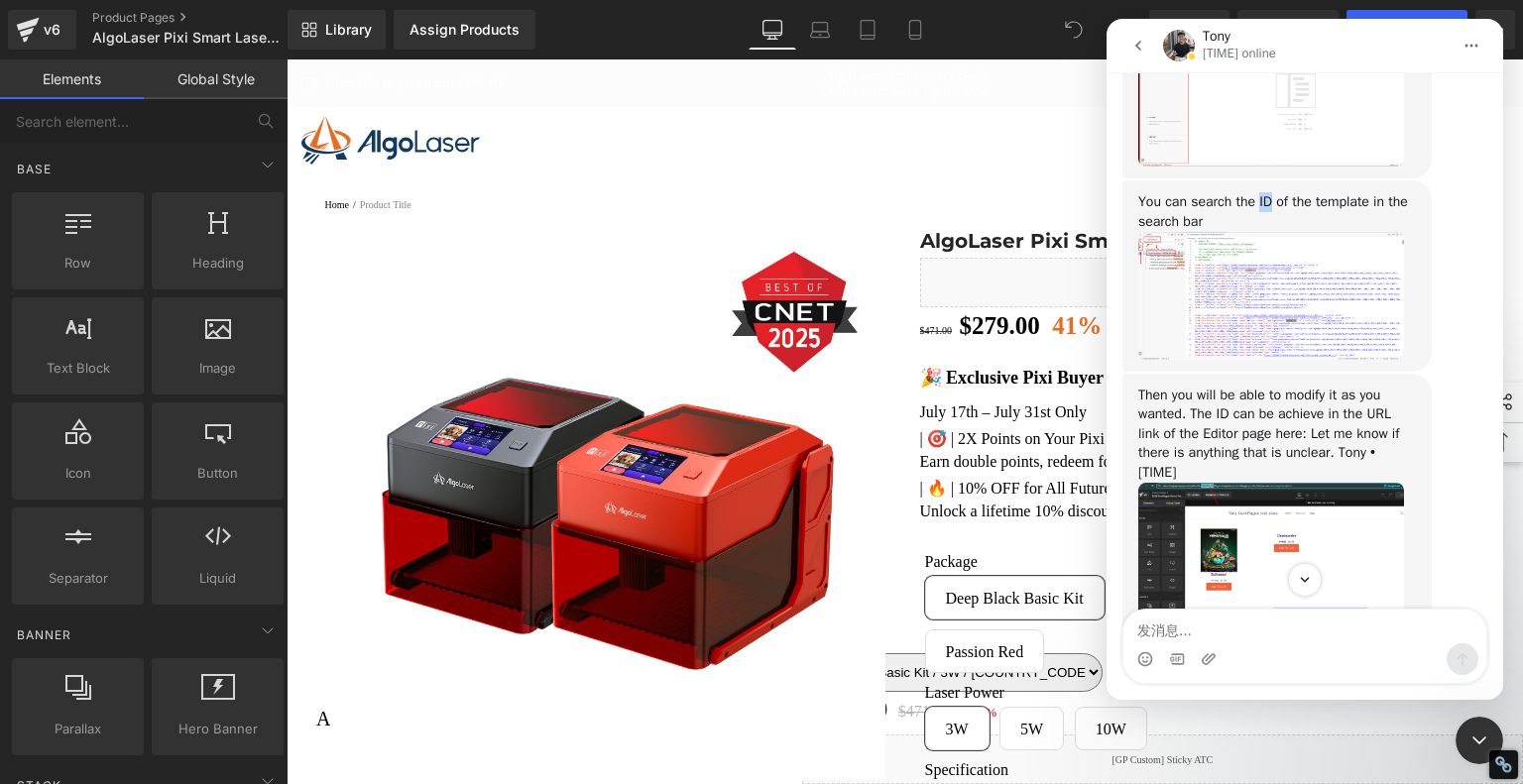 click on "You can search the ID of the template in the search bar" at bounding box center [1277, 211] 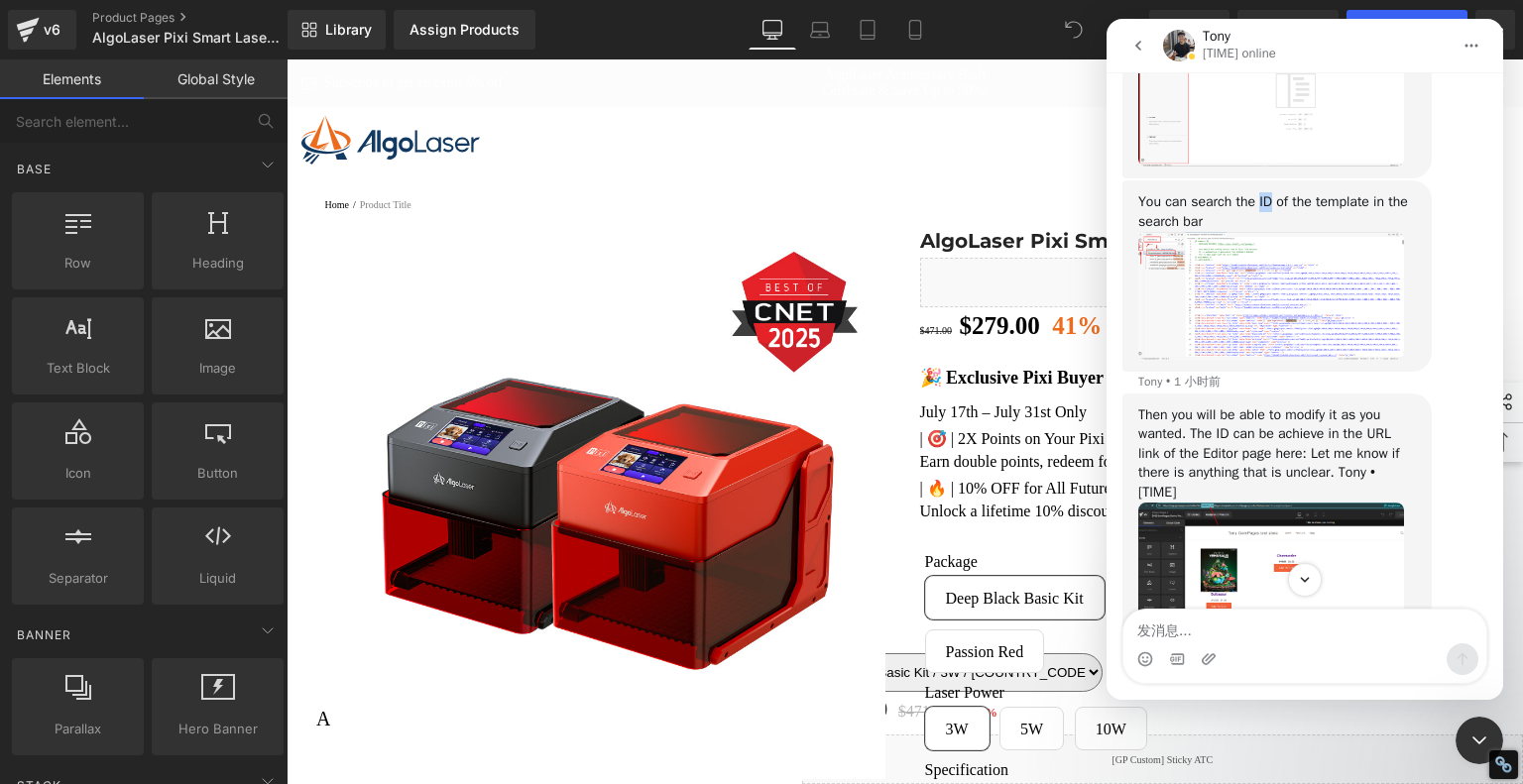 copy on "ID" 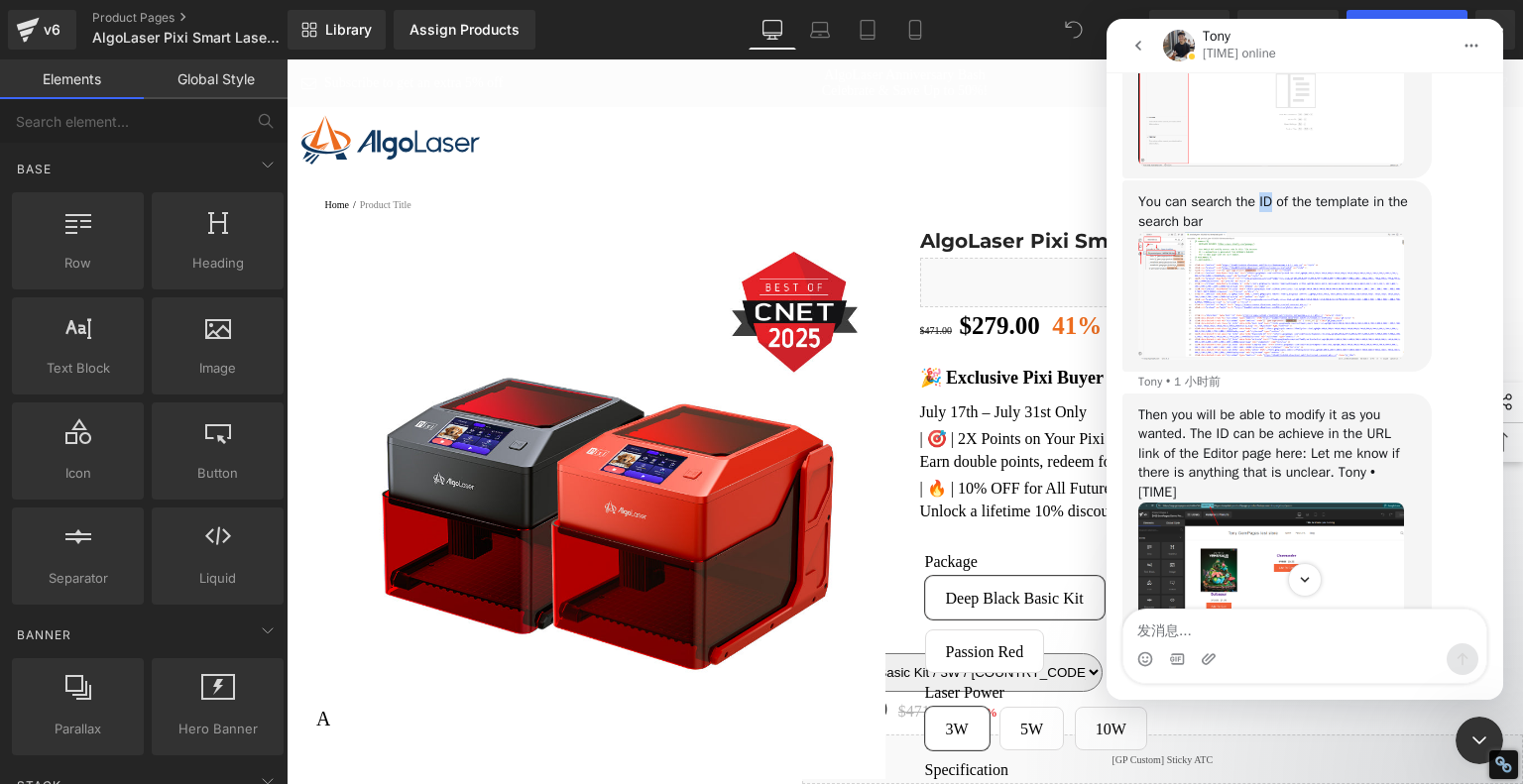 scroll, scrollTop: 1245, scrollLeft: 0, axis: vertical 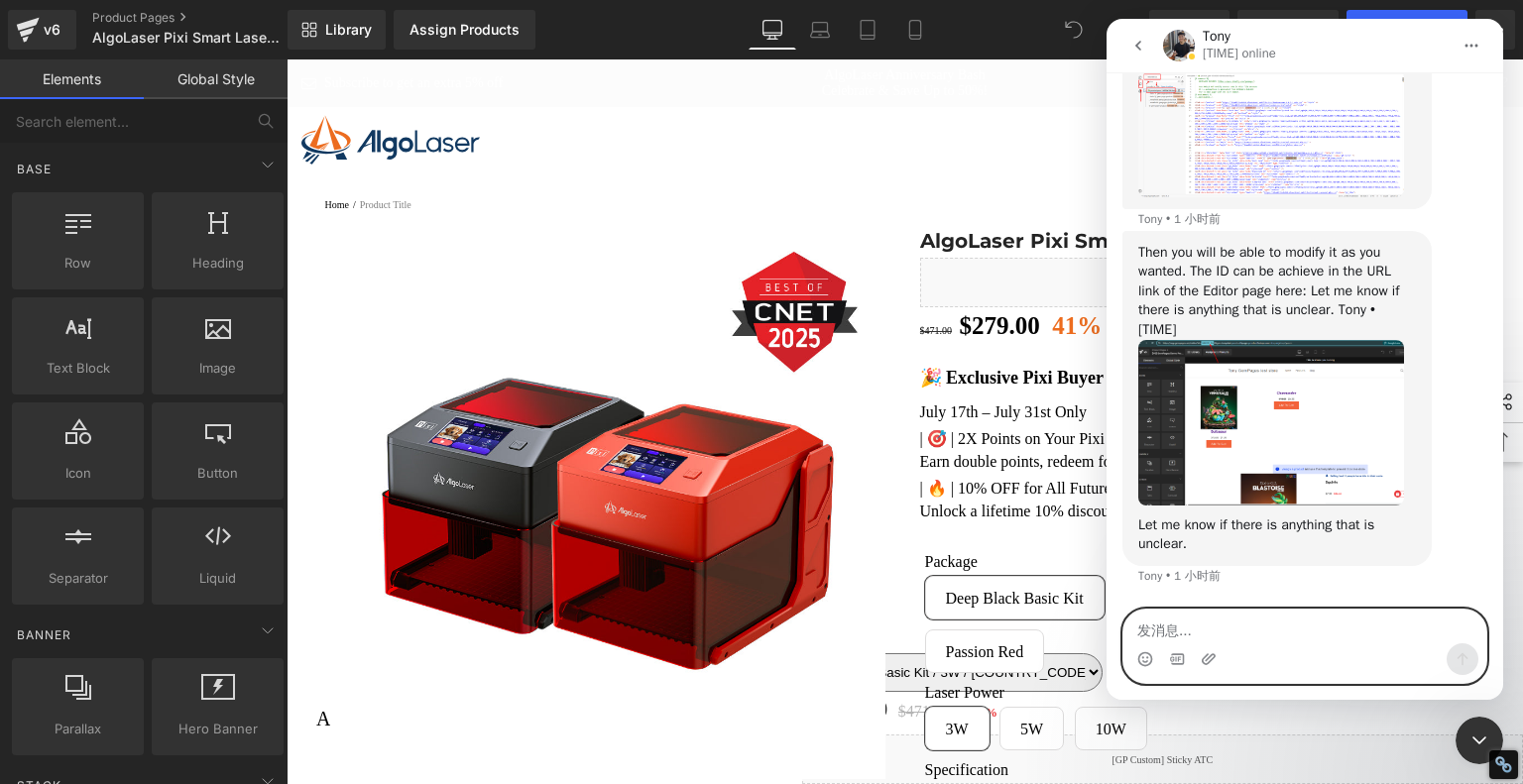 click at bounding box center [1305, 626] 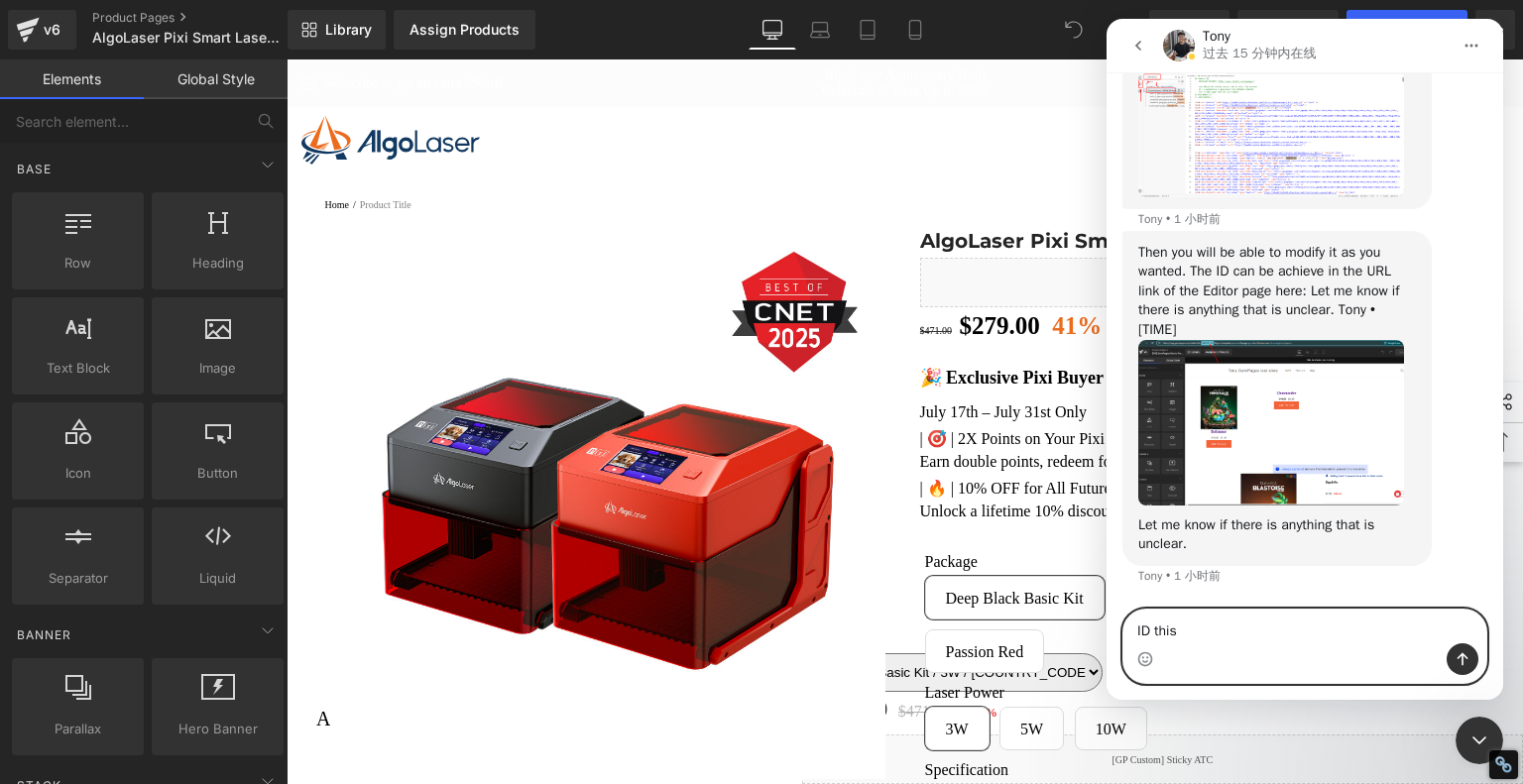 paste on "[NUMBER]" 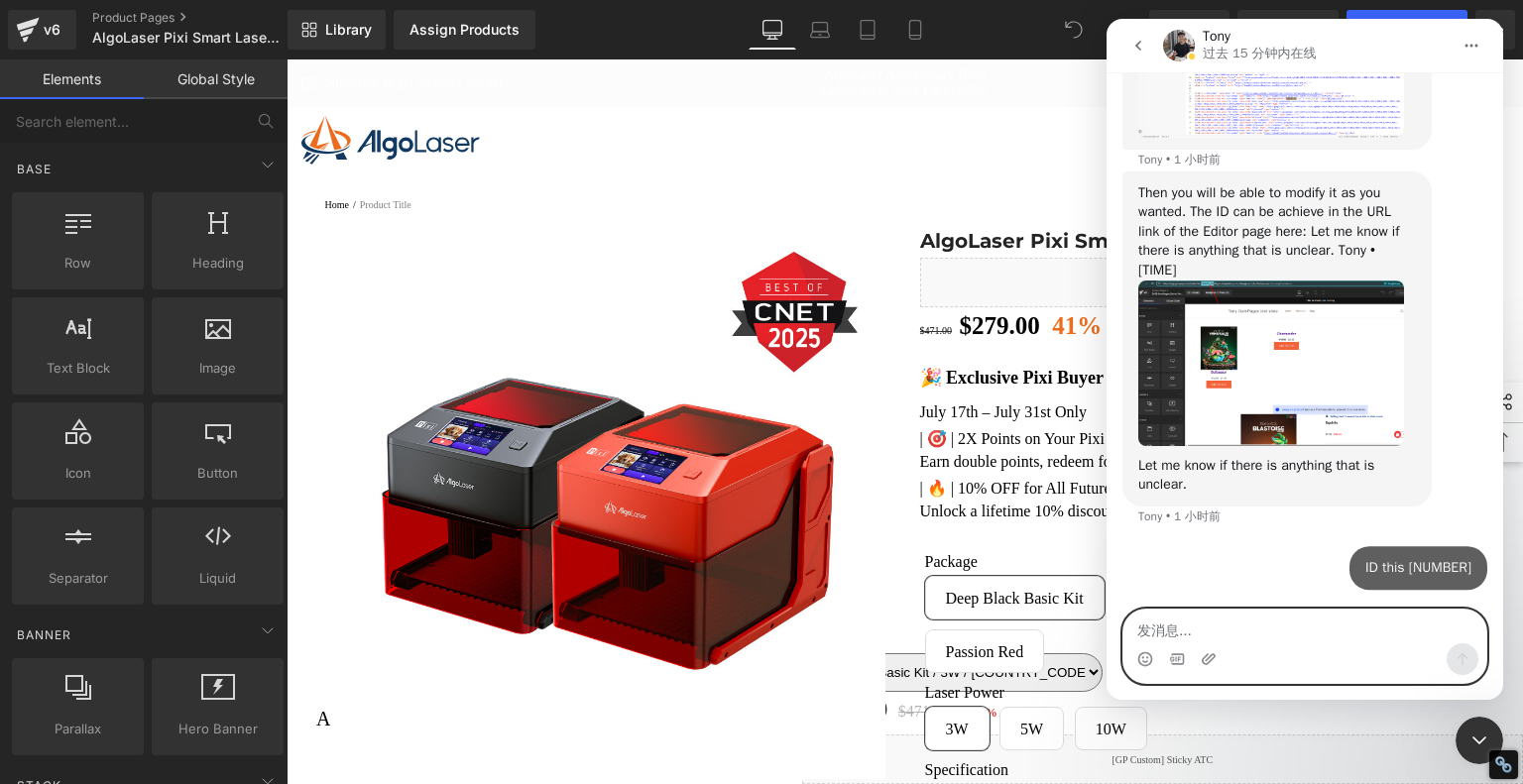 scroll, scrollTop: 1273, scrollLeft: 0, axis: vertical 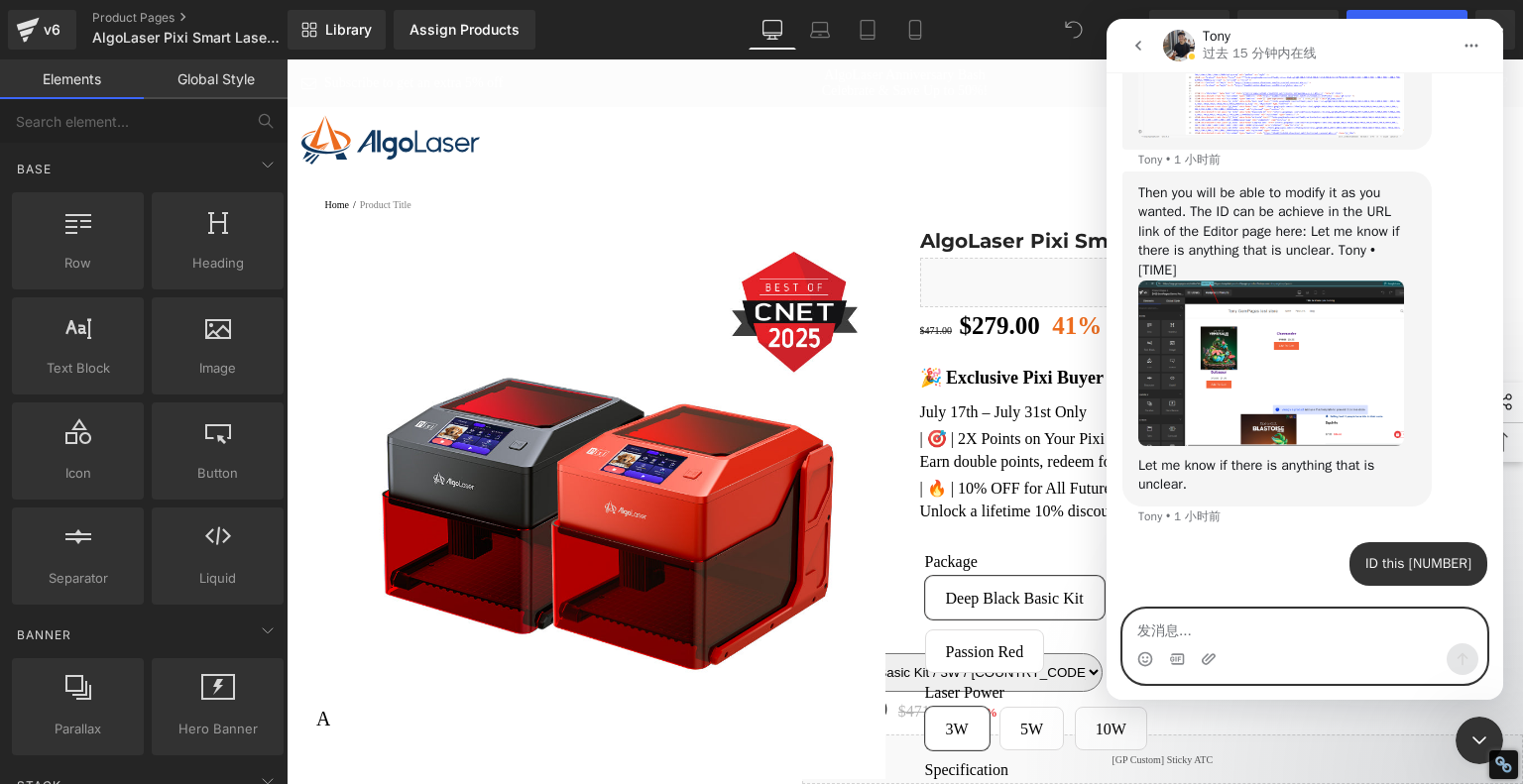 type 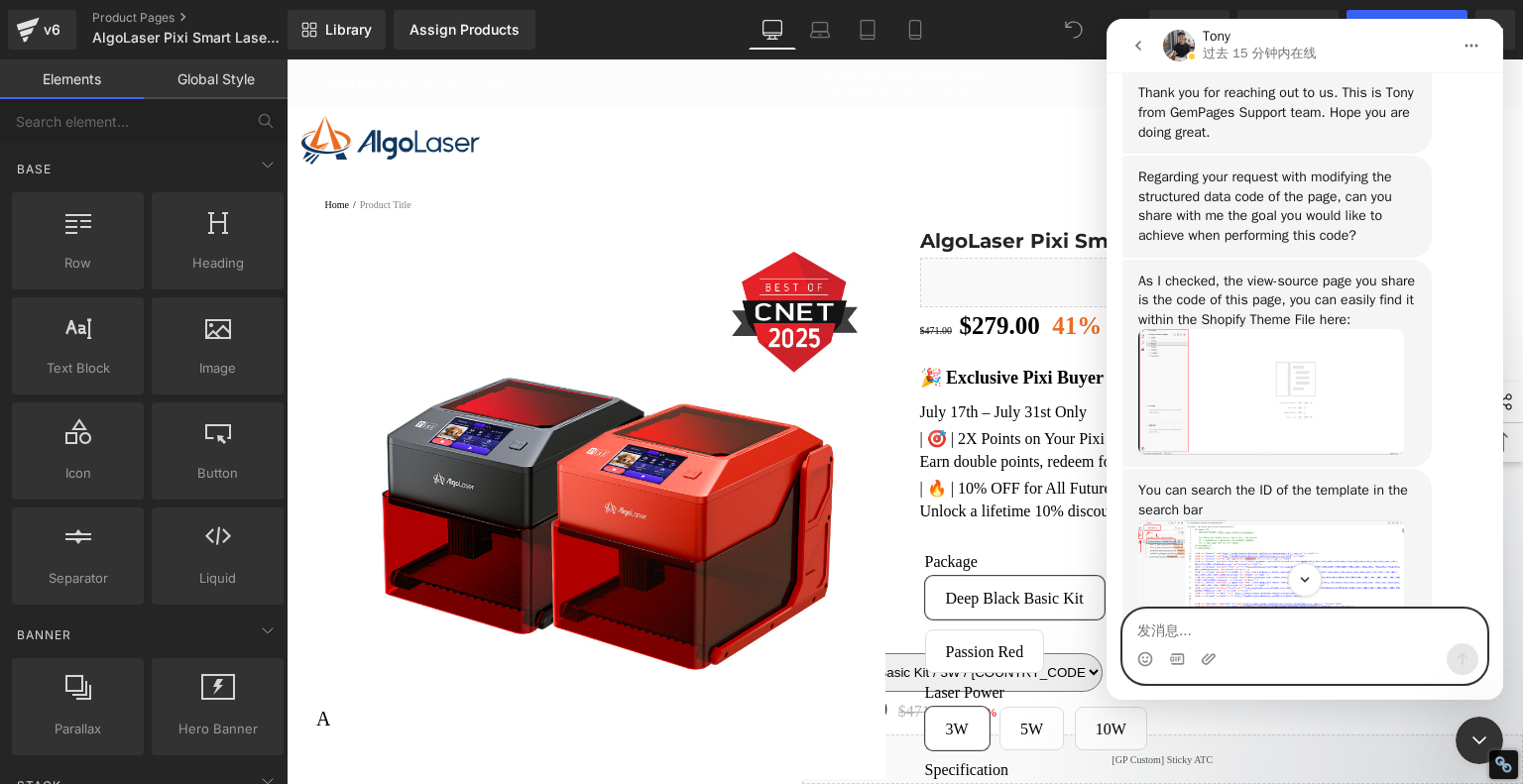 scroll, scrollTop: 678, scrollLeft: 0, axis: vertical 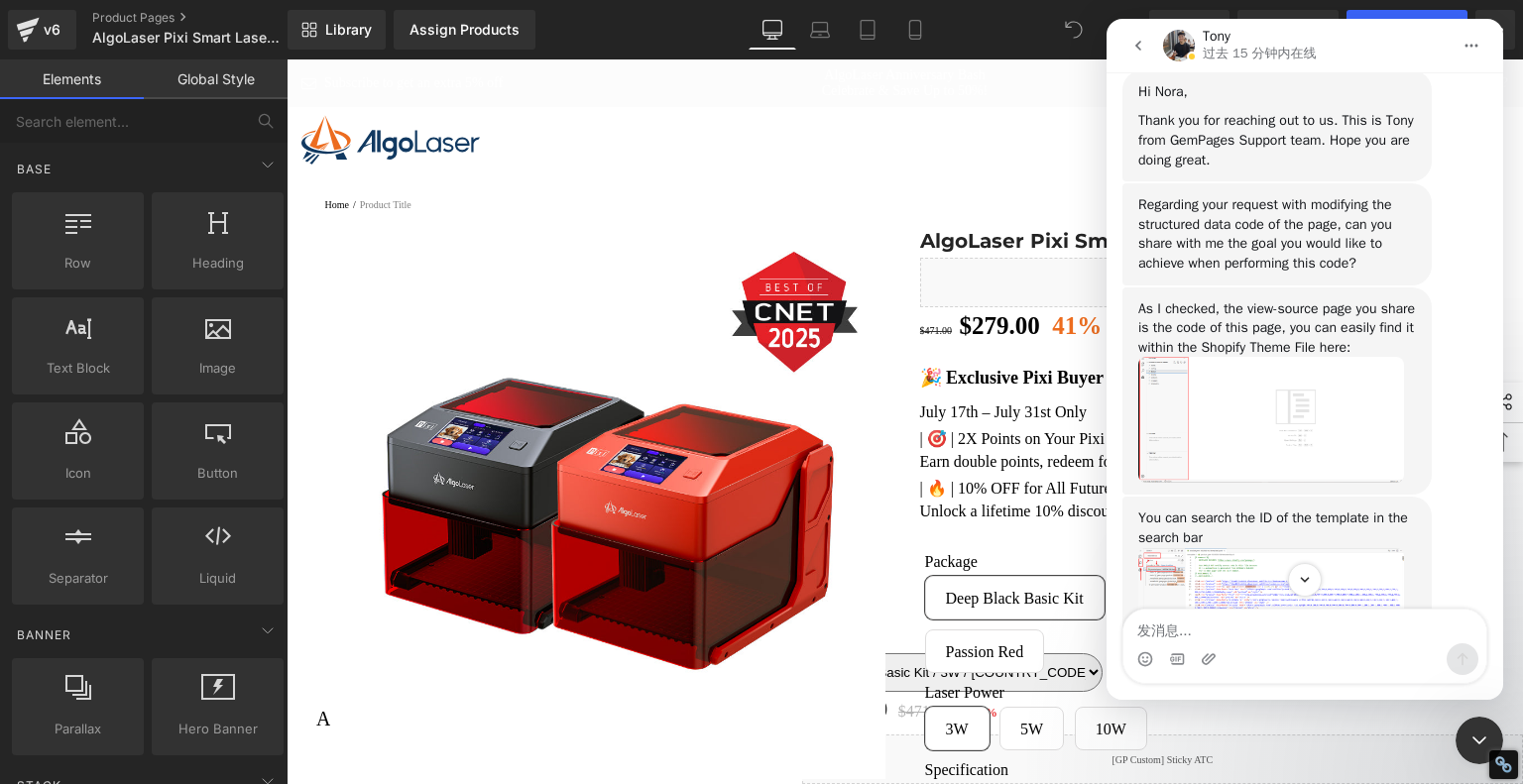 click at bounding box center [1271, 419] 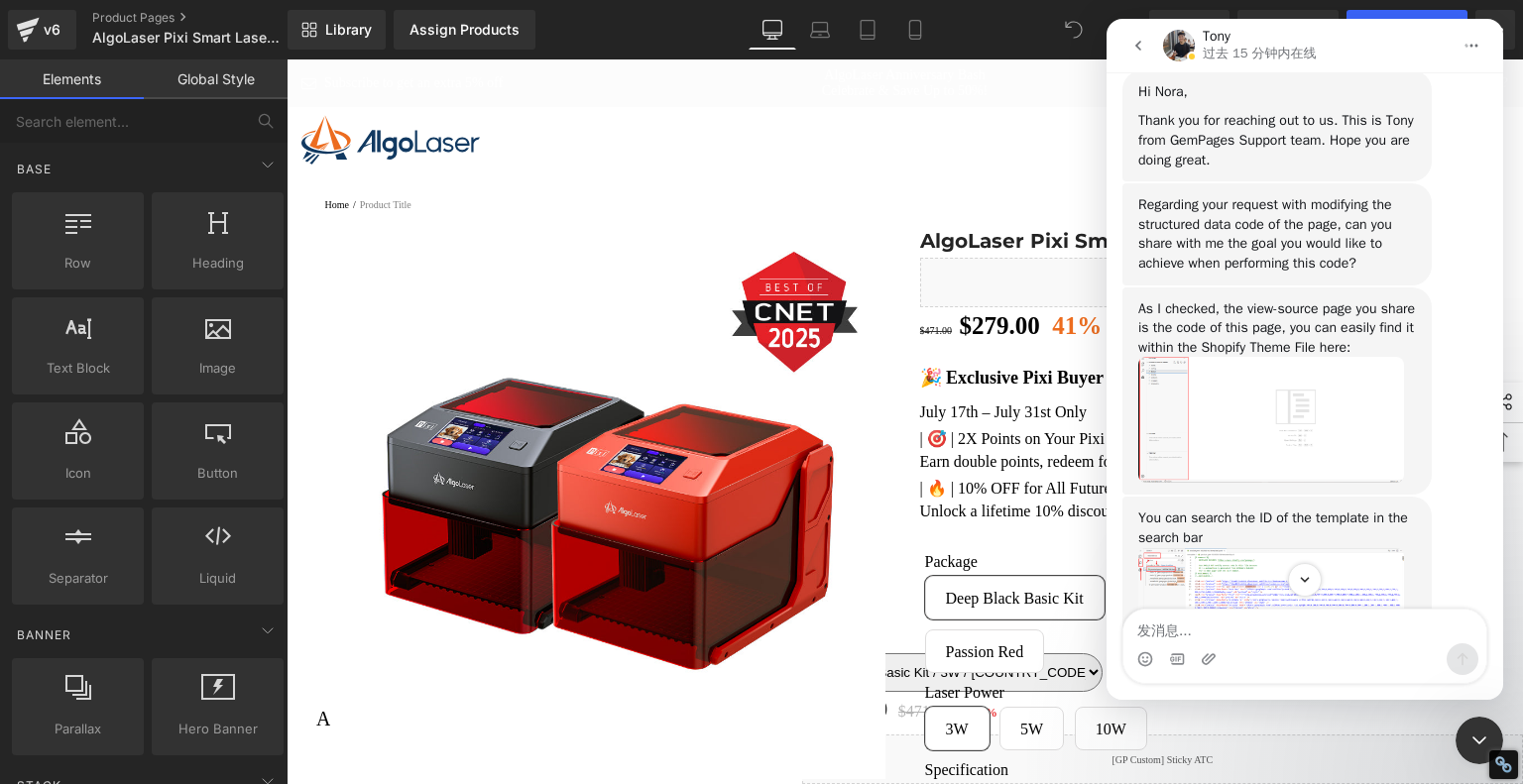 scroll, scrollTop: 0, scrollLeft: 0, axis: both 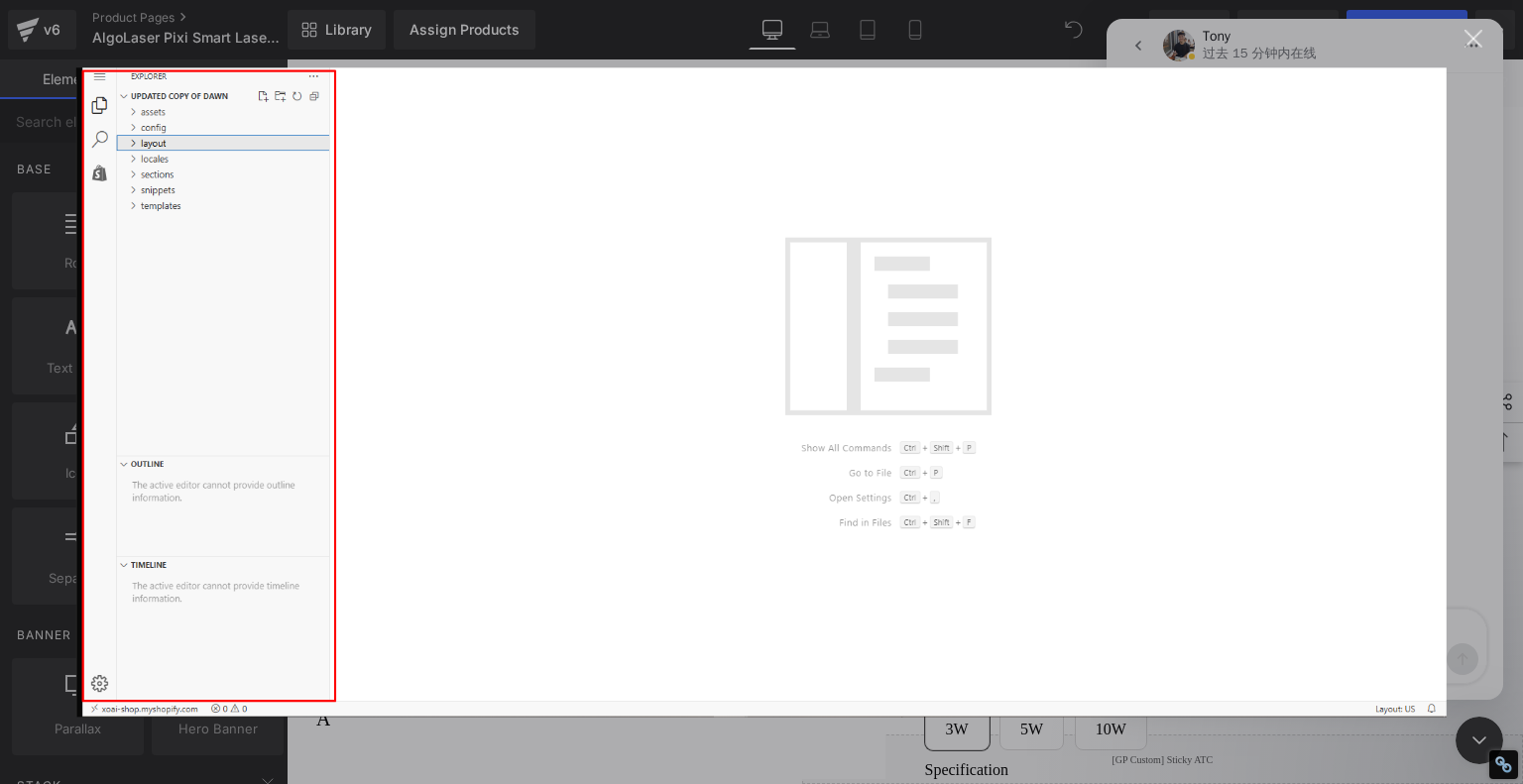 click at bounding box center [1473, 39] 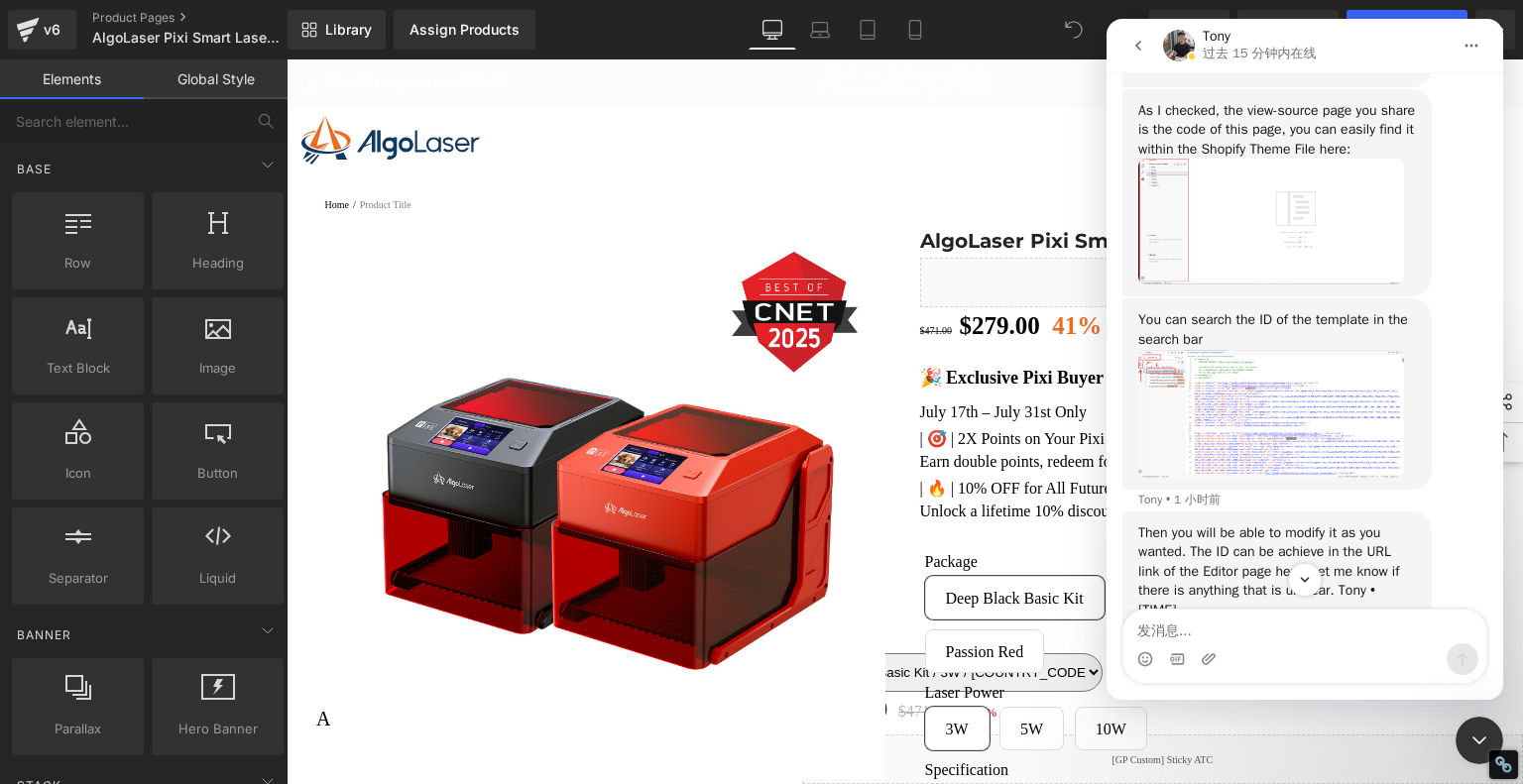 scroll, scrollTop: 975, scrollLeft: 0, axis: vertical 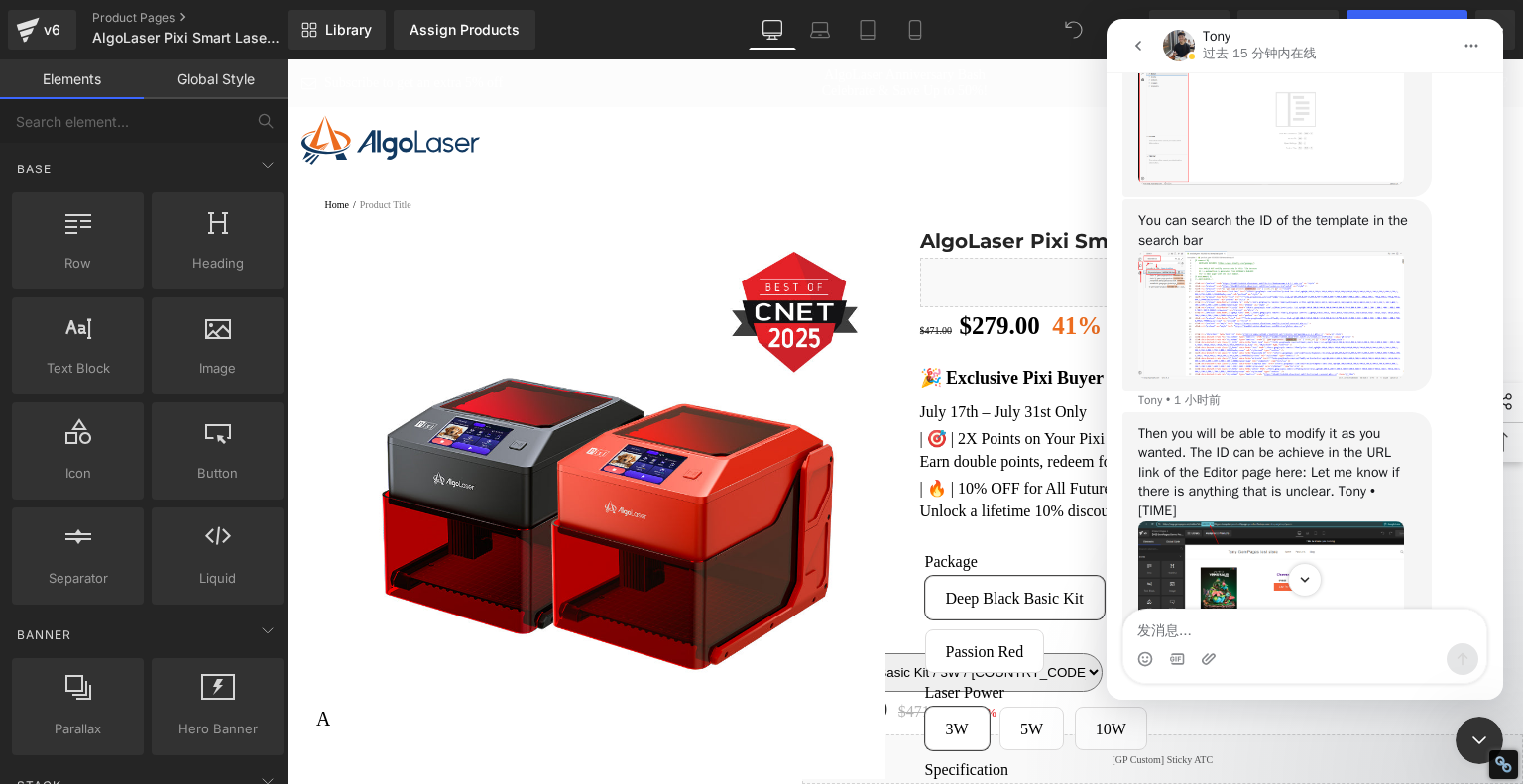 click at bounding box center [1271, 314] 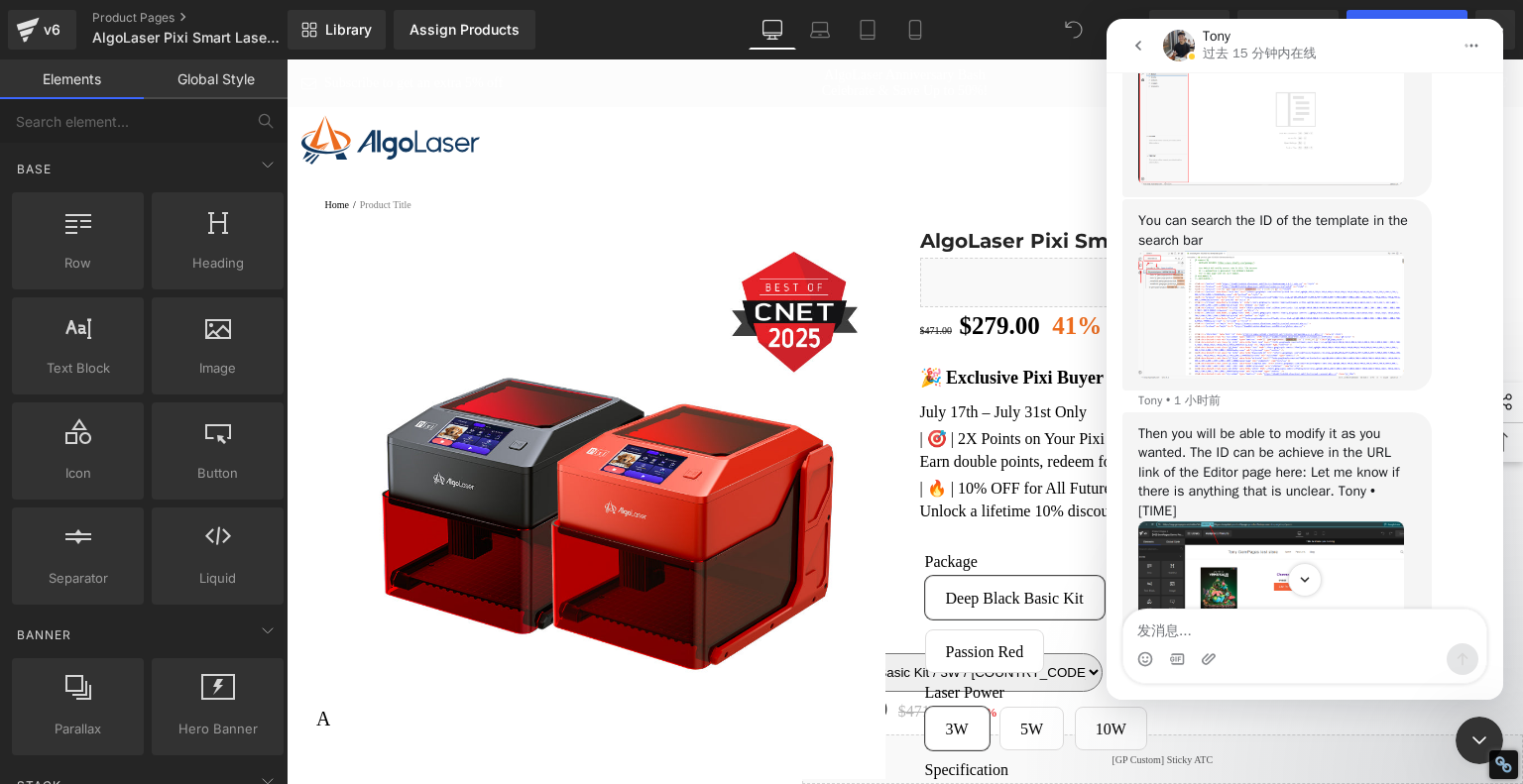 scroll, scrollTop: 0, scrollLeft: 0, axis: both 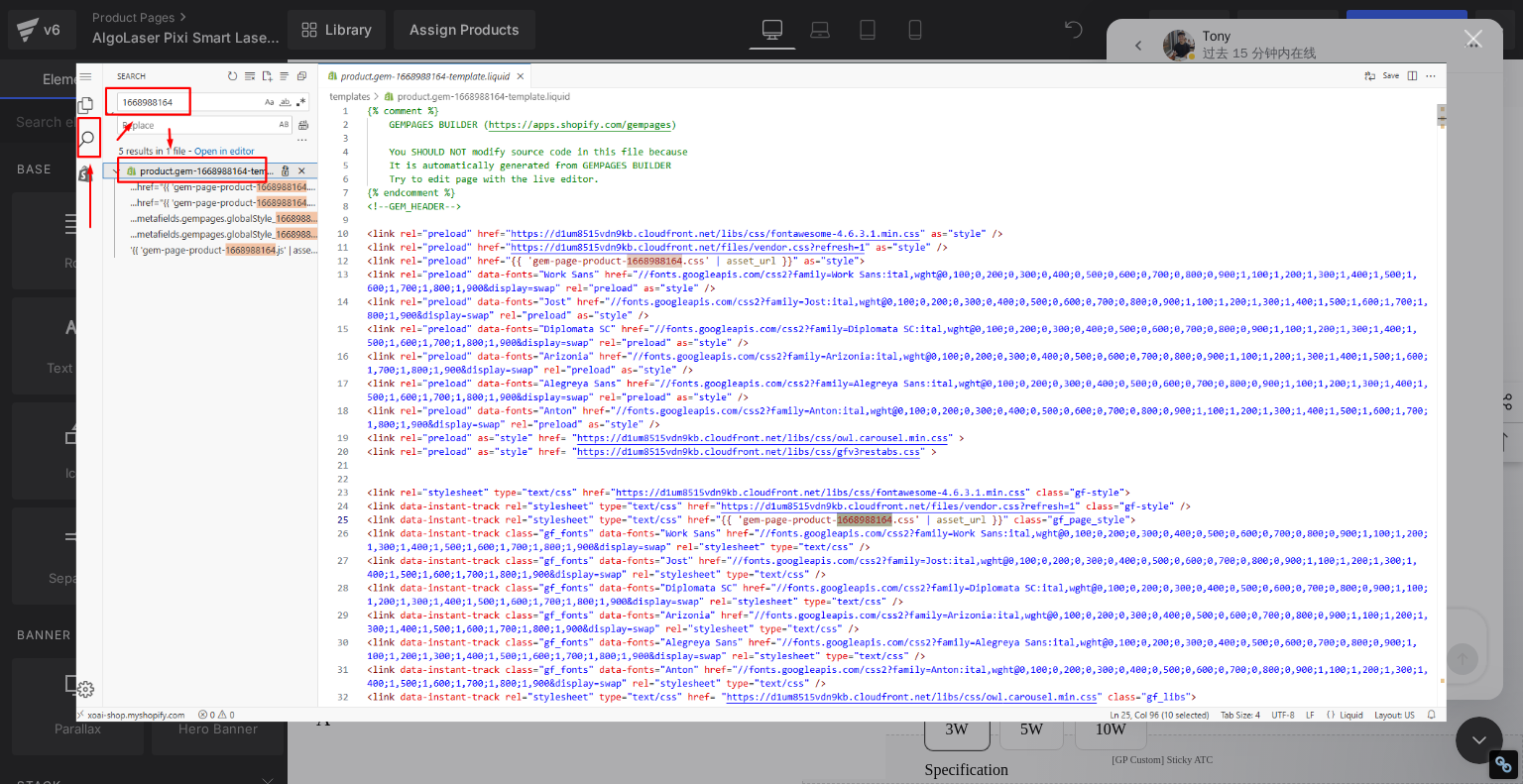 click at bounding box center [1473, 39] 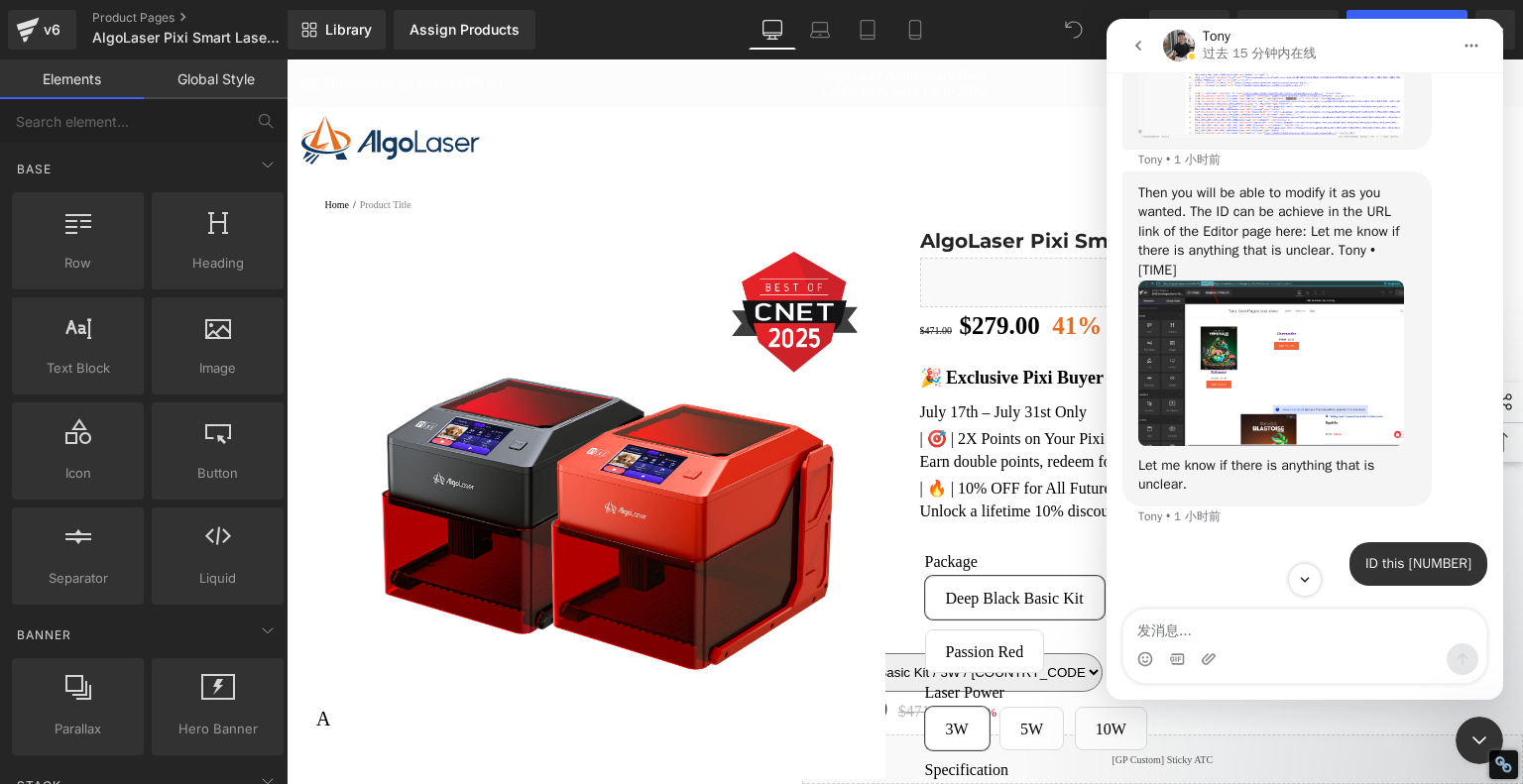 scroll, scrollTop: 1273, scrollLeft: 0, axis: vertical 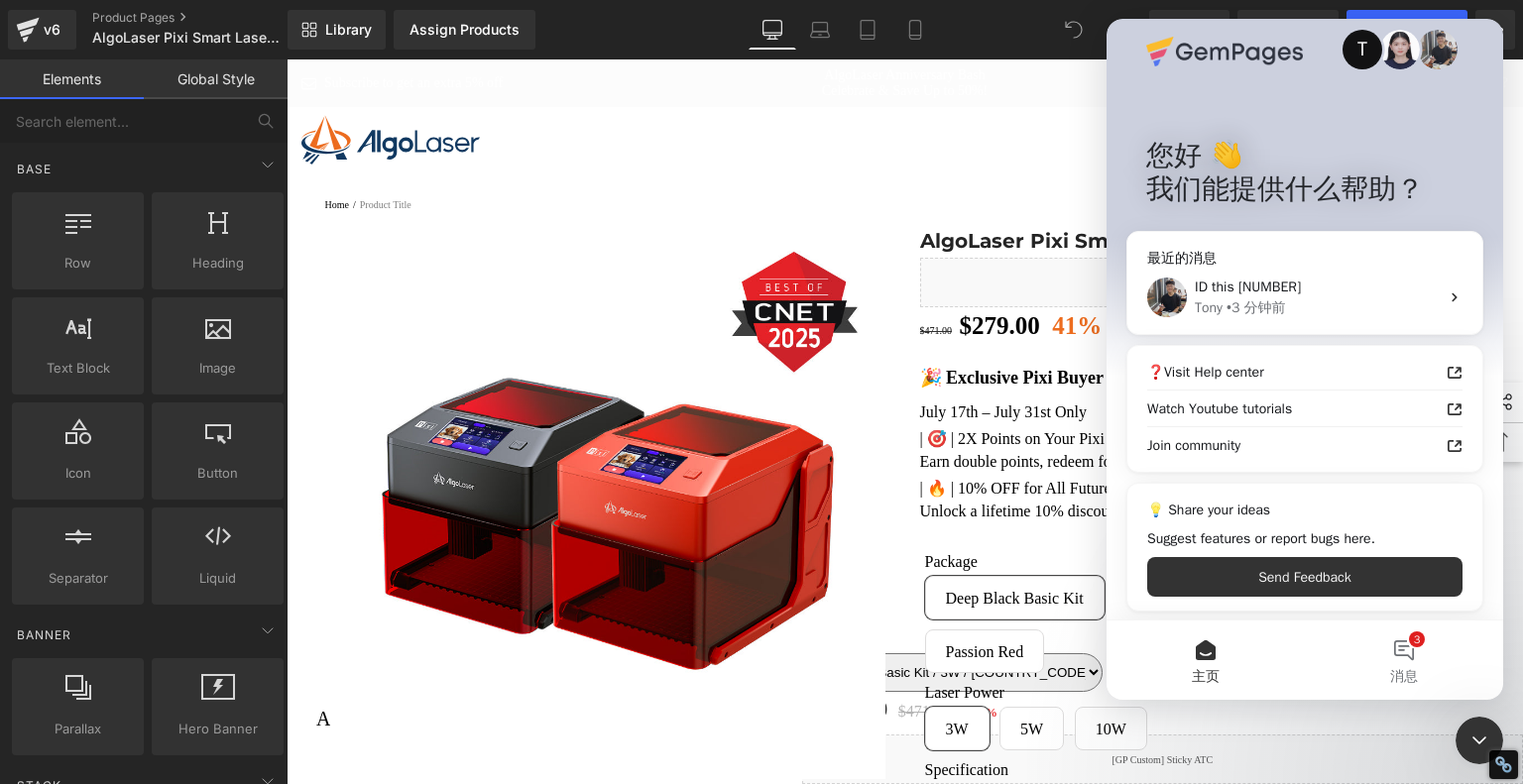 click at bounding box center [762, 362] 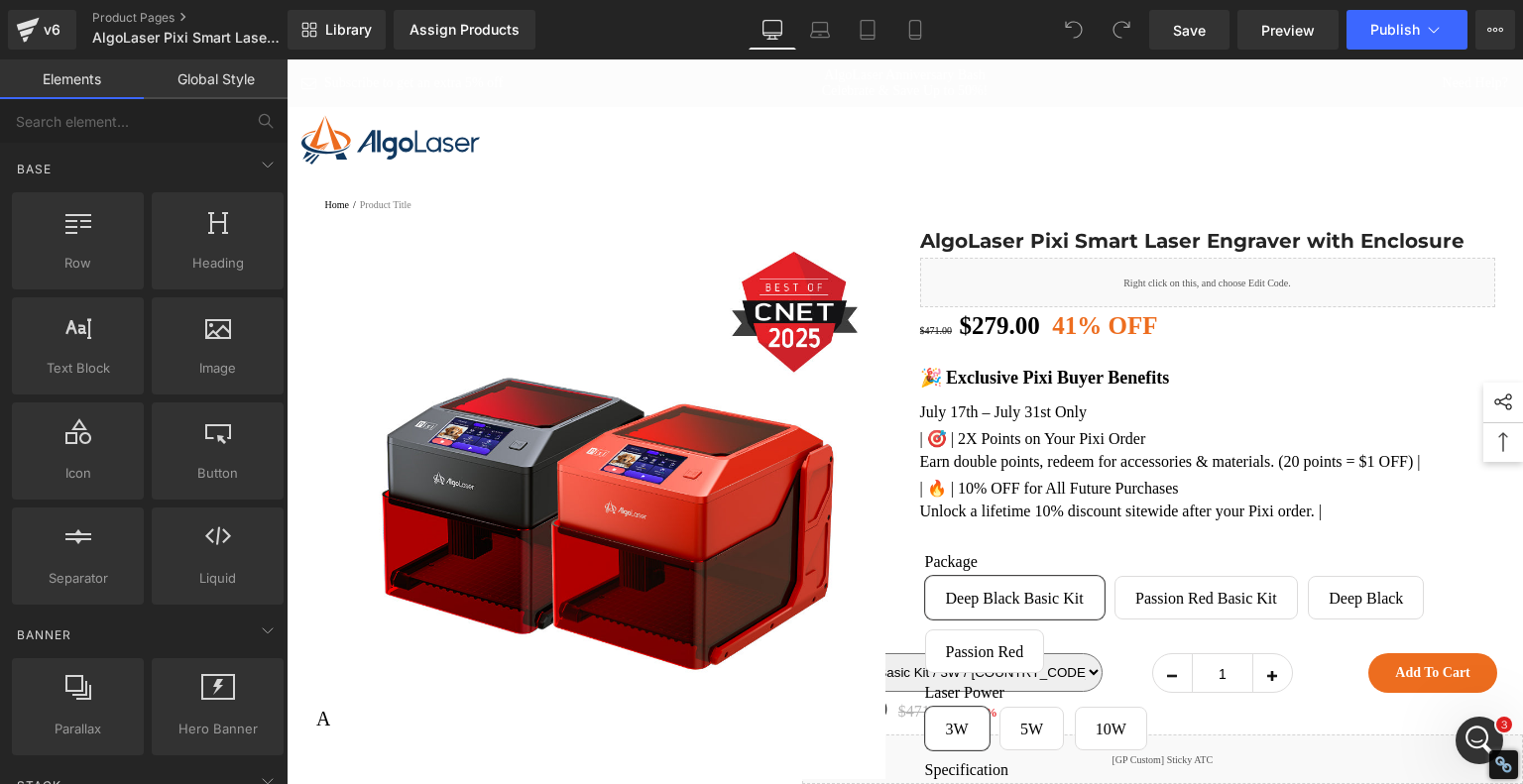 scroll, scrollTop: 0, scrollLeft: 0, axis: both 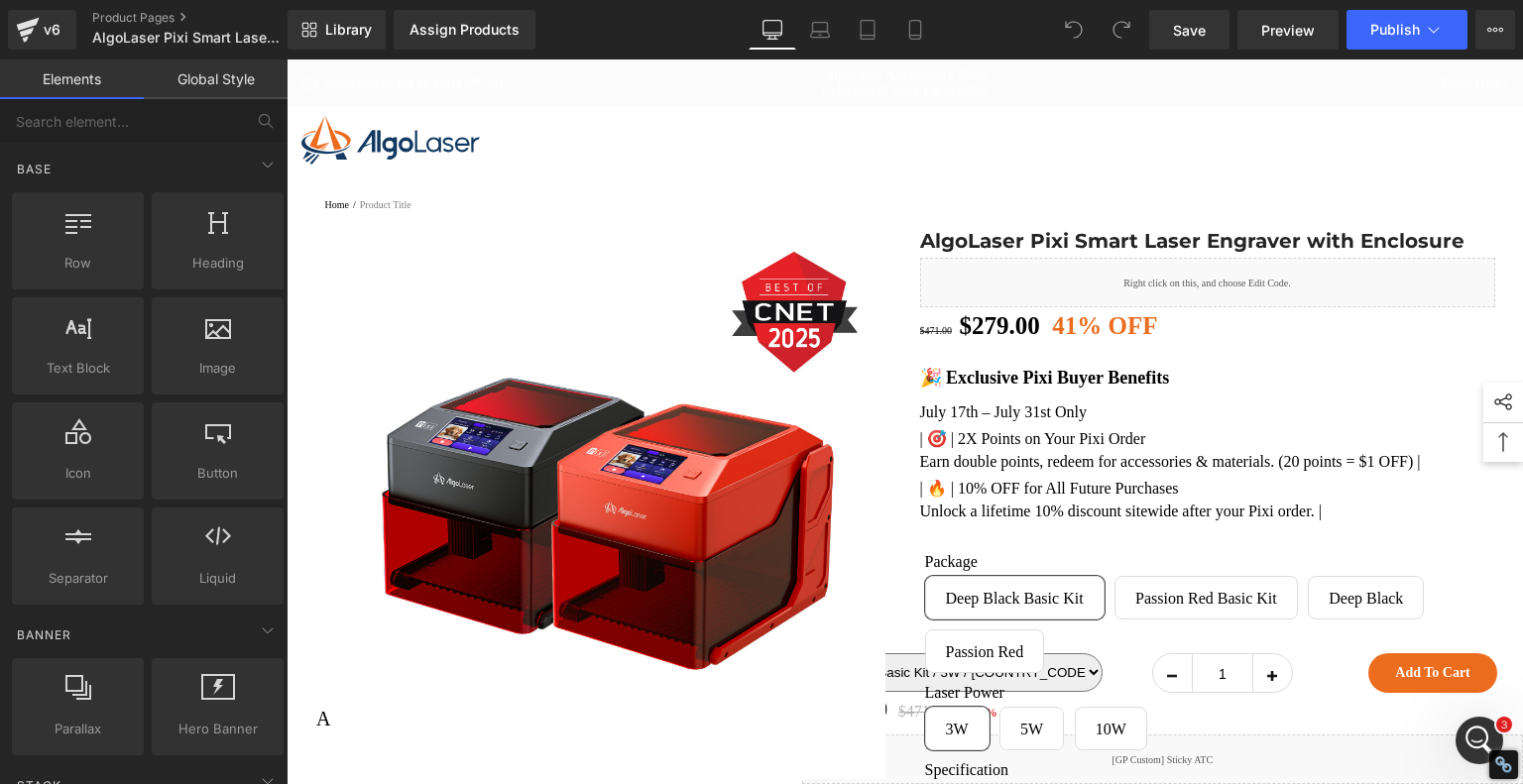 click 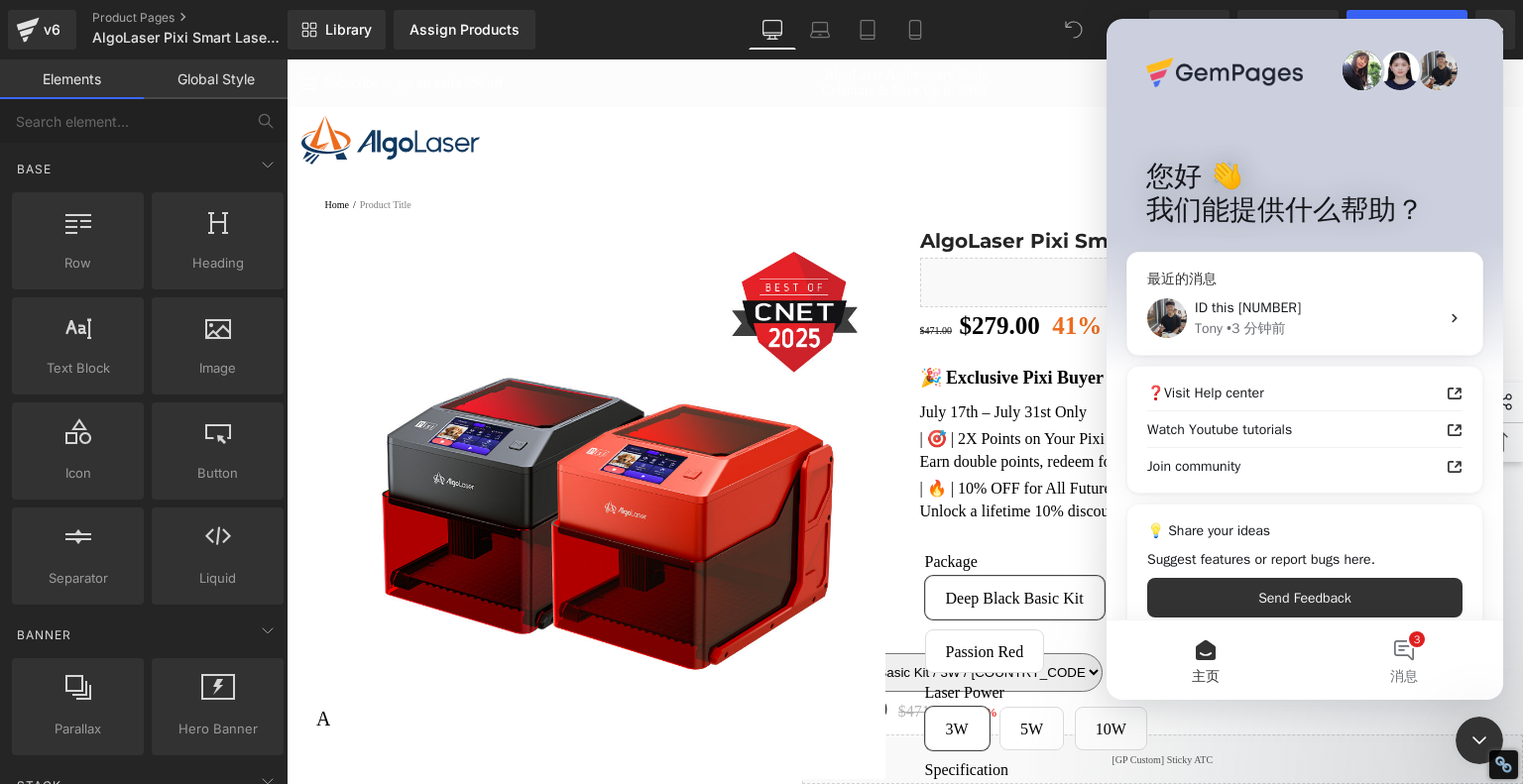 click on "ID this [NUMBER] Tony • [TIME]" at bounding box center (1305, 318) 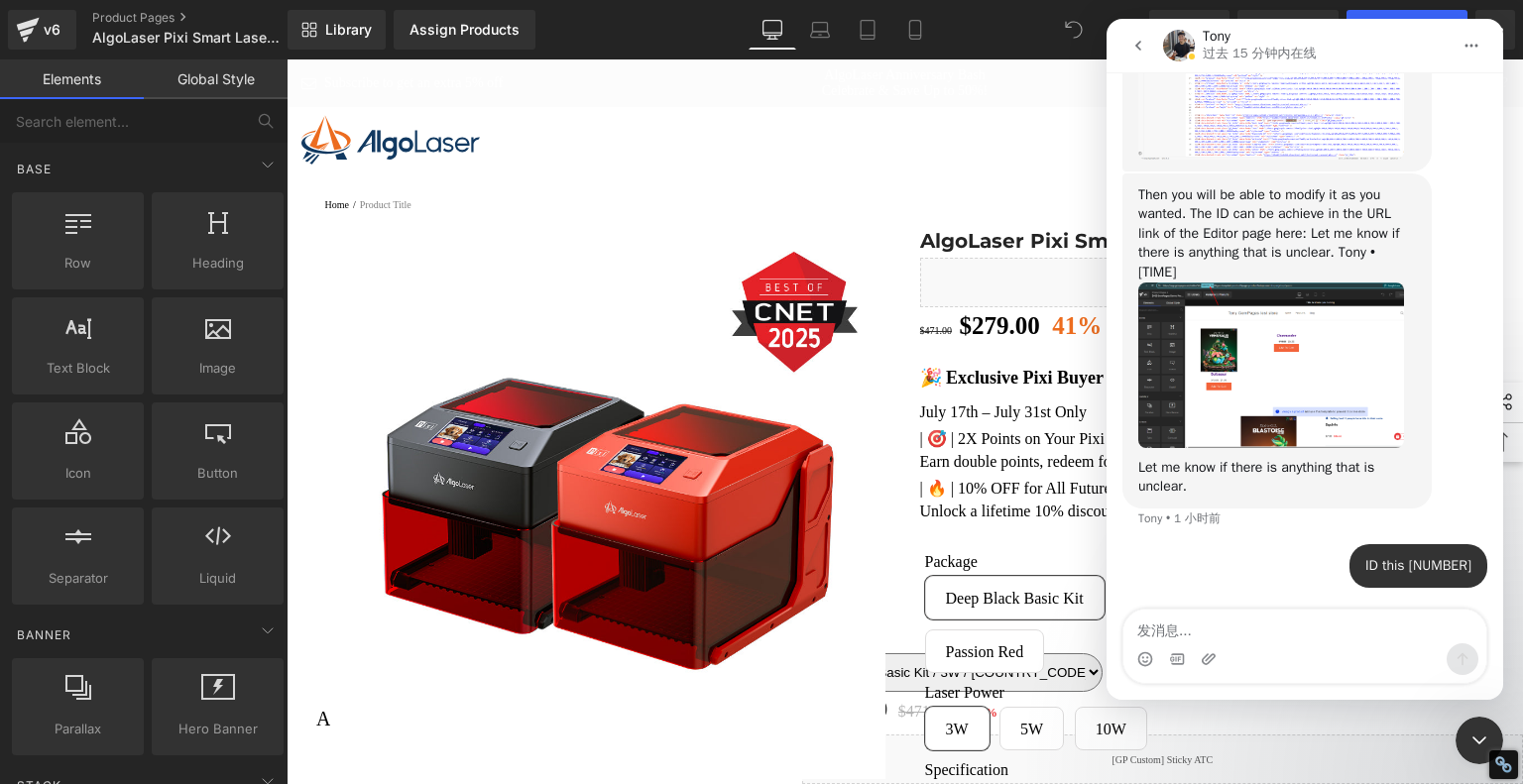 scroll, scrollTop: 1253, scrollLeft: 0, axis: vertical 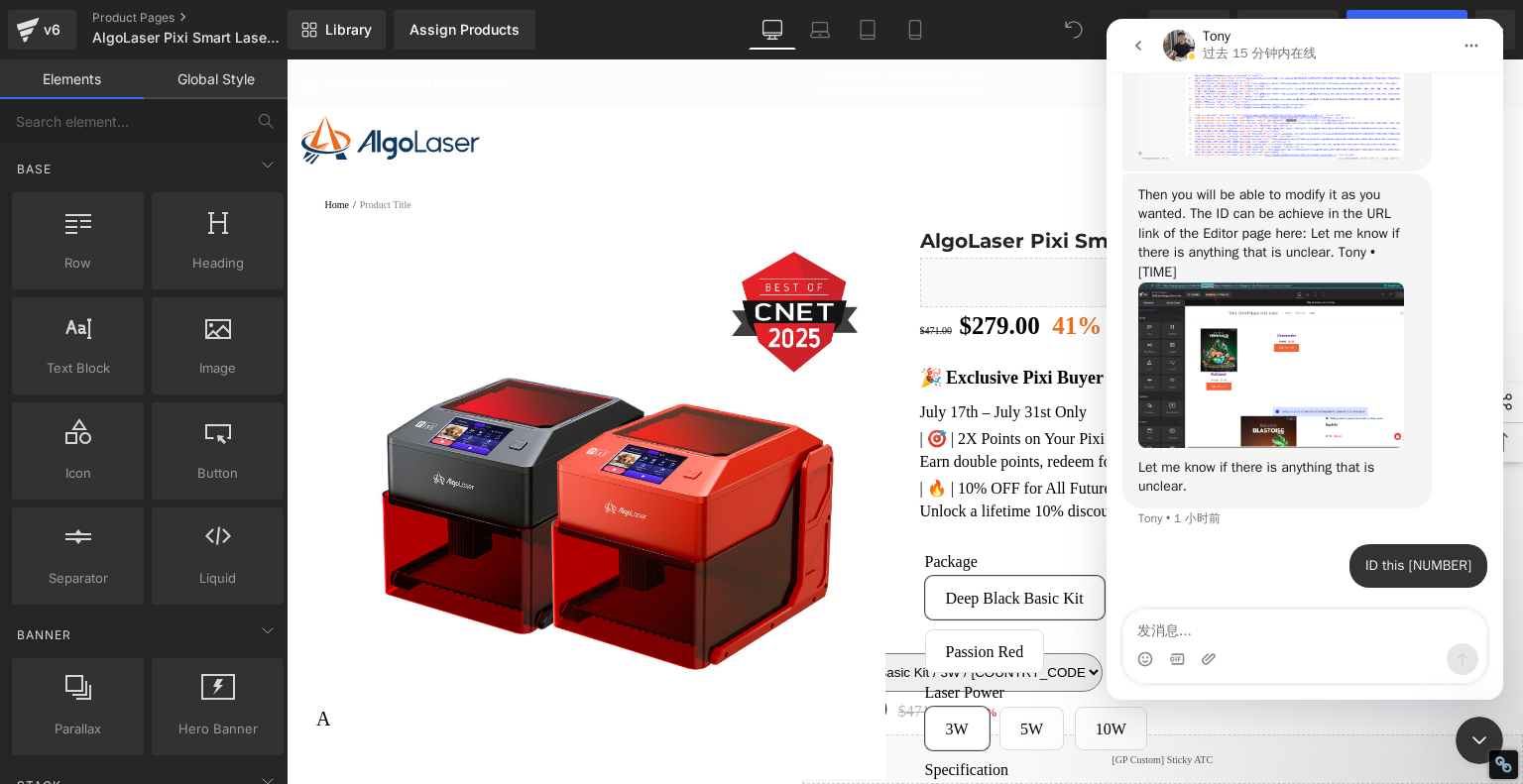 click at bounding box center [1305, 626] 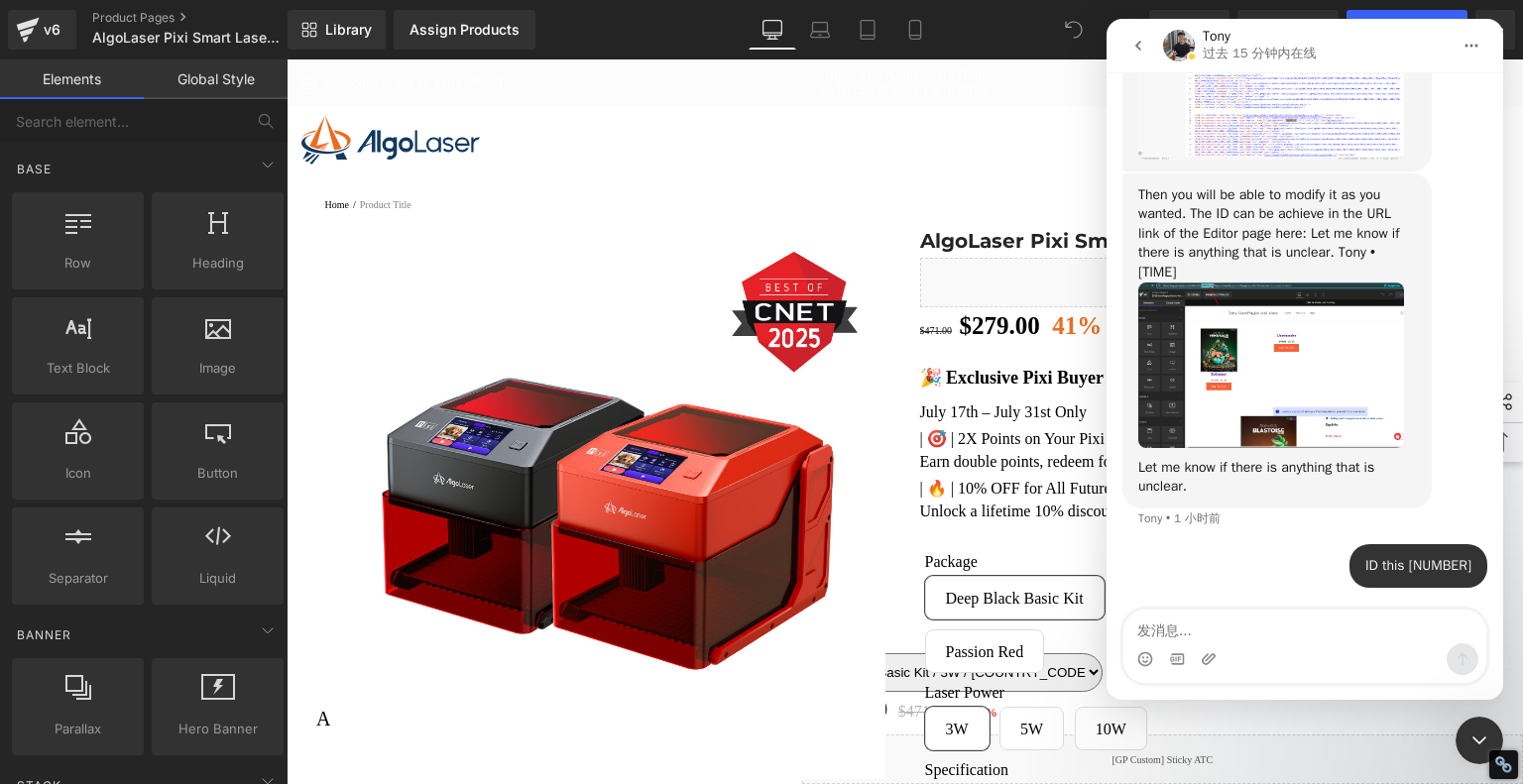 type on "I can't find the specific page section or location to modify the code." 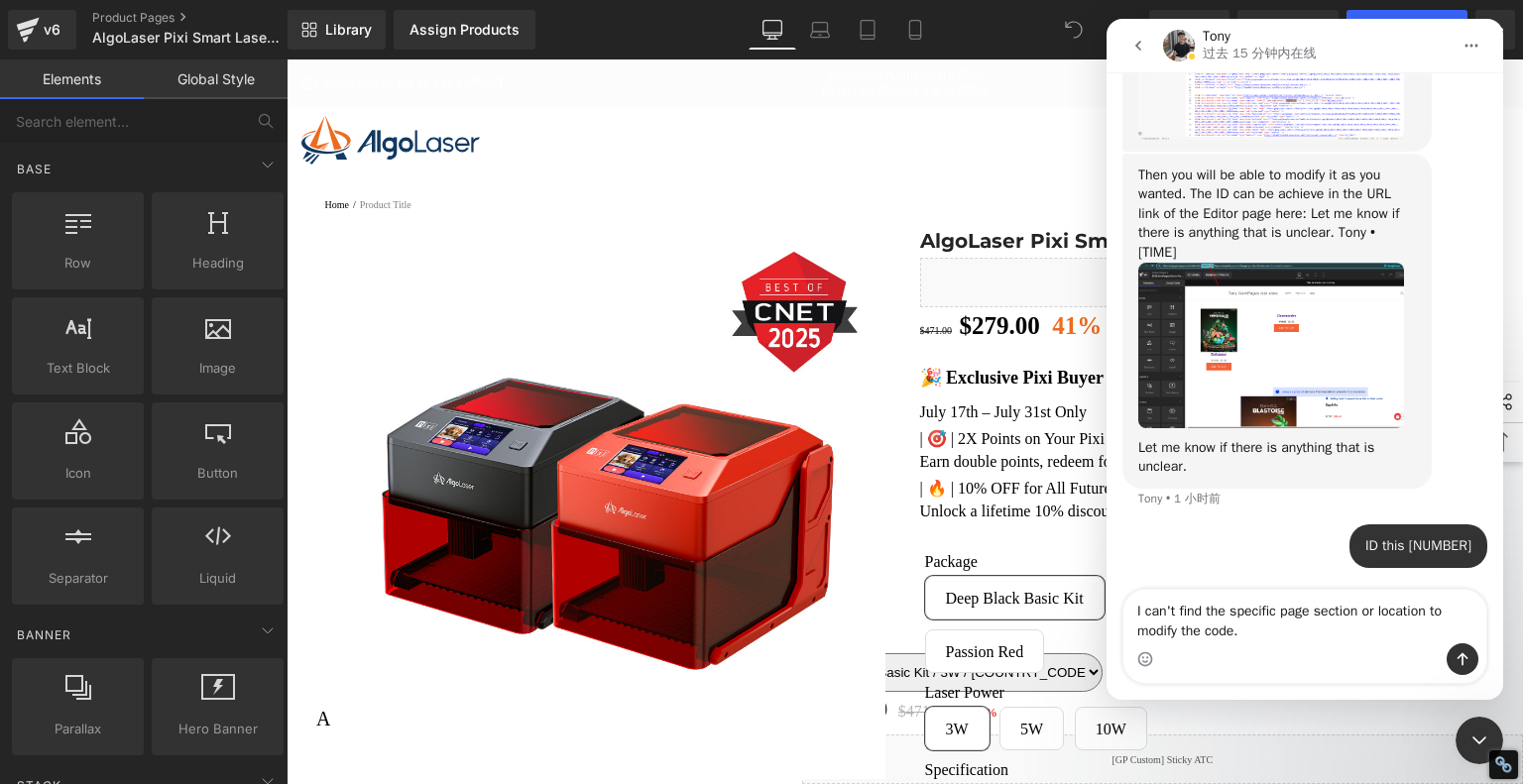 type 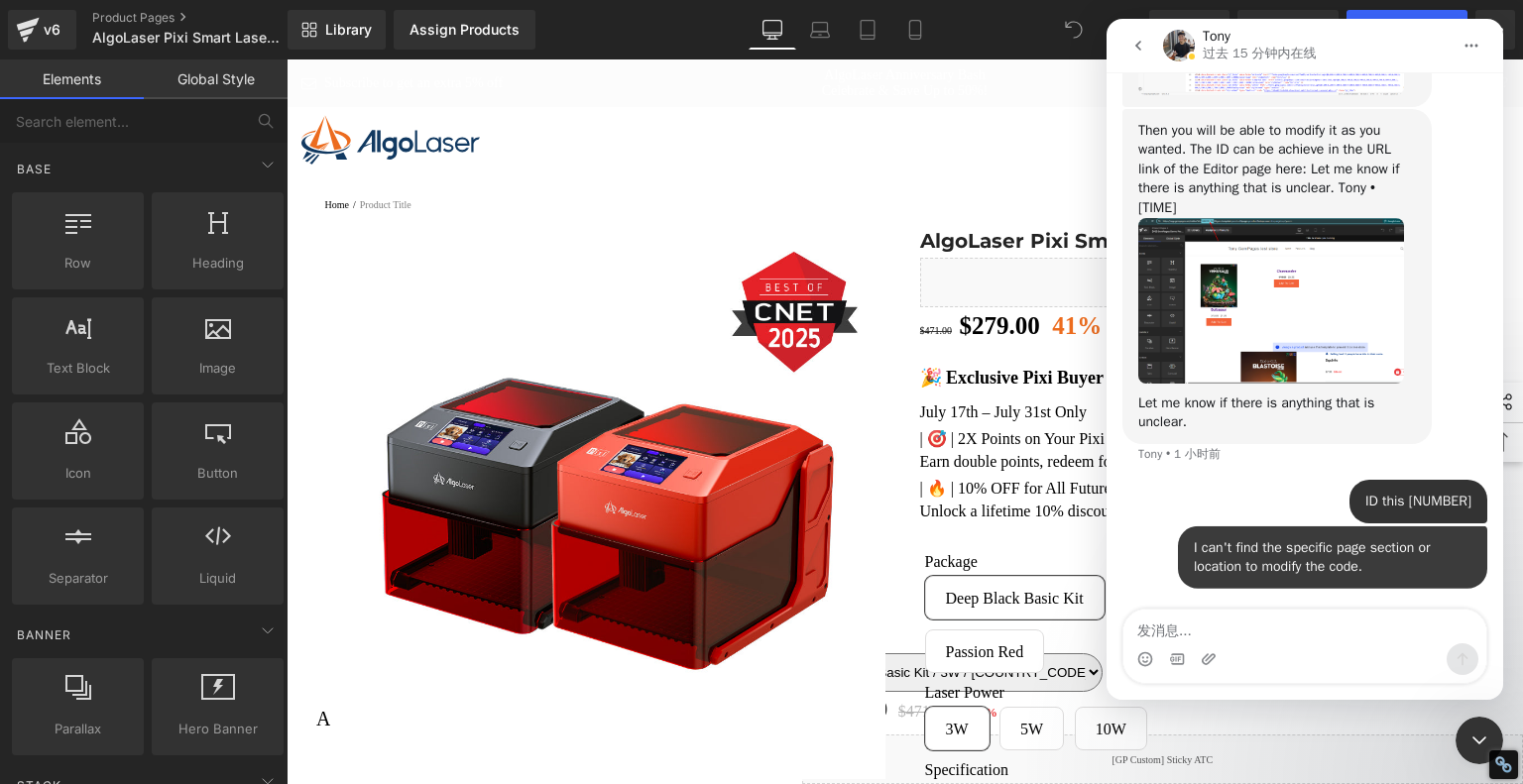 scroll, scrollTop: 1317, scrollLeft: 0, axis: vertical 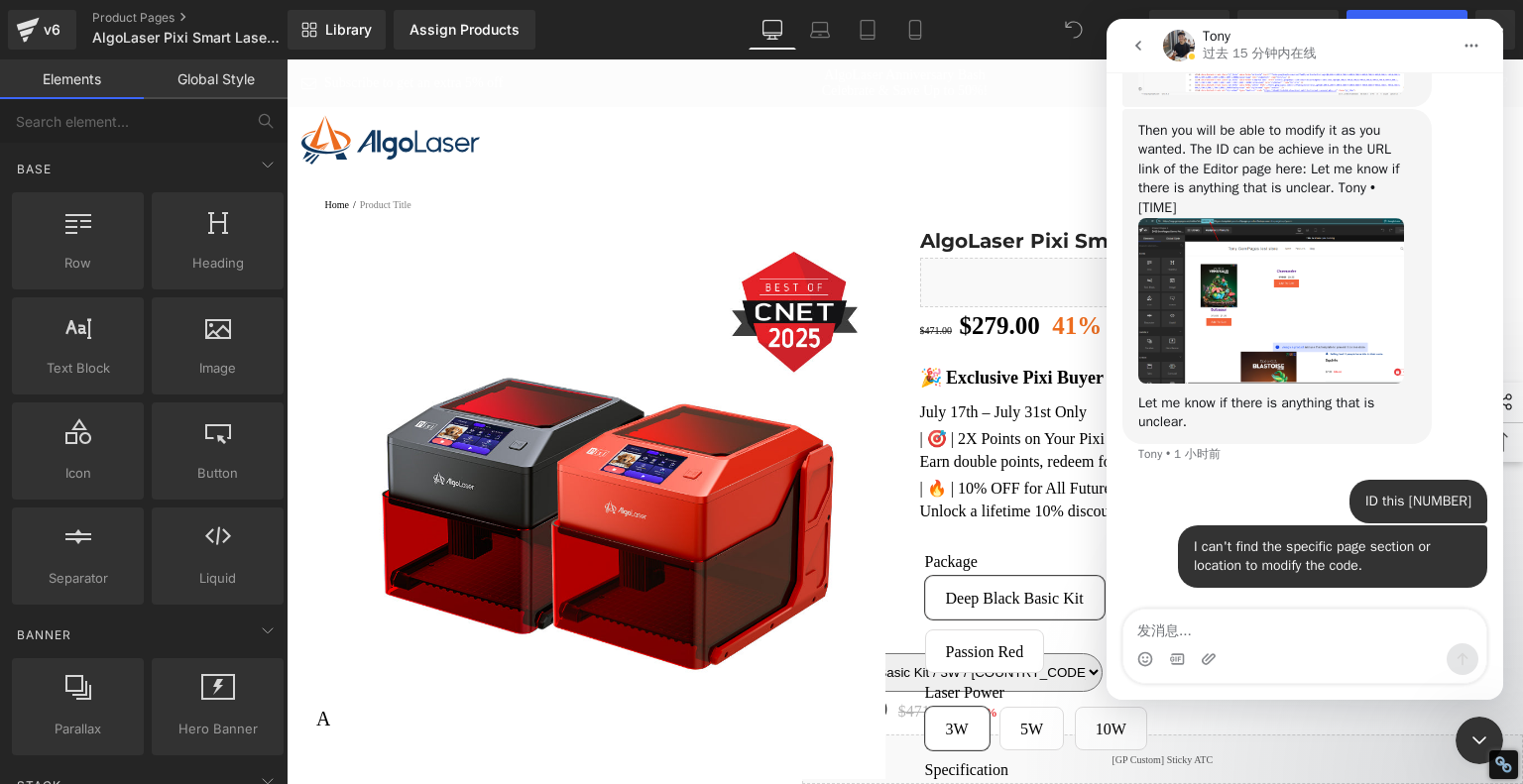 click at bounding box center (1305, 659) 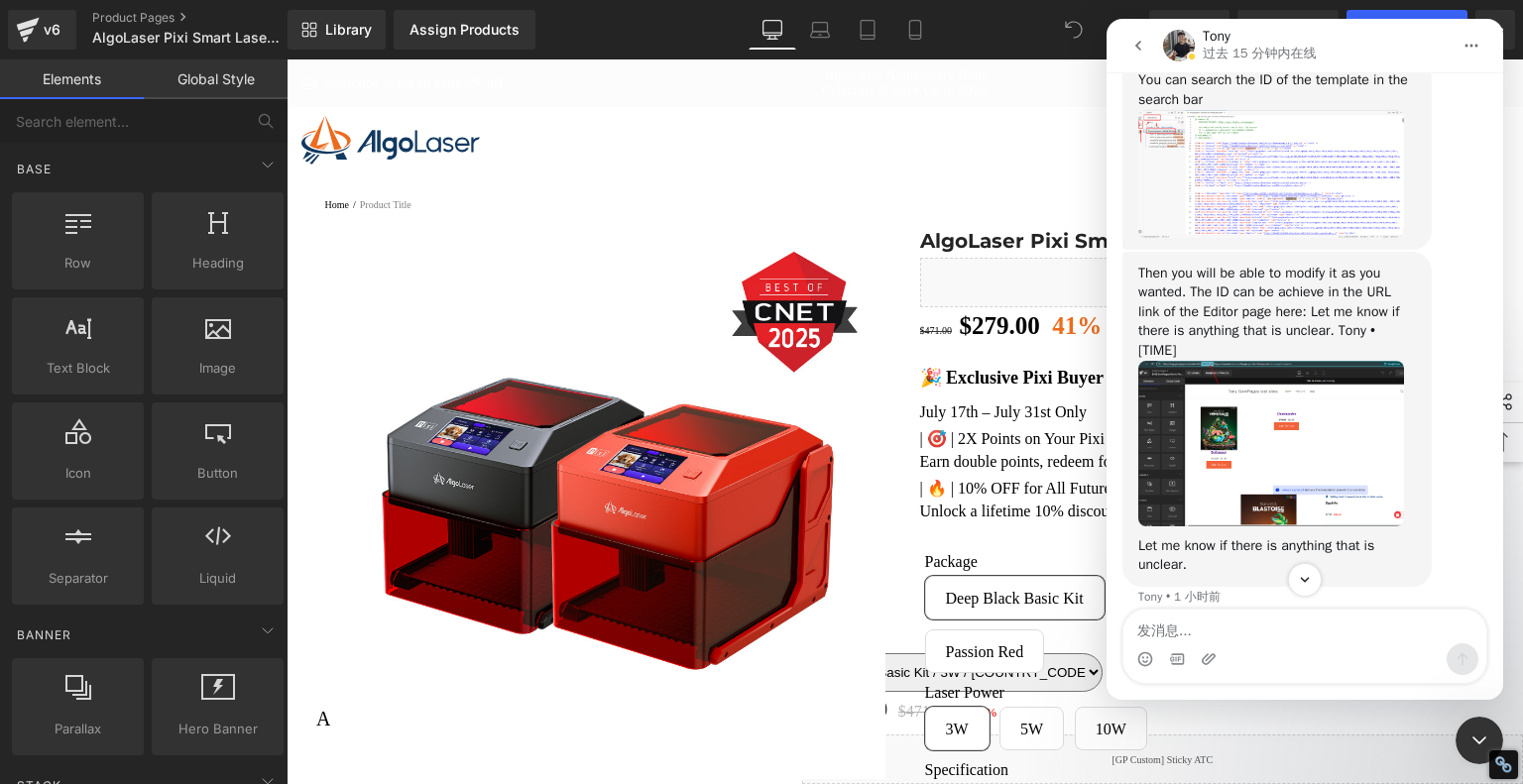 click at bounding box center (1271, 173) 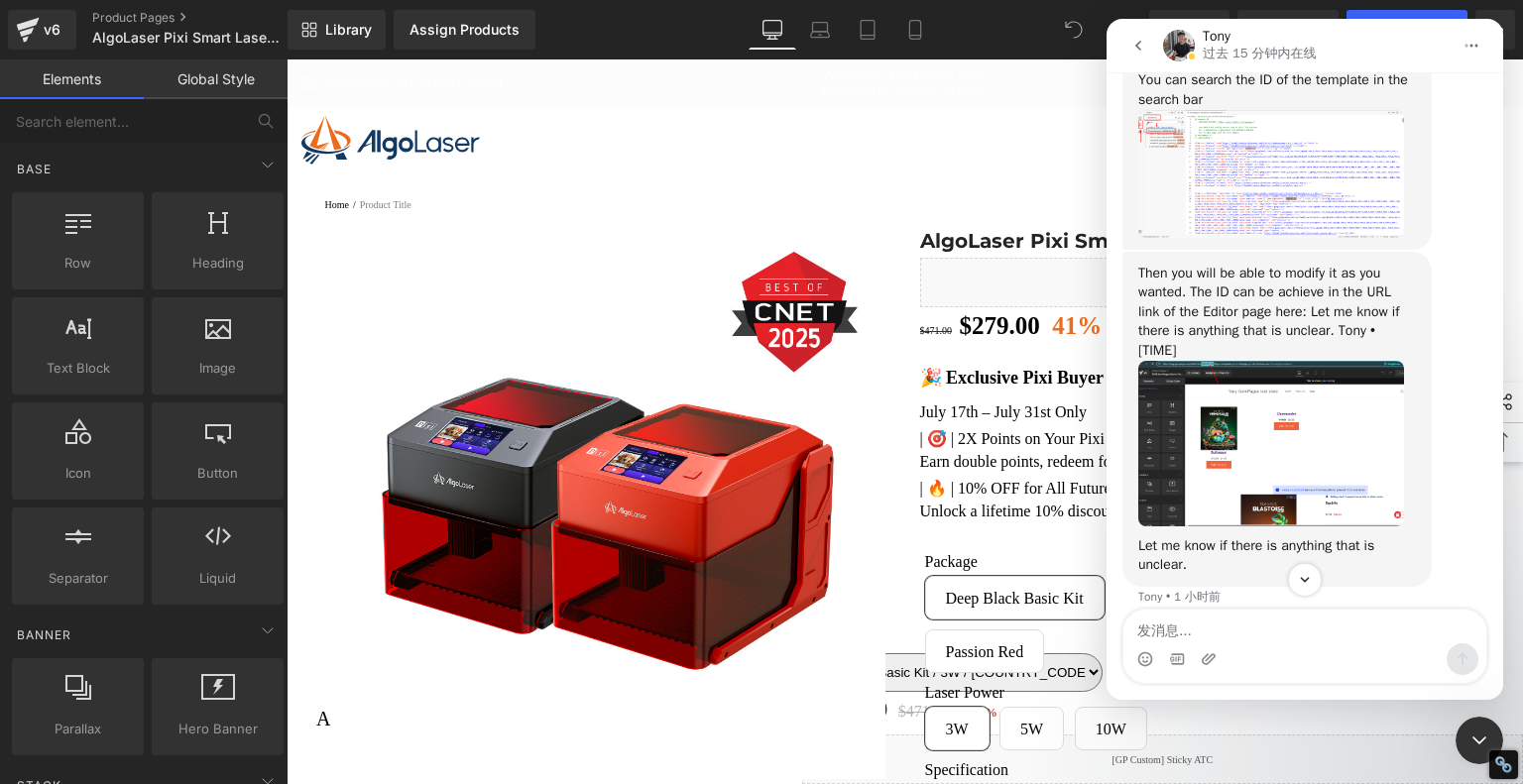scroll, scrollTop: 0, scrollLeft: 0, axis: both 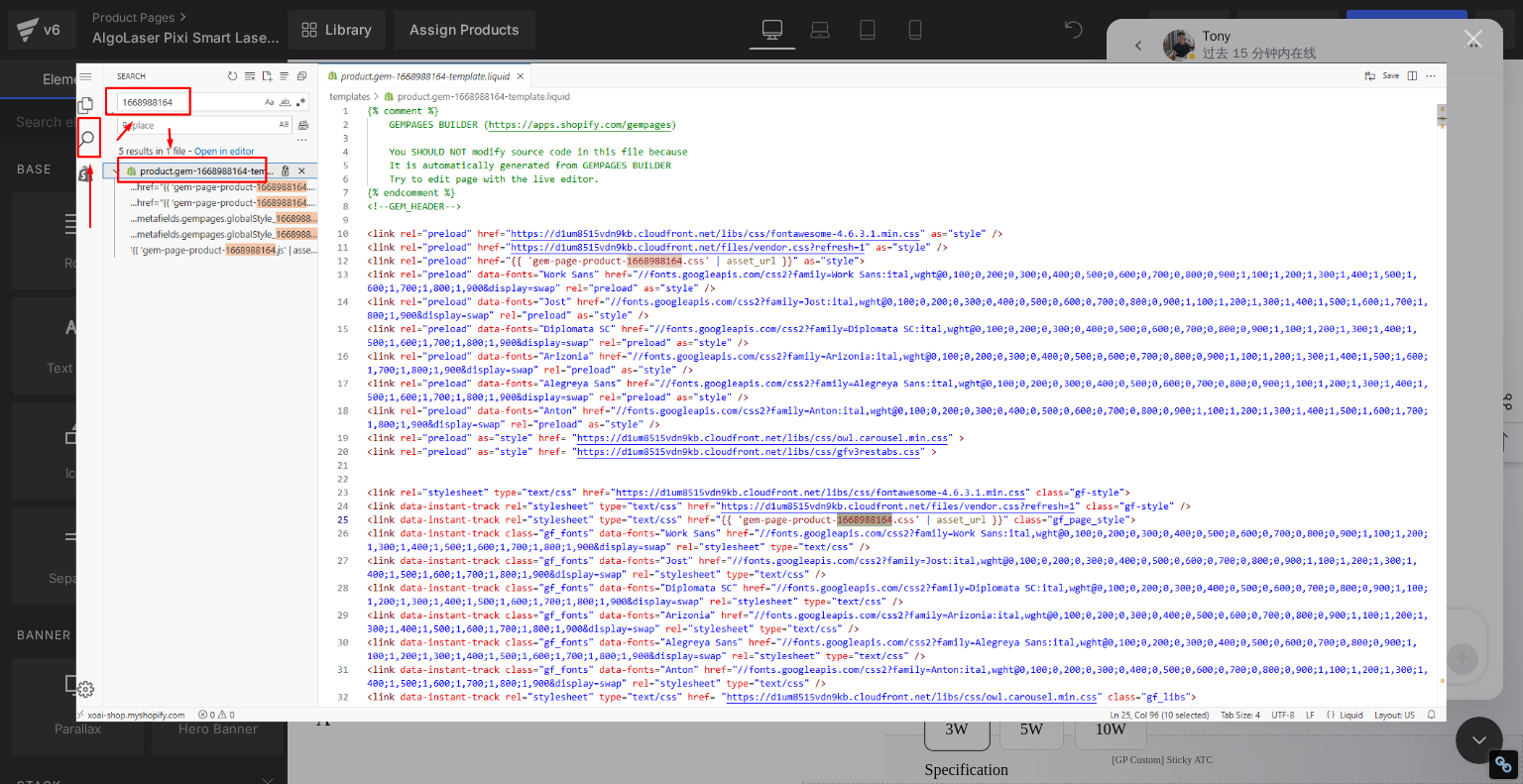 click at bounding box center [1473, 39] 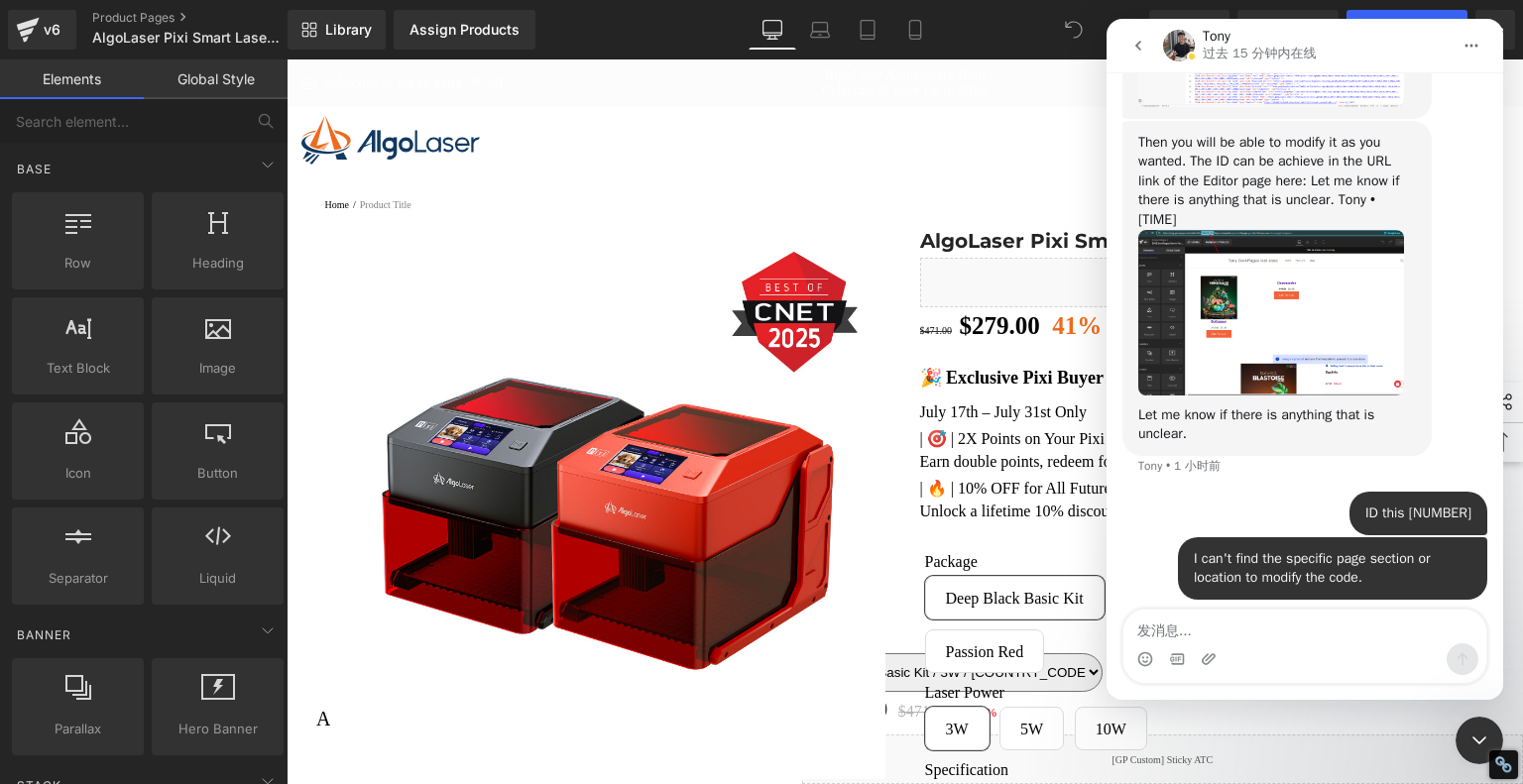 scroll, scrollTop: 1217, scrollLeft: 0, axis: vertical 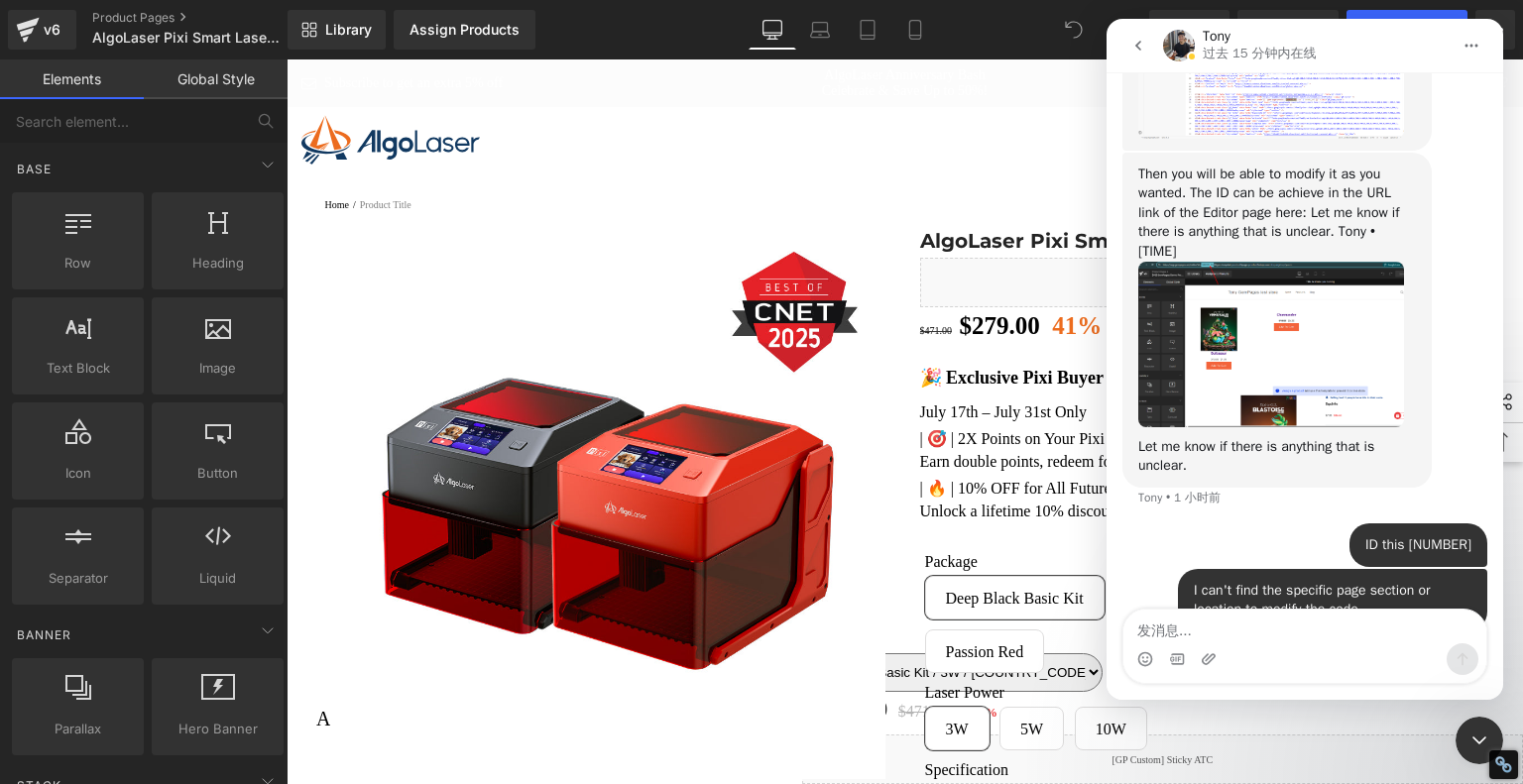 click at bounding box center (762, 362) 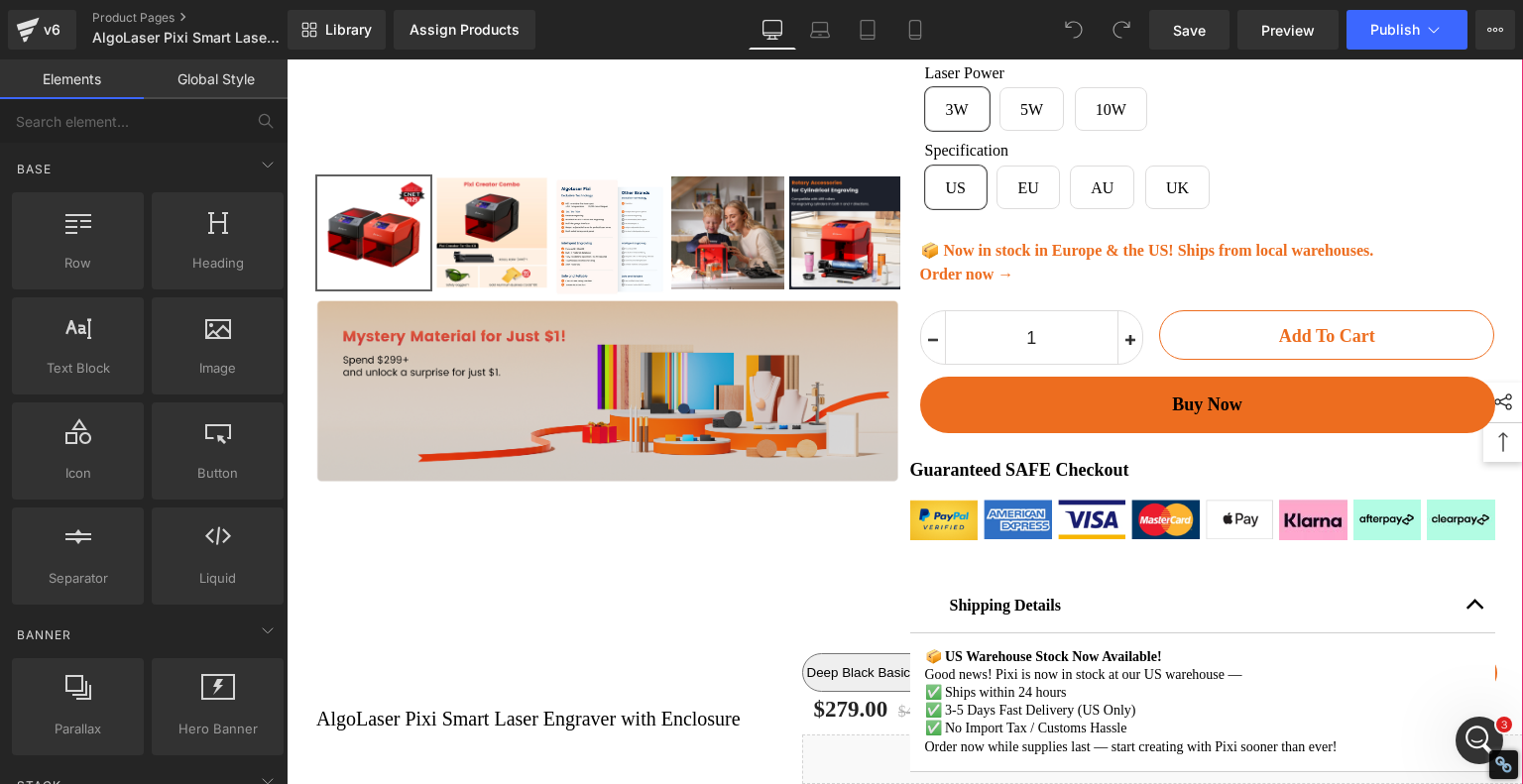 scroll, scrollTop: 396, scrollLeft: 0, axis: vertical 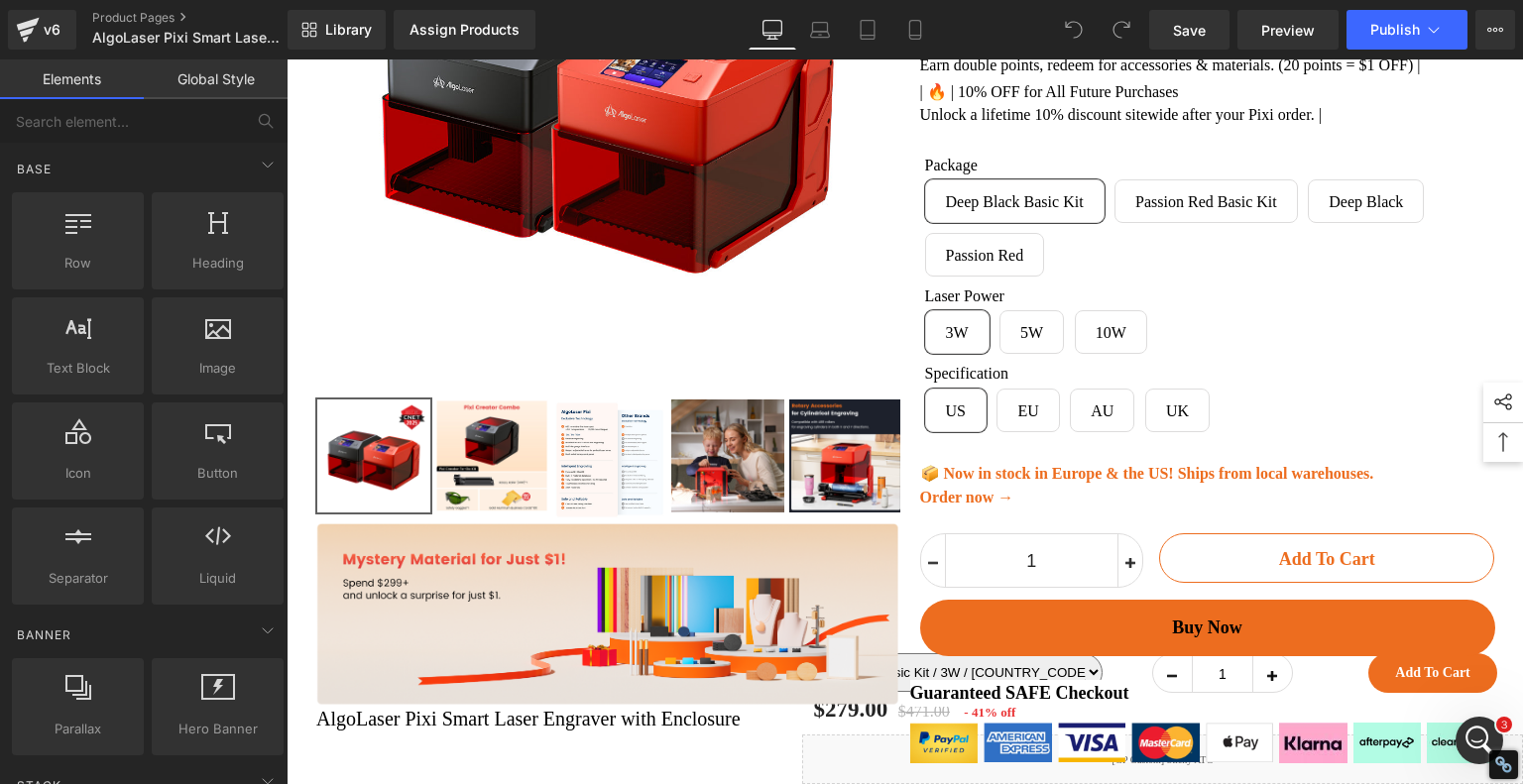 click 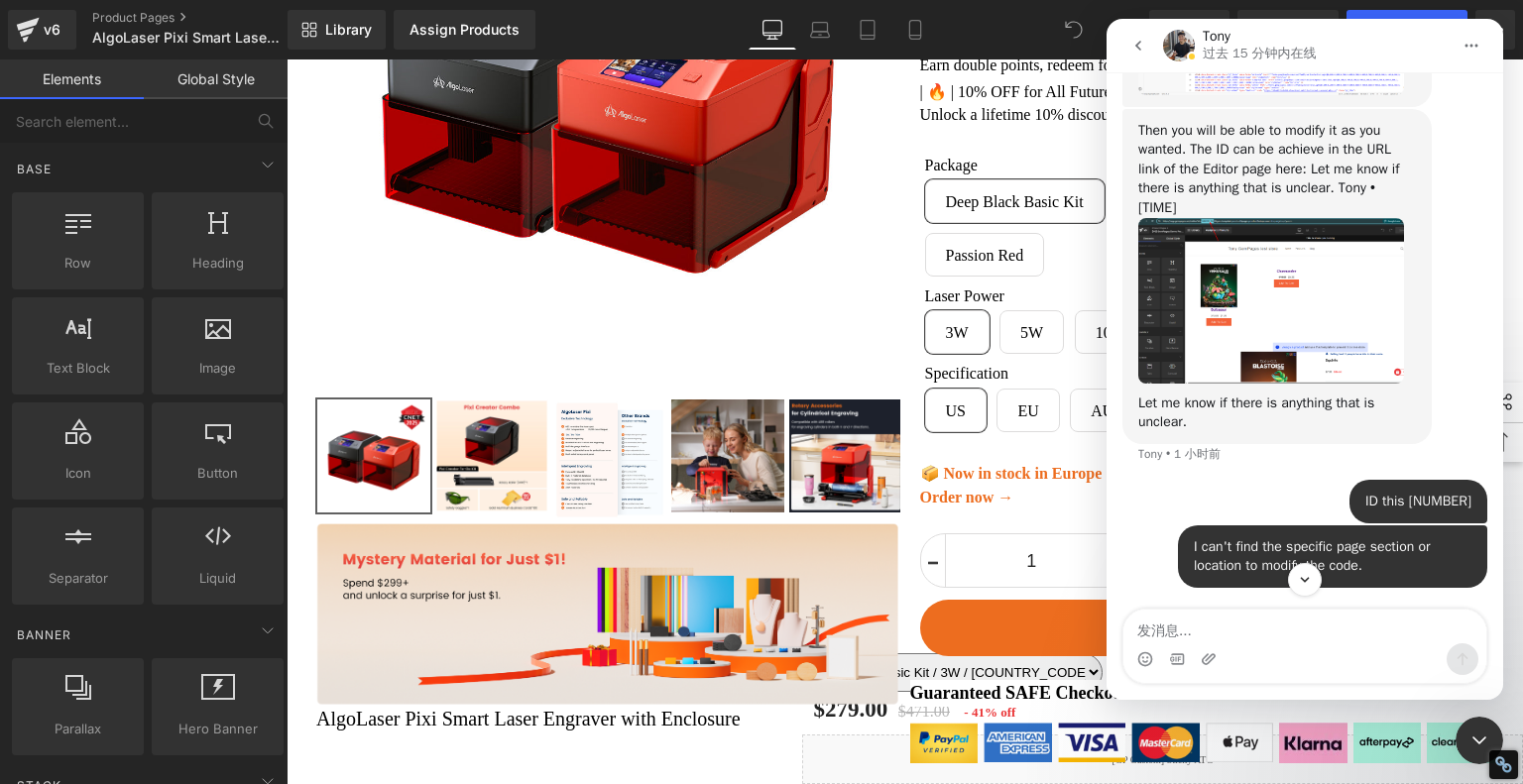 scroll, scrollTop: 1316, scrollLeft: 0, axis: vertical 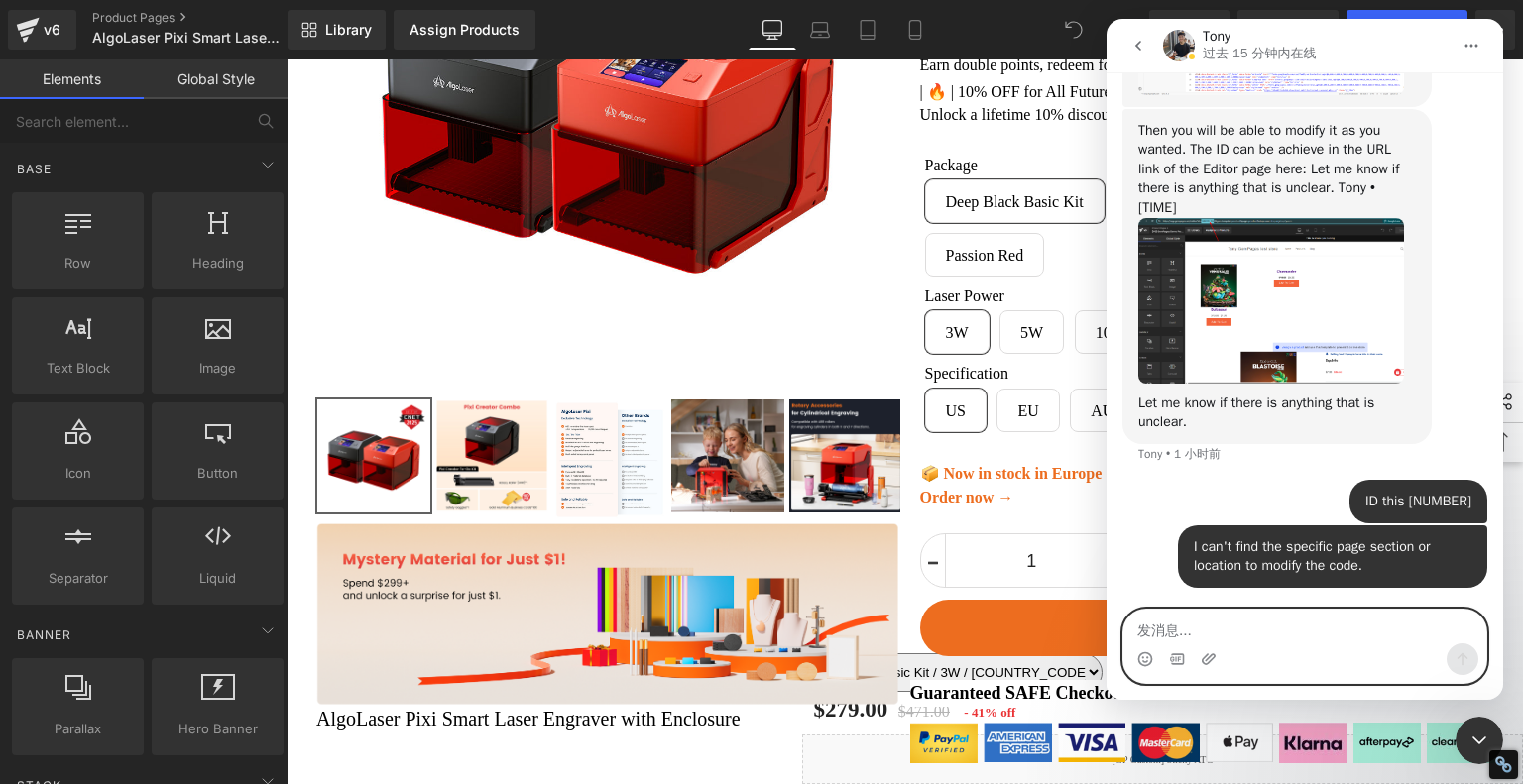 click at bounding box center [1305, 626] 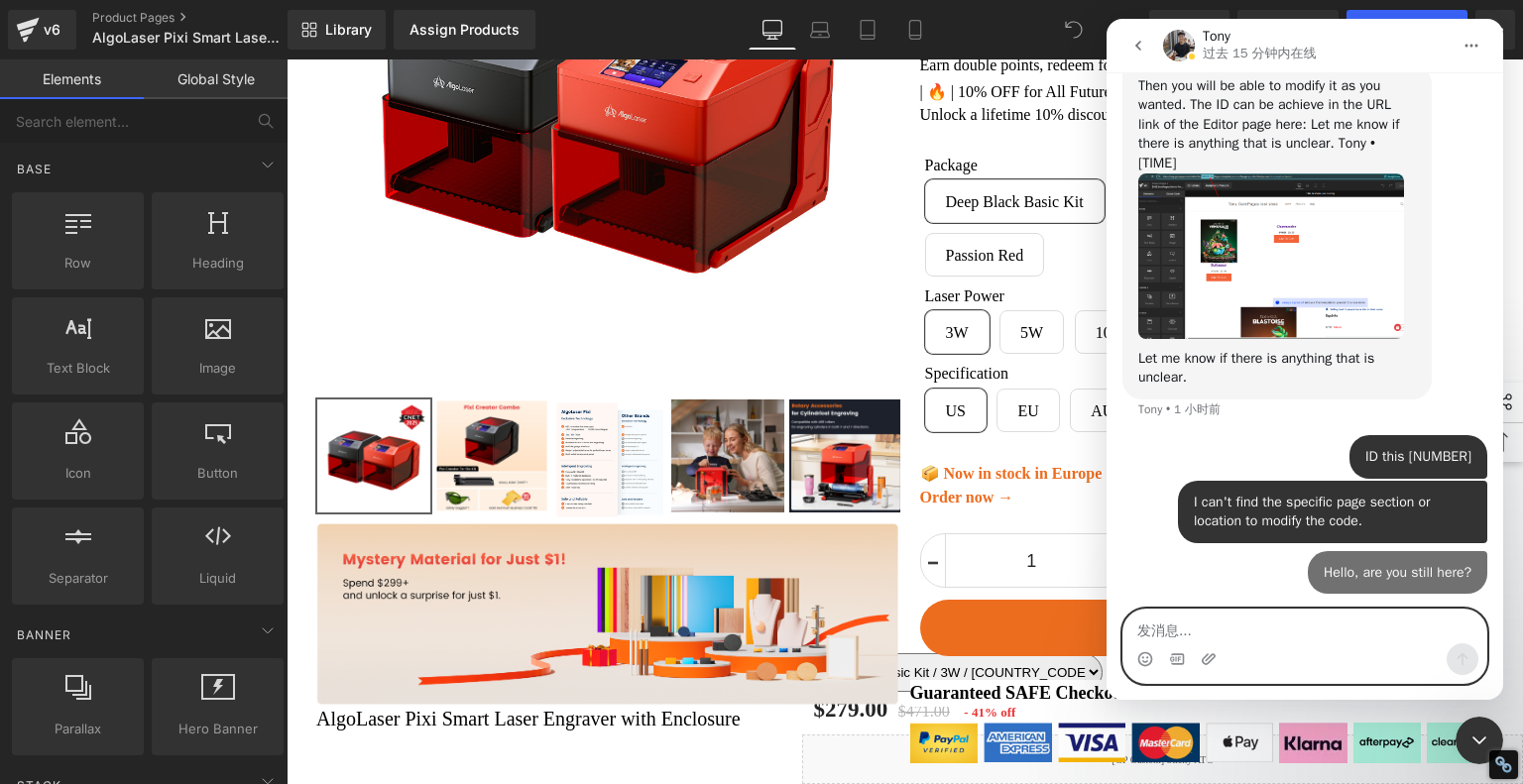 scroll, scrollTop: 1363, scrollLeft: 0, axis: vertical 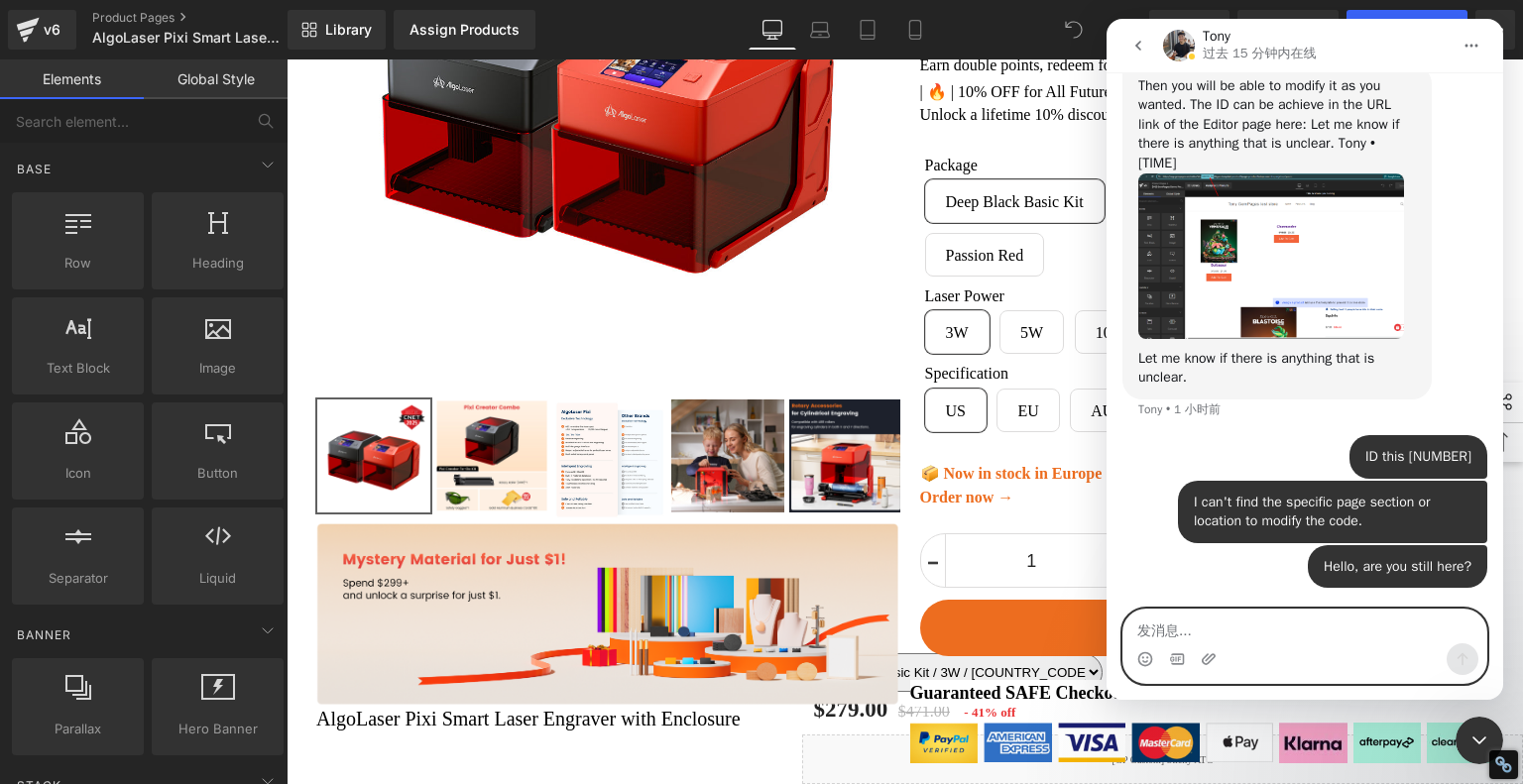 click at bounding box center [1305, 626] 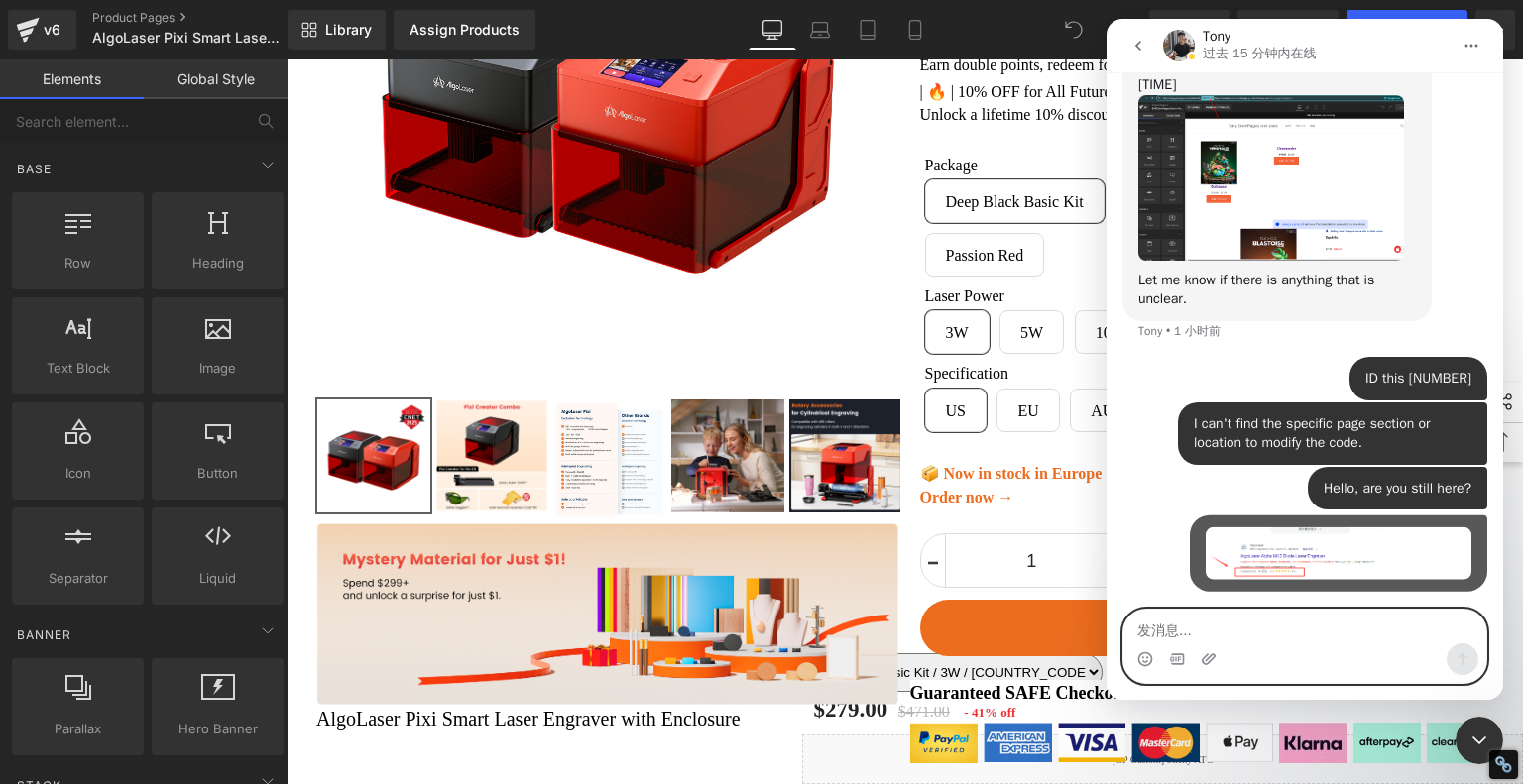 scroll, scrollTop: 1440, scrollLeft: 0, axis: vertical 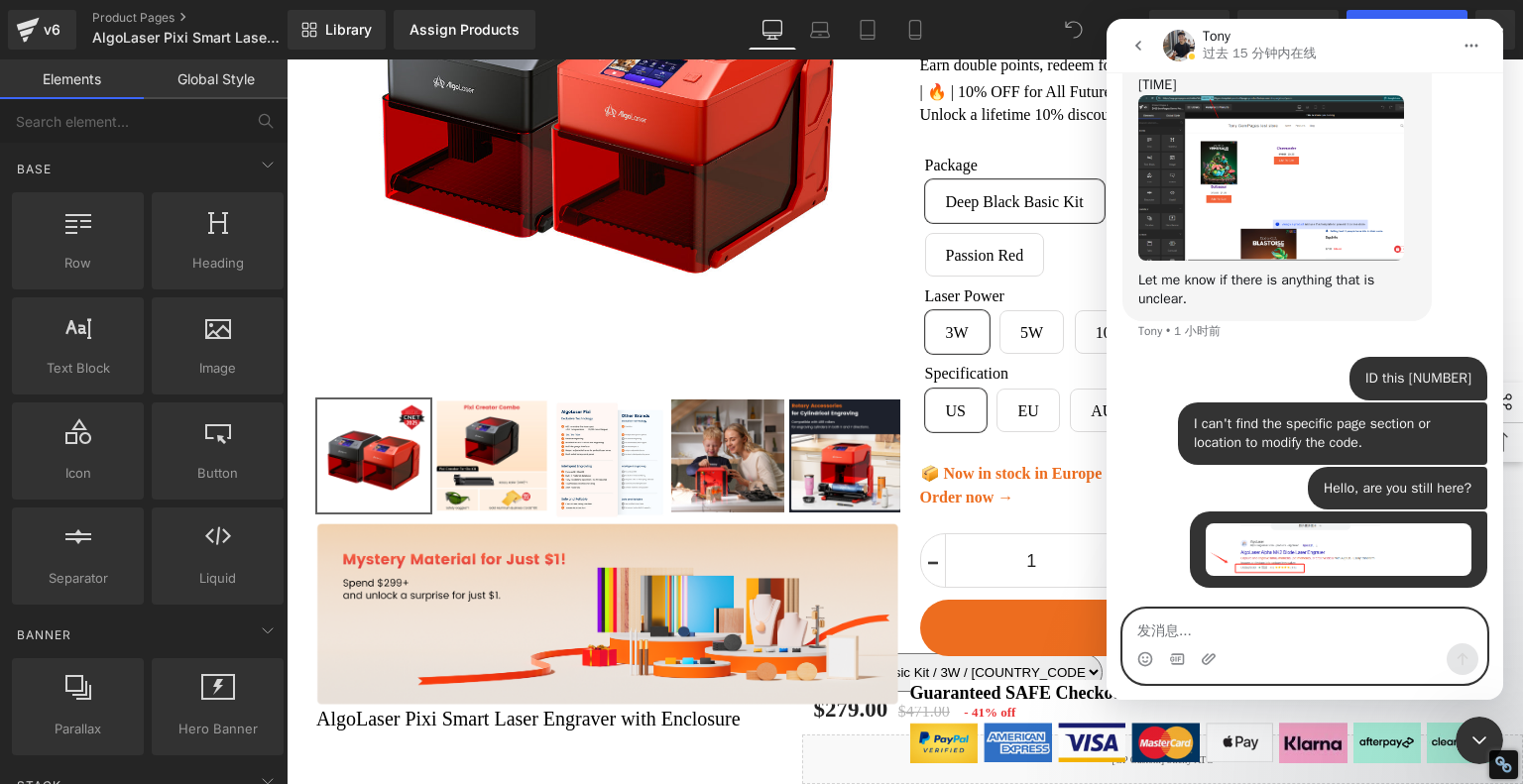 click at bounding box center [1305, 626] 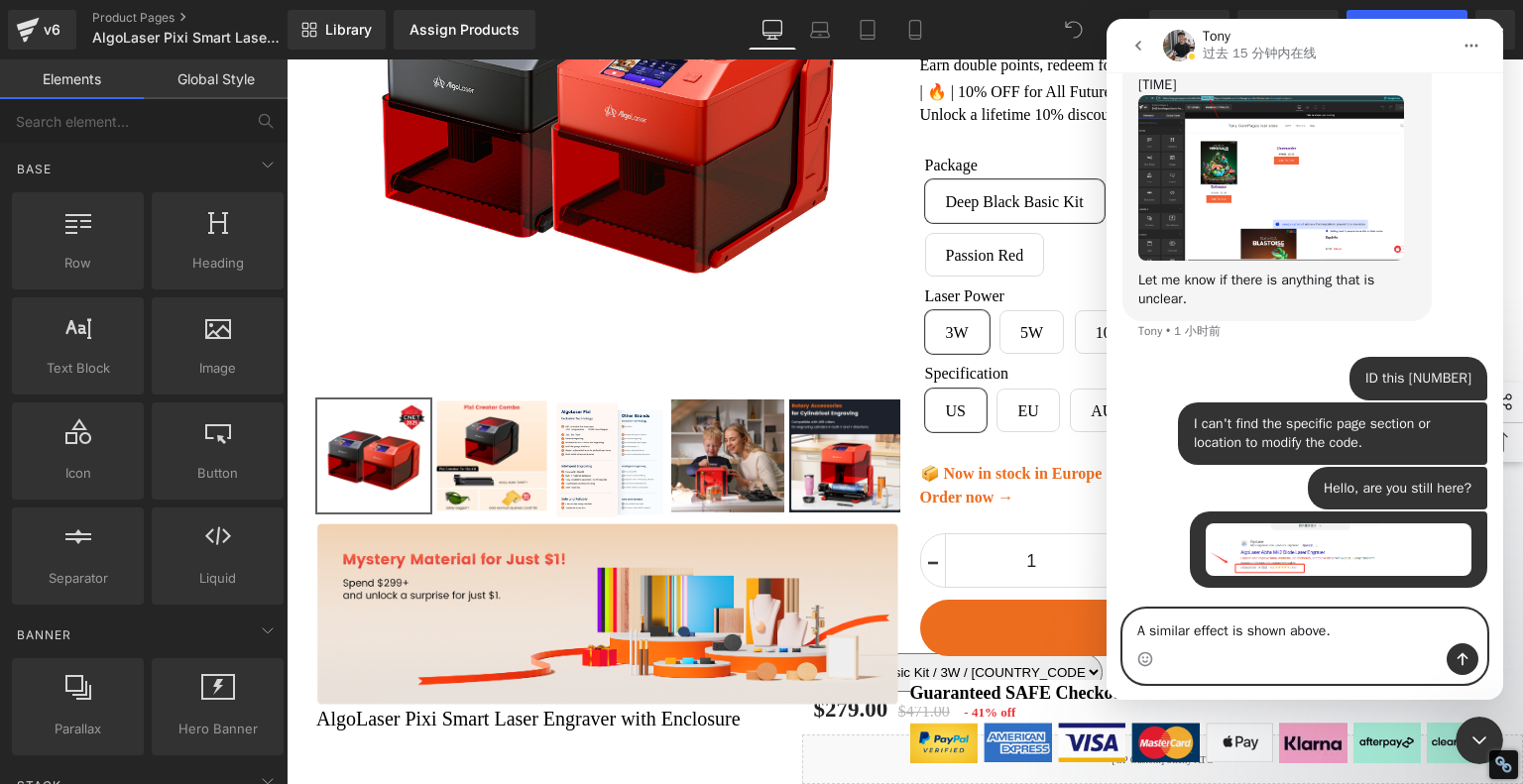 type 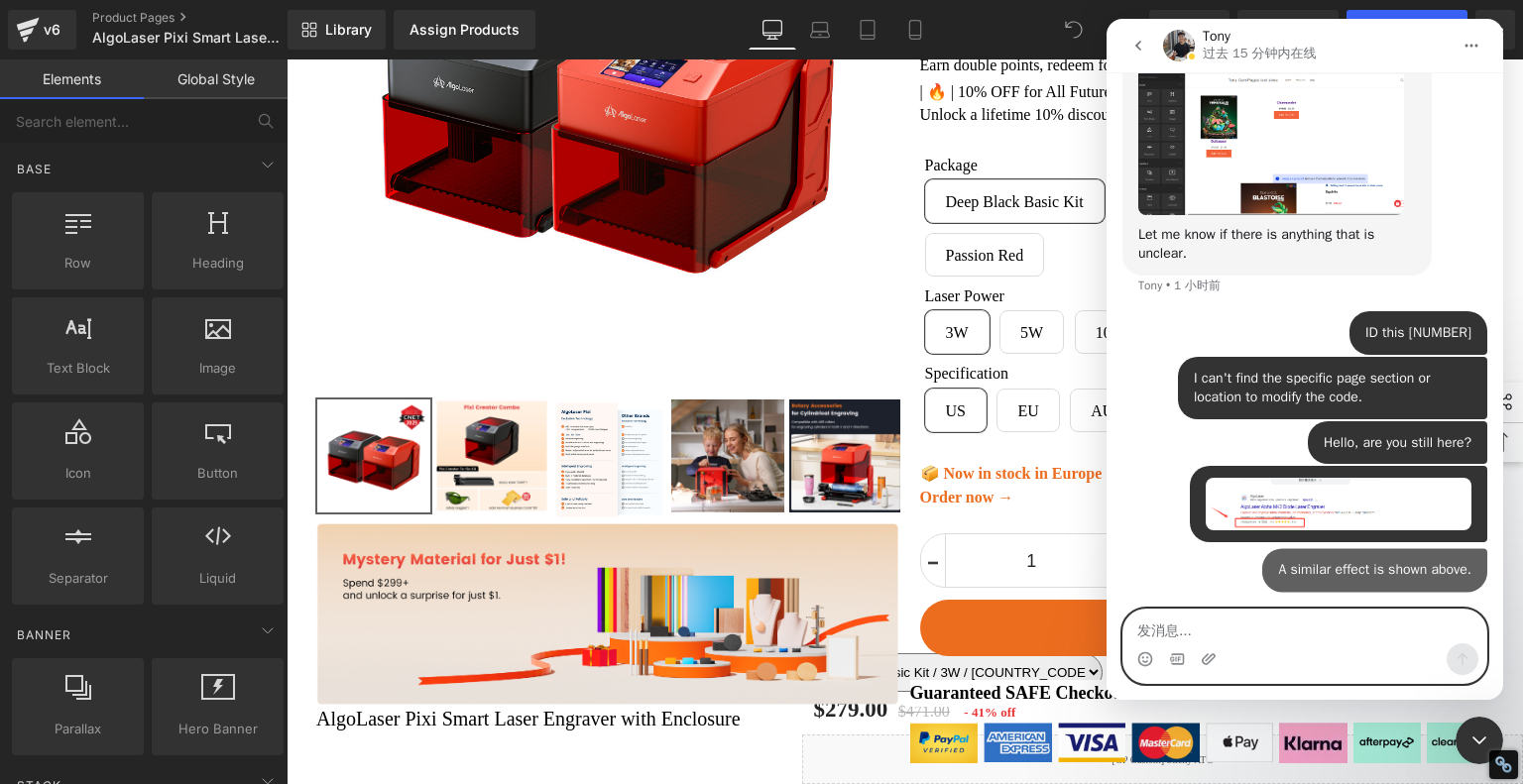 scroll, scrollTop: 1486, scrollLeft: 0, axis: vertical 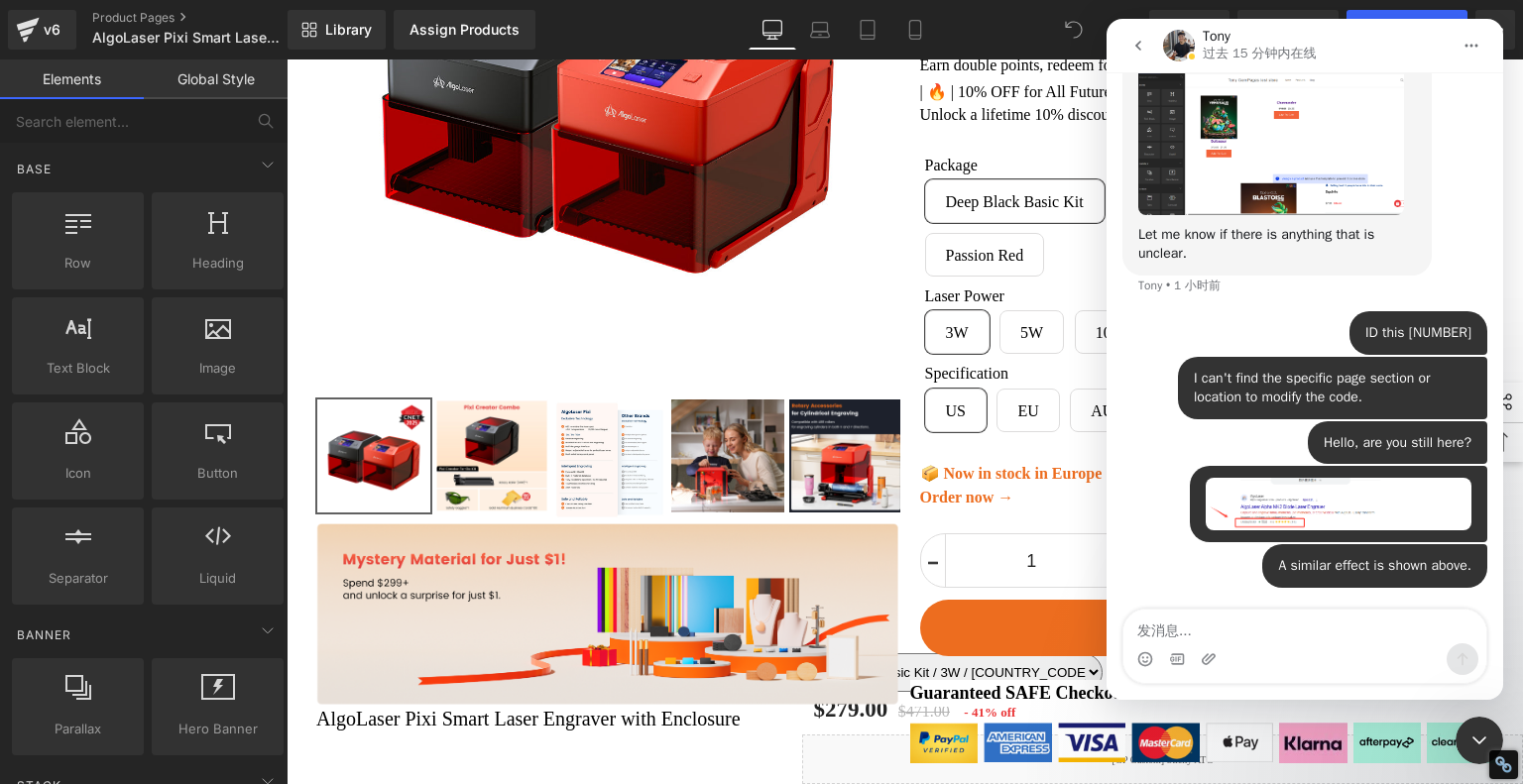 click at bounding box center (762, 362) 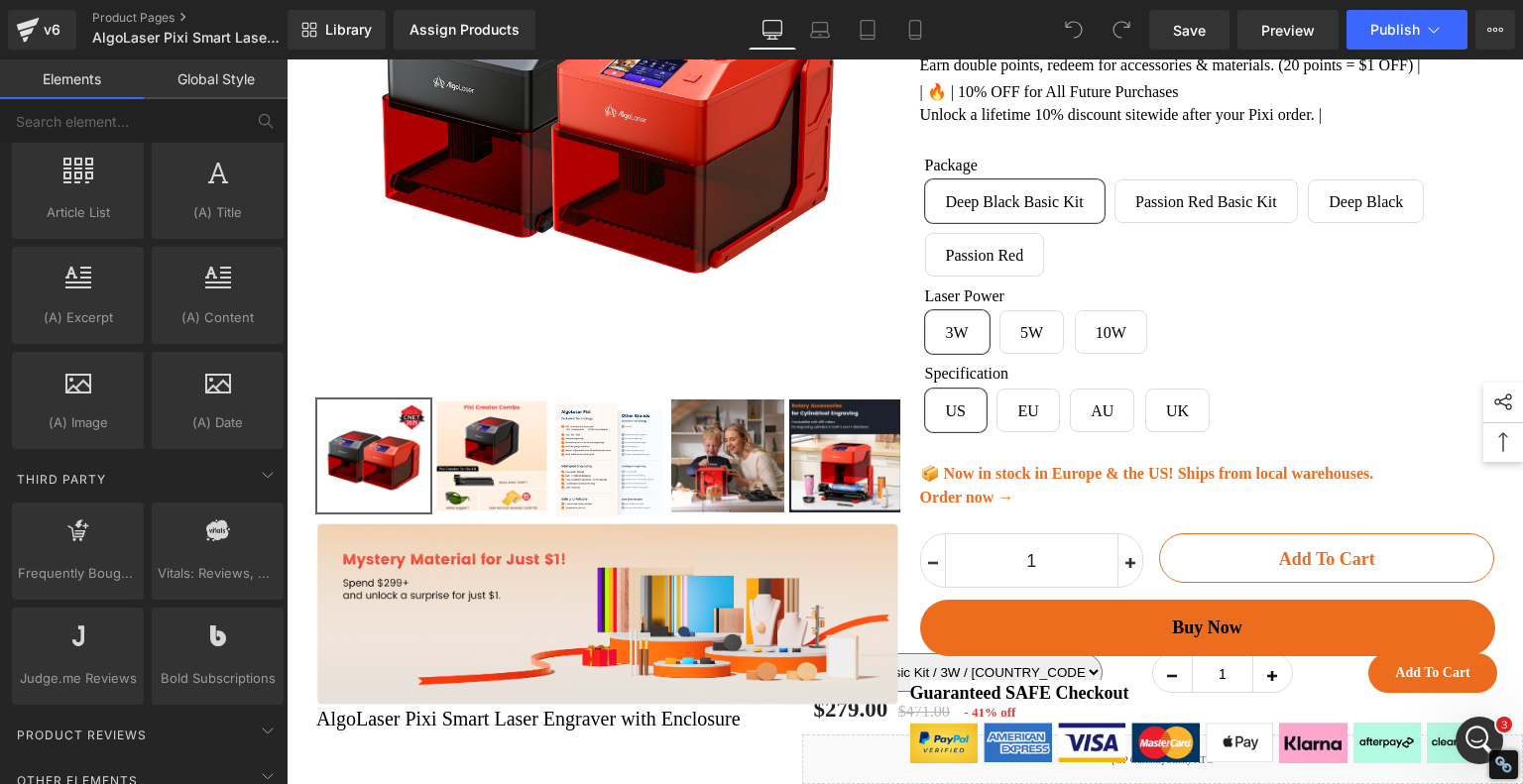 scroll, scrollTop: 4028, scrollLeft: 0, axis: vertical 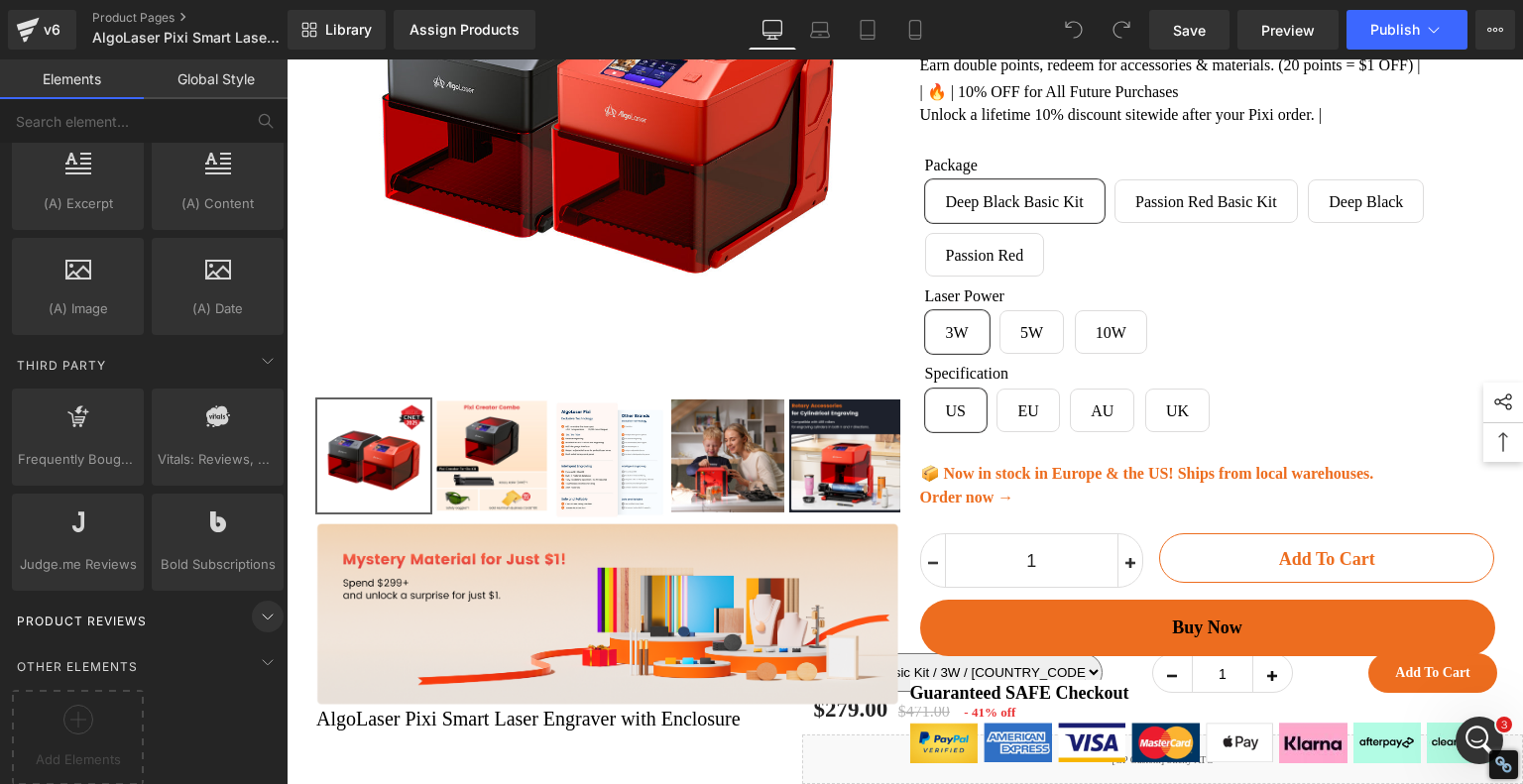 click 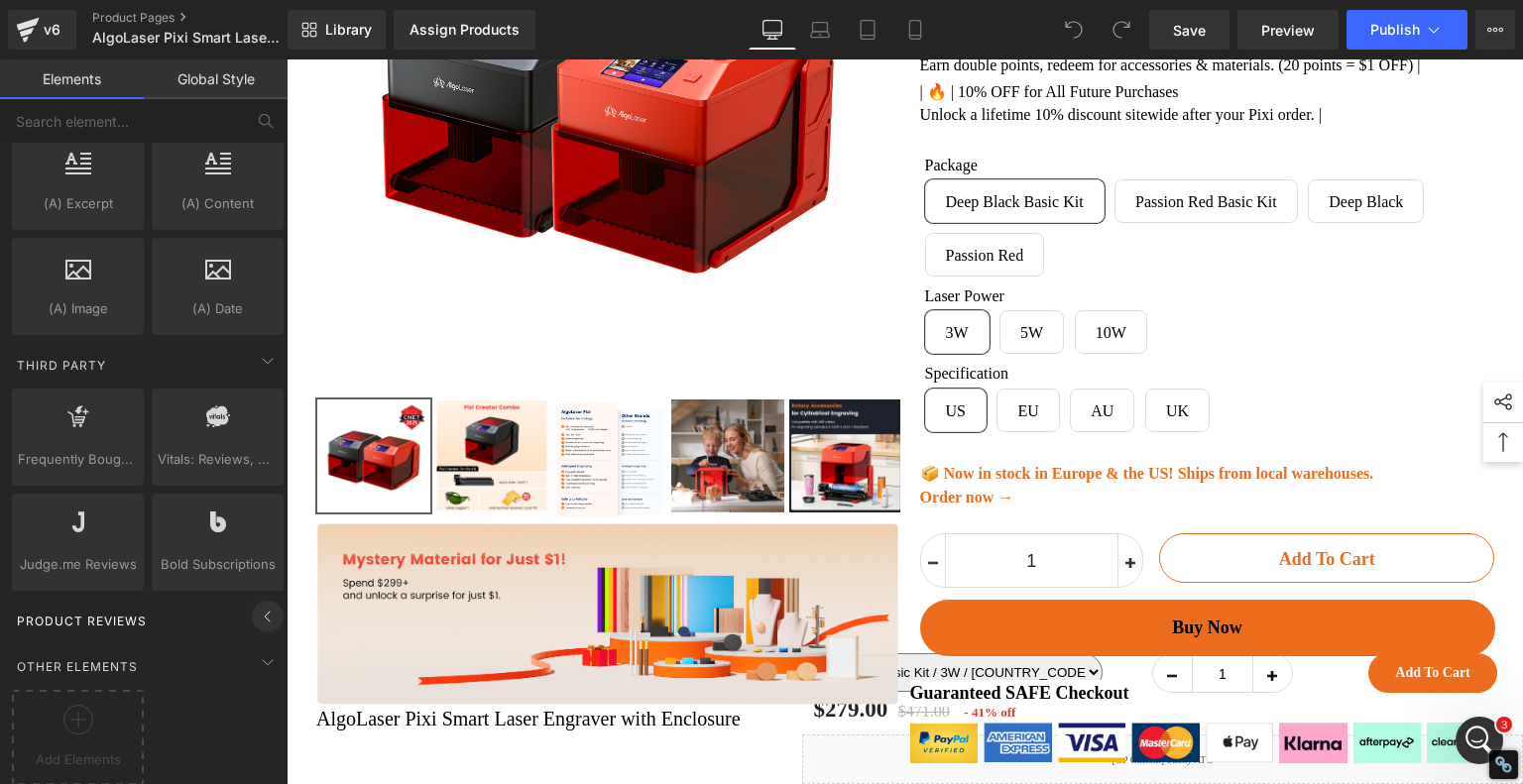 click 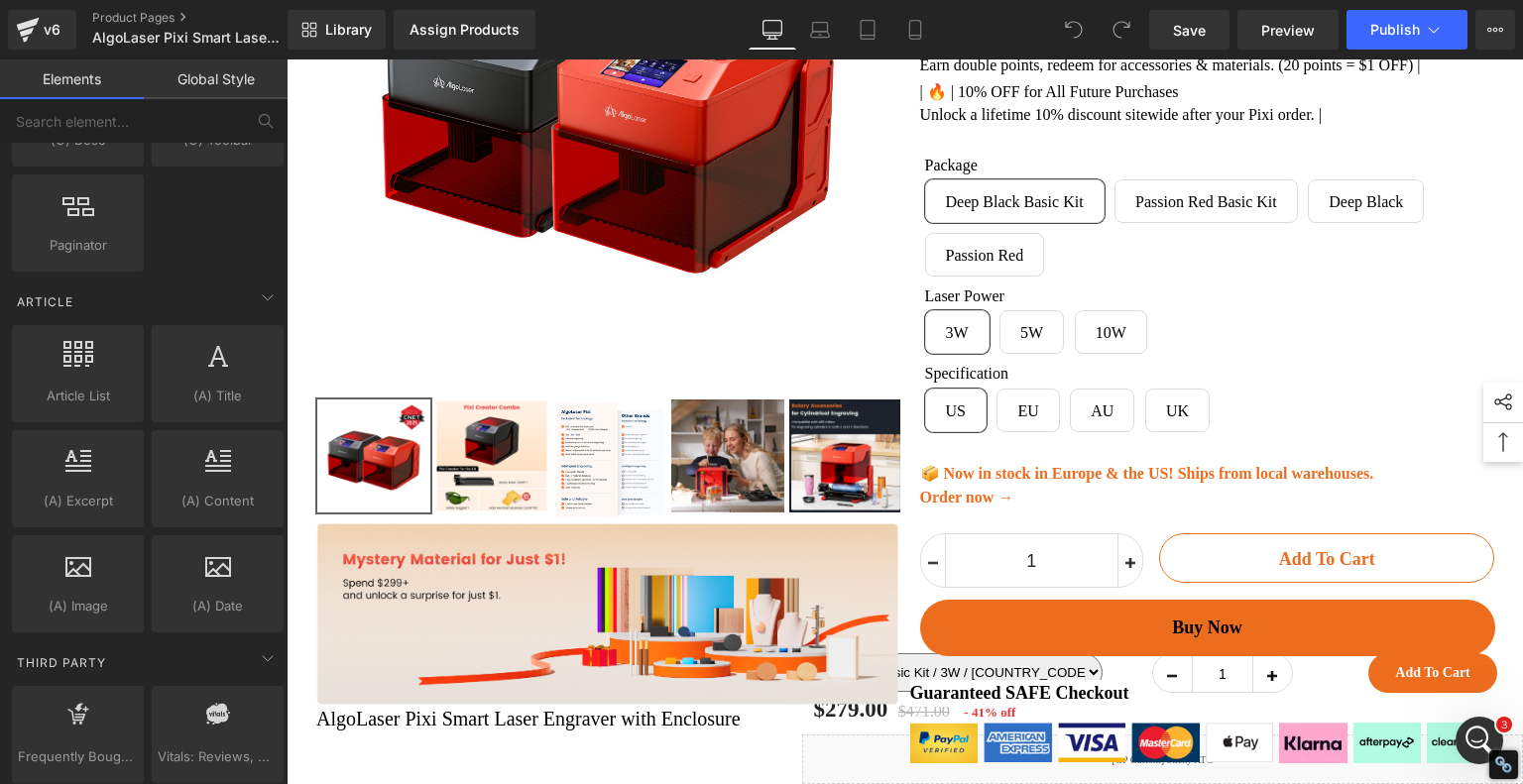 scroll, scrollTop: 3532, scrollLeft: 0, axis: vertical 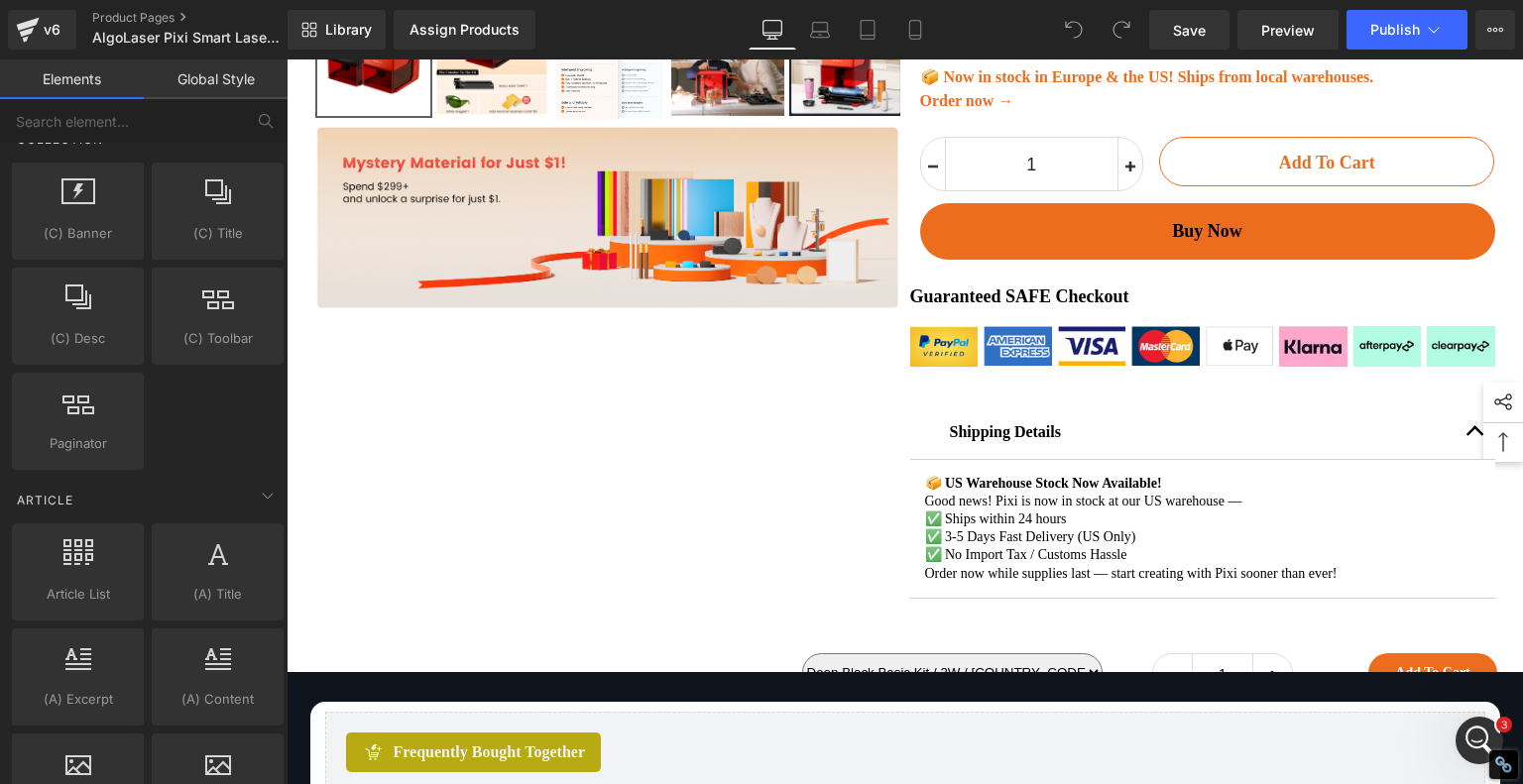 click 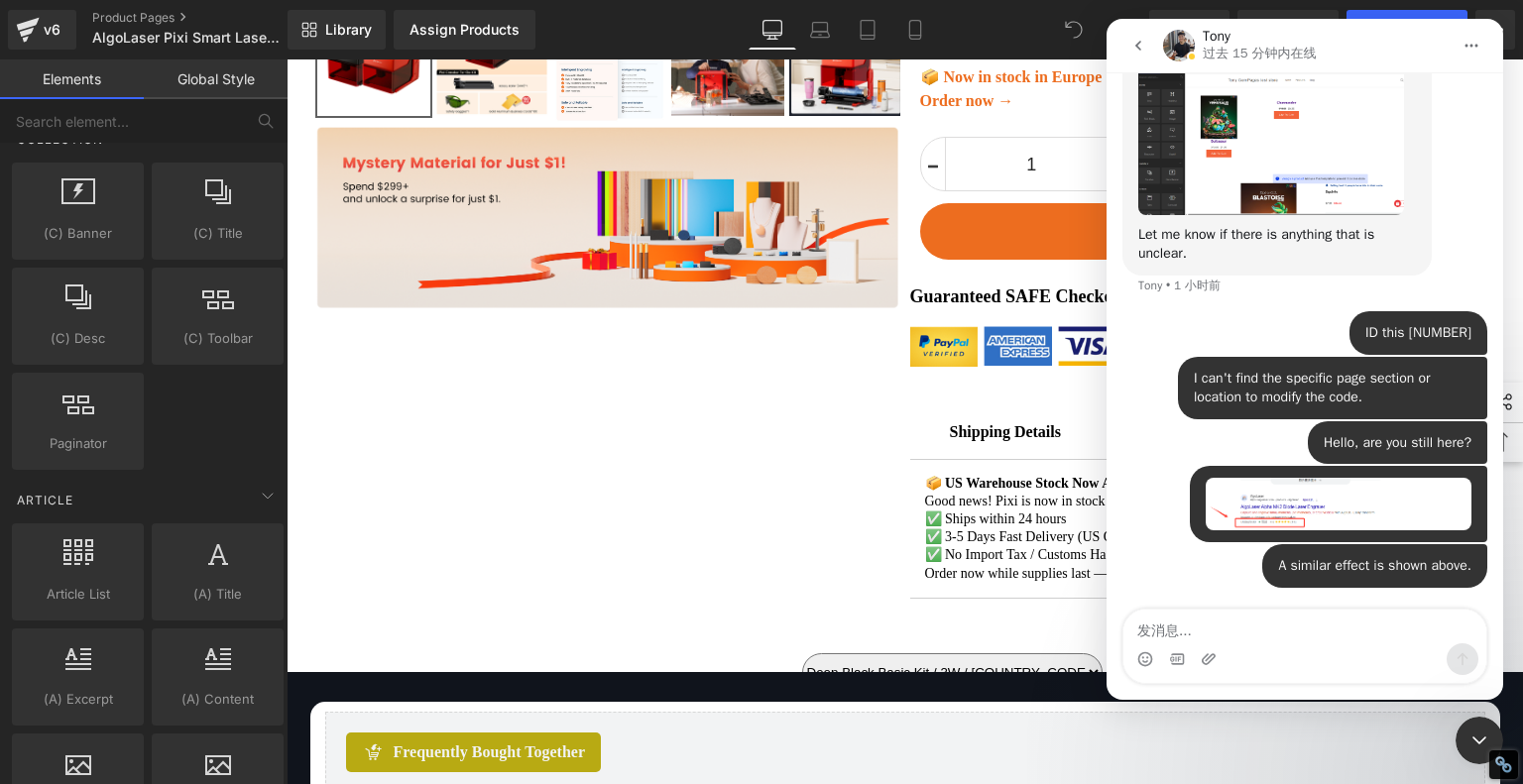 scroll, scrollTop: 1486, scrollLeft: 0, axis: vertical 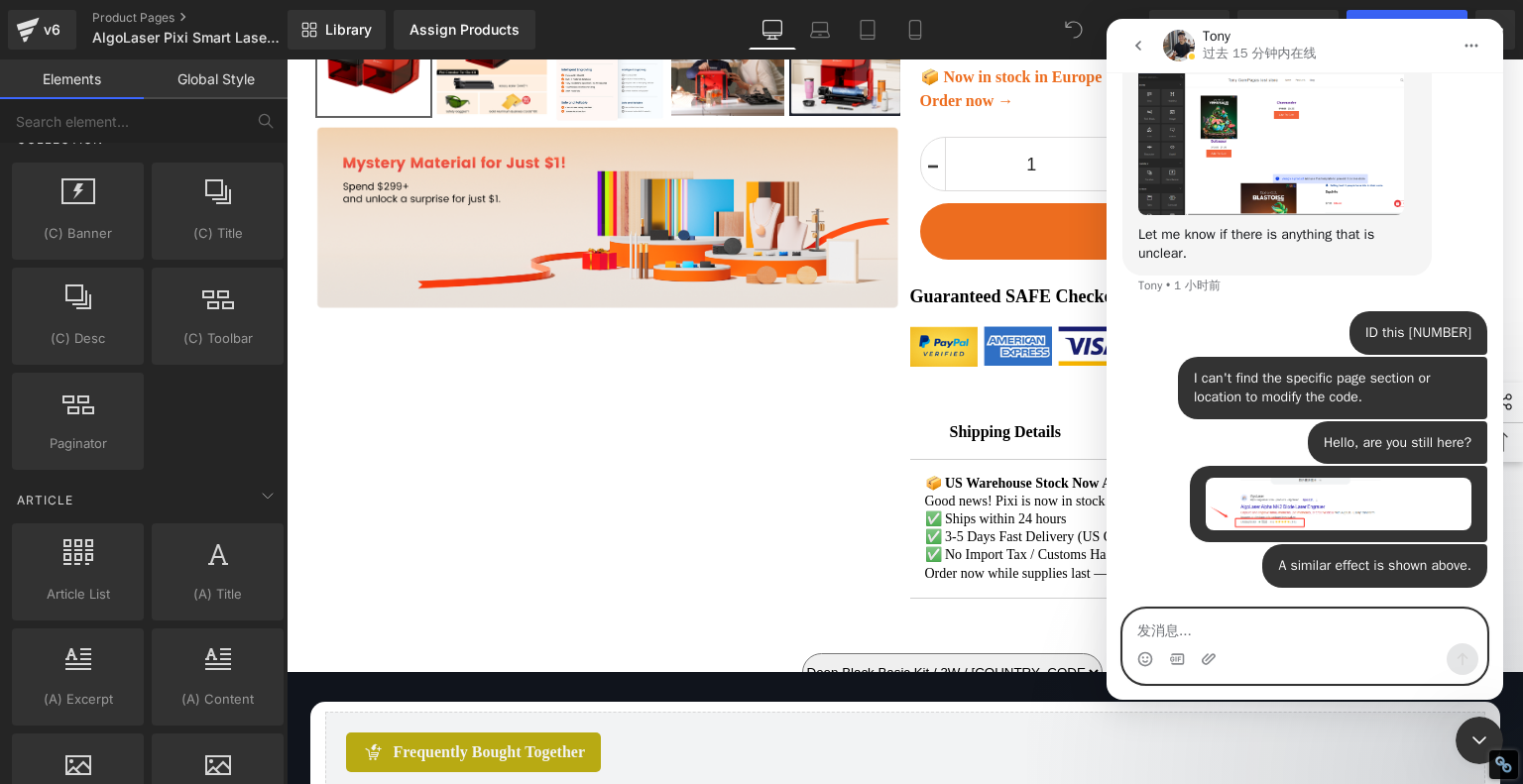 click at bounding box center [1305, 626] 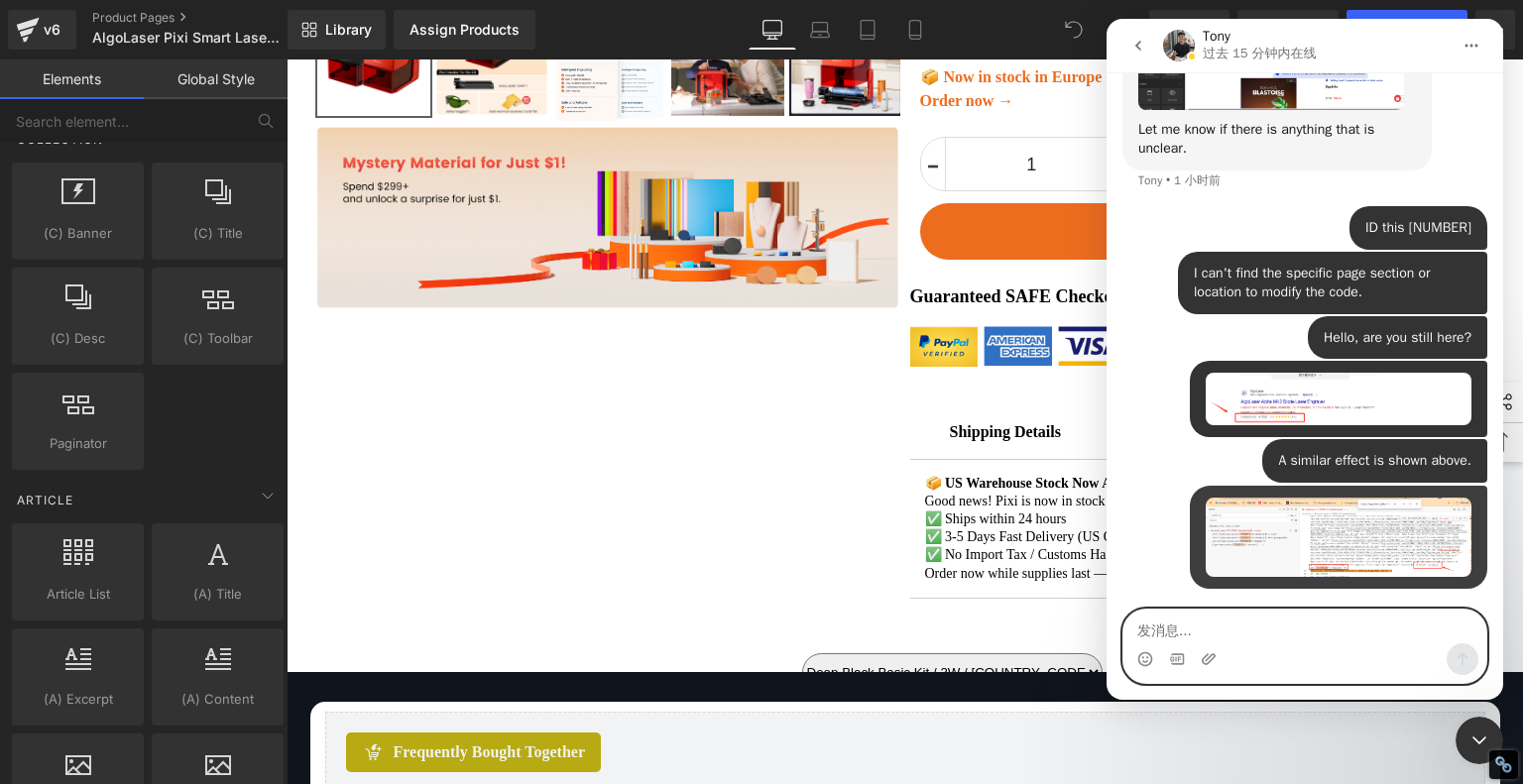 scroll, scrollTop: 1591, scrollLeft: 0, axis: vertical 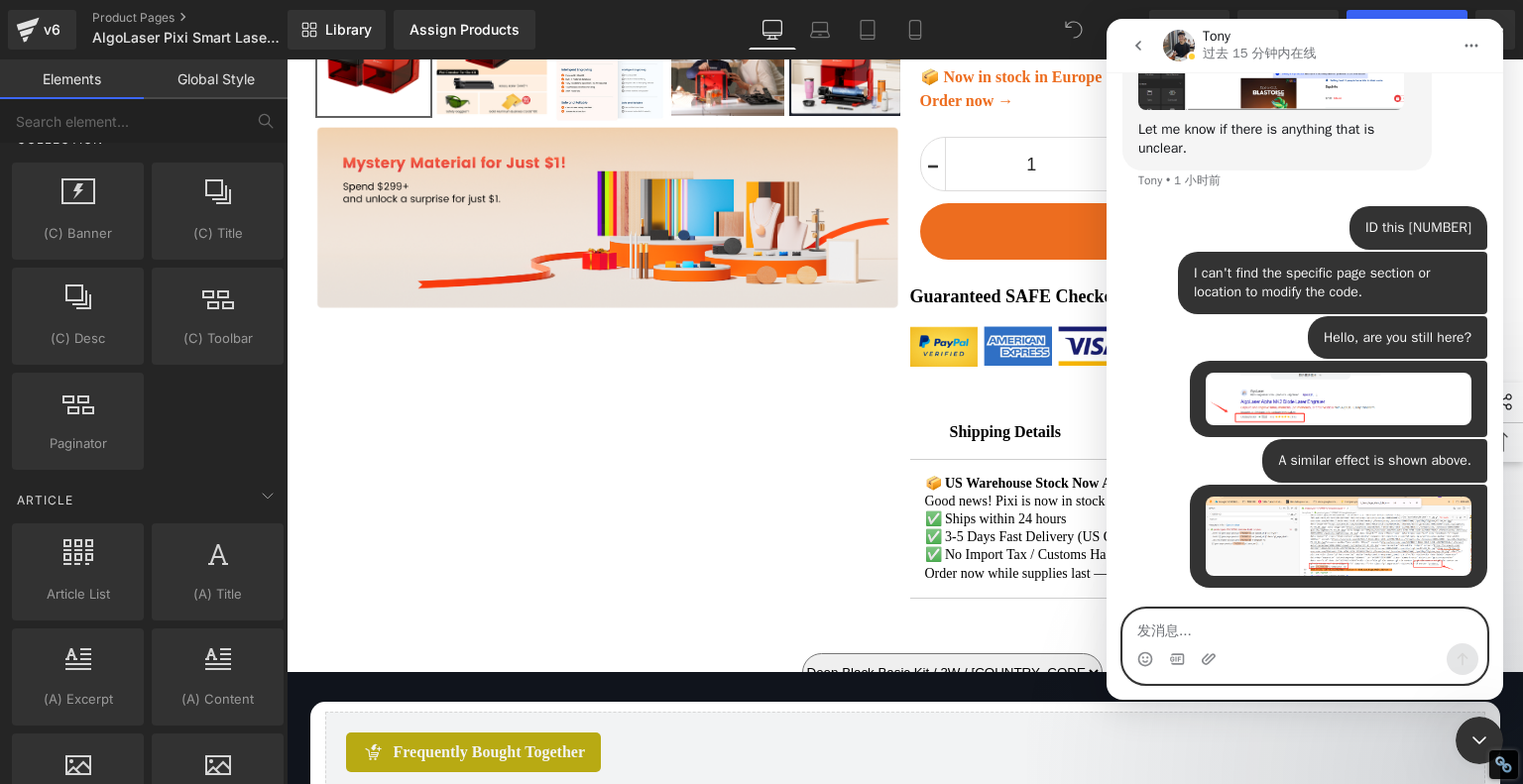 click at bounding box center (1305, 626) 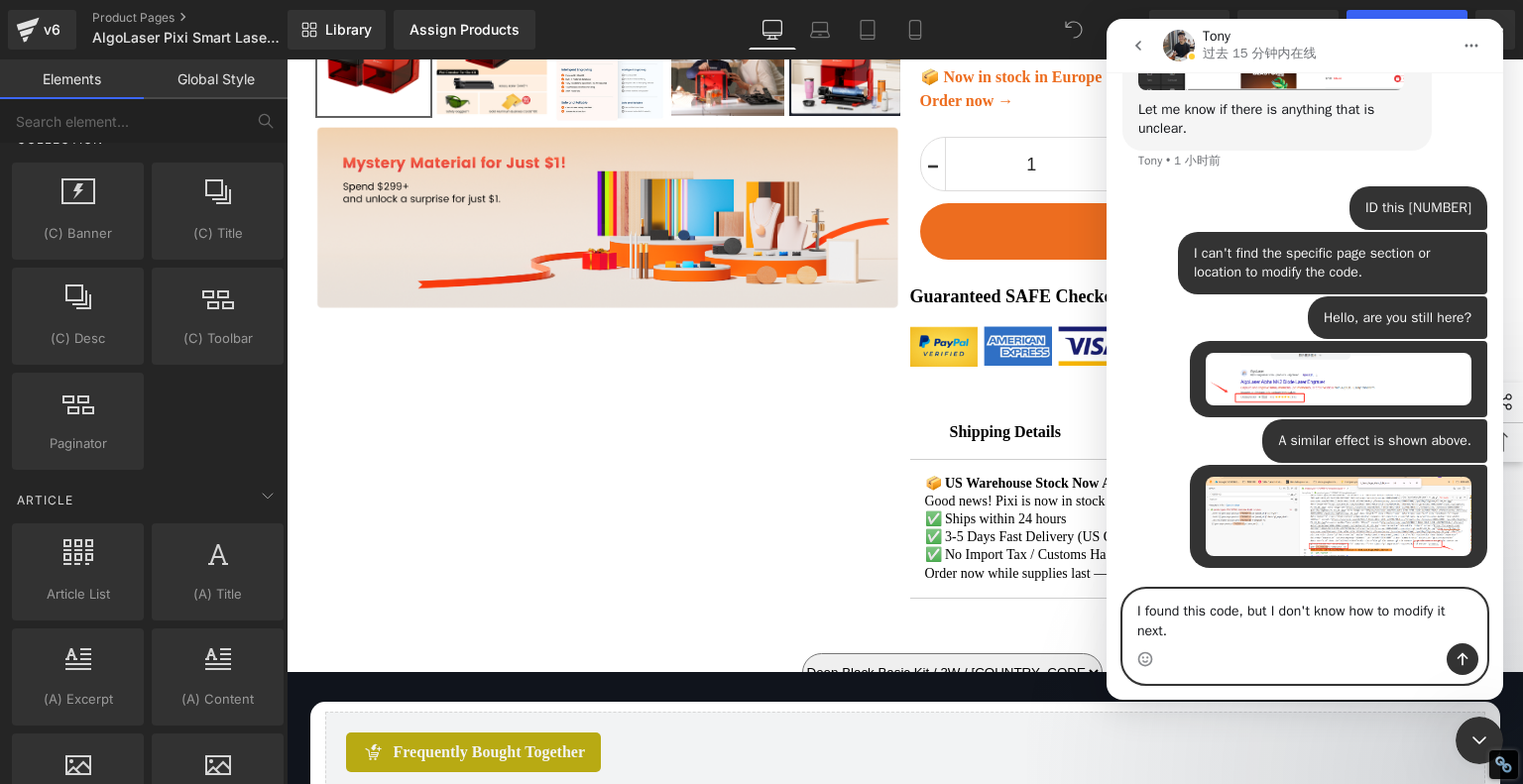 type 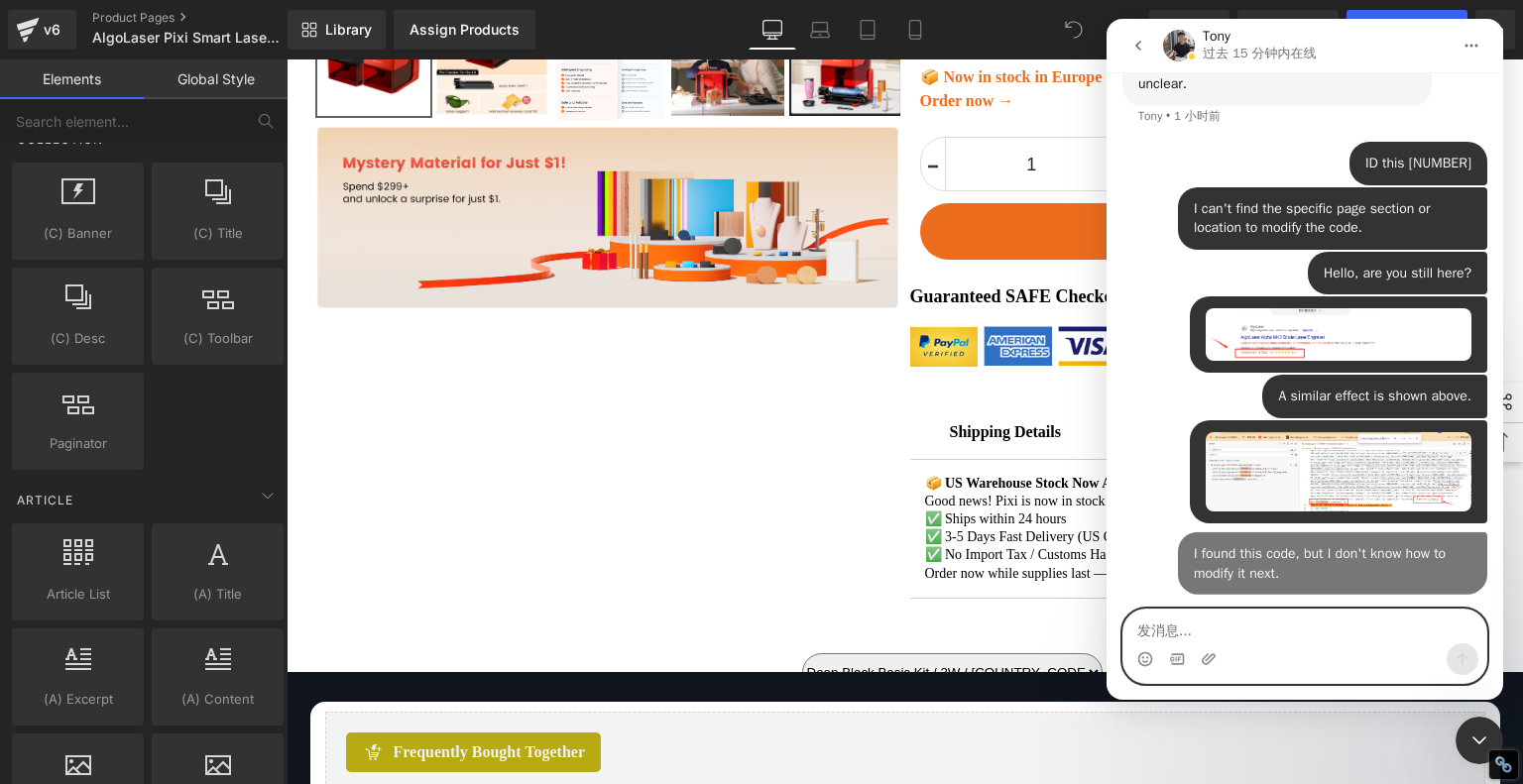 scroll, scrollTop: 1655, scrollLeft: 0, axis: vertical 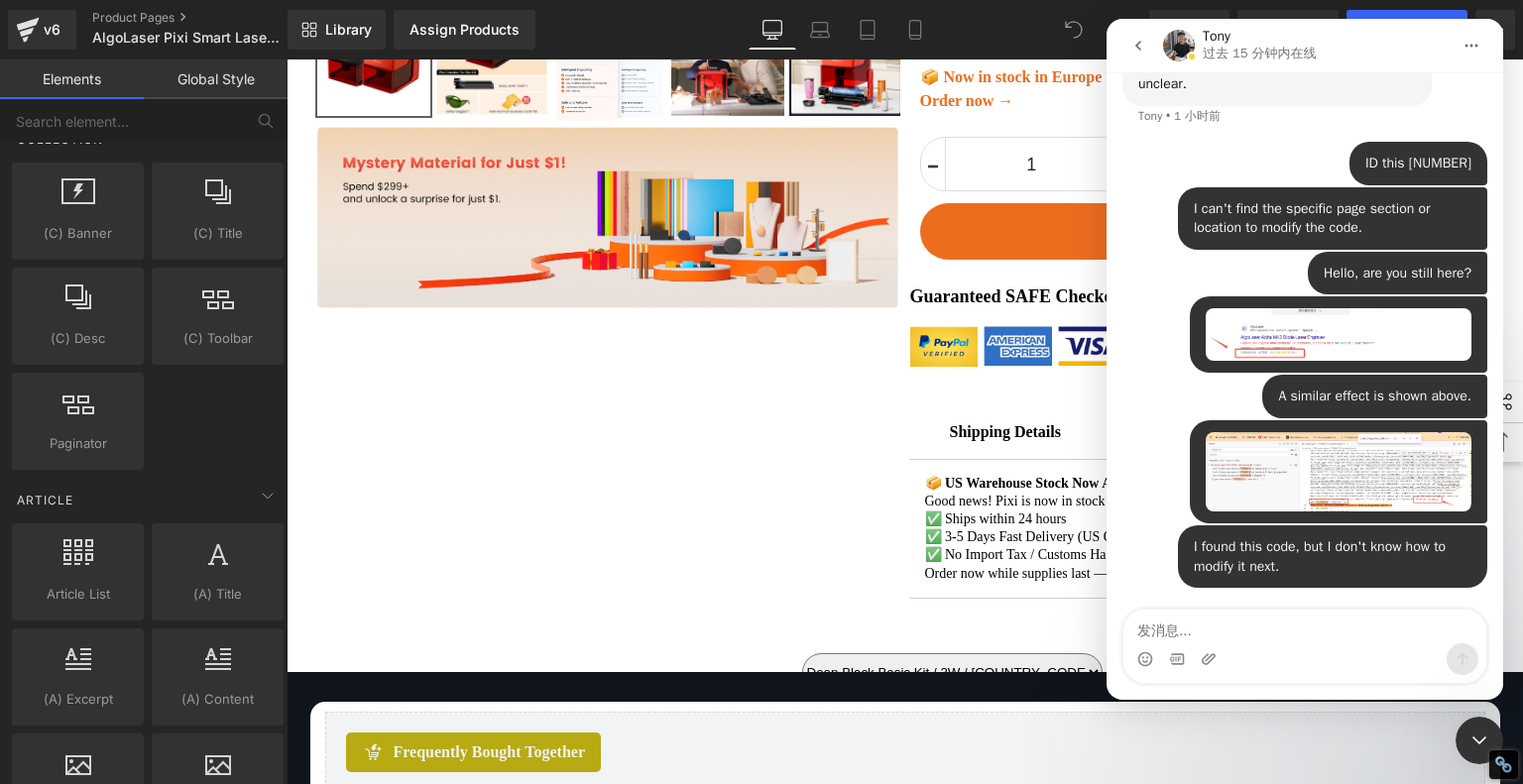 drag, startPoint x: 1379, startPoint y: 163, endPoint x: 1464, endPoint y: 164, distance: 85.00588 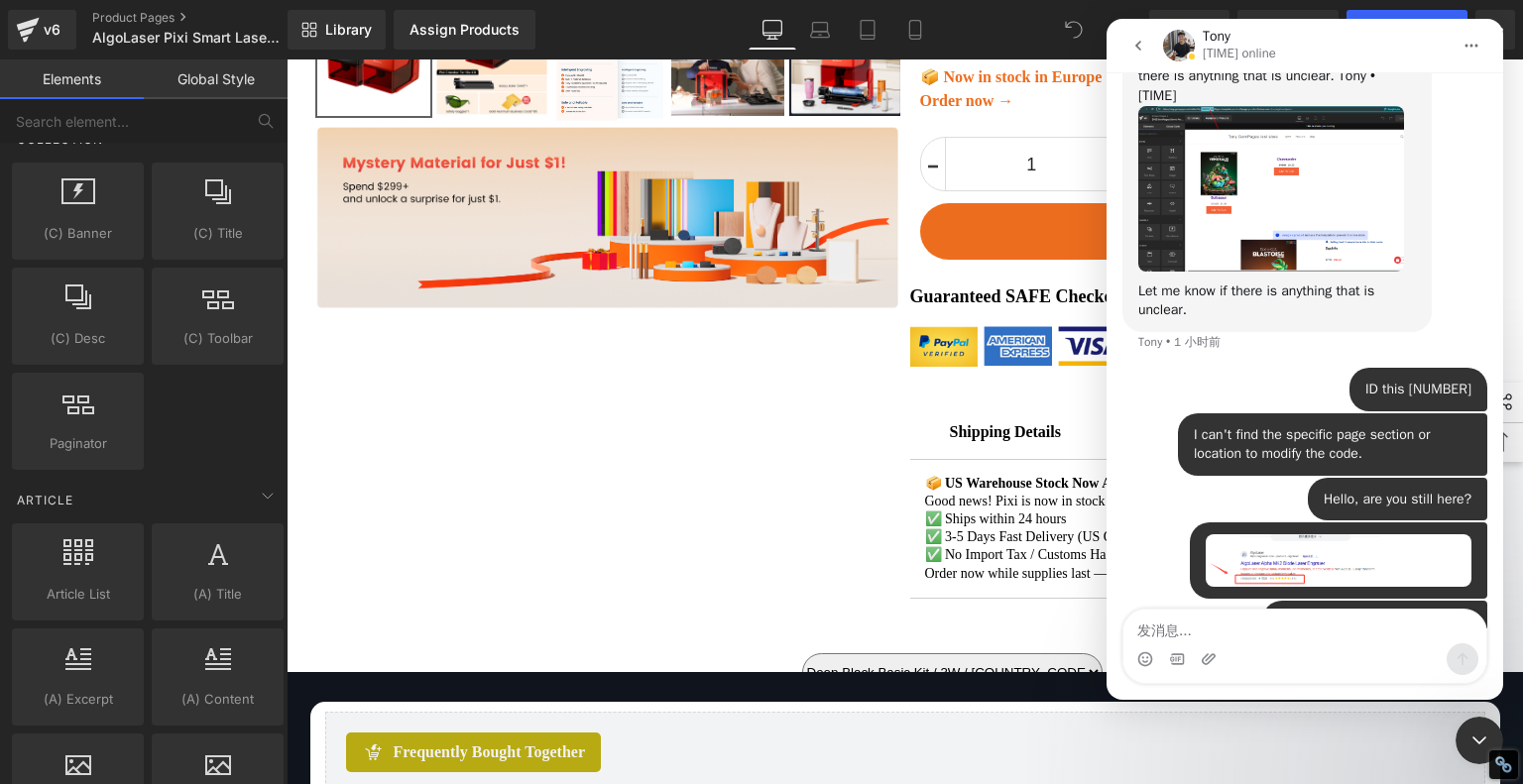 scroll, scrollTop: 1259, scrollLeft: 0, axis: vertical 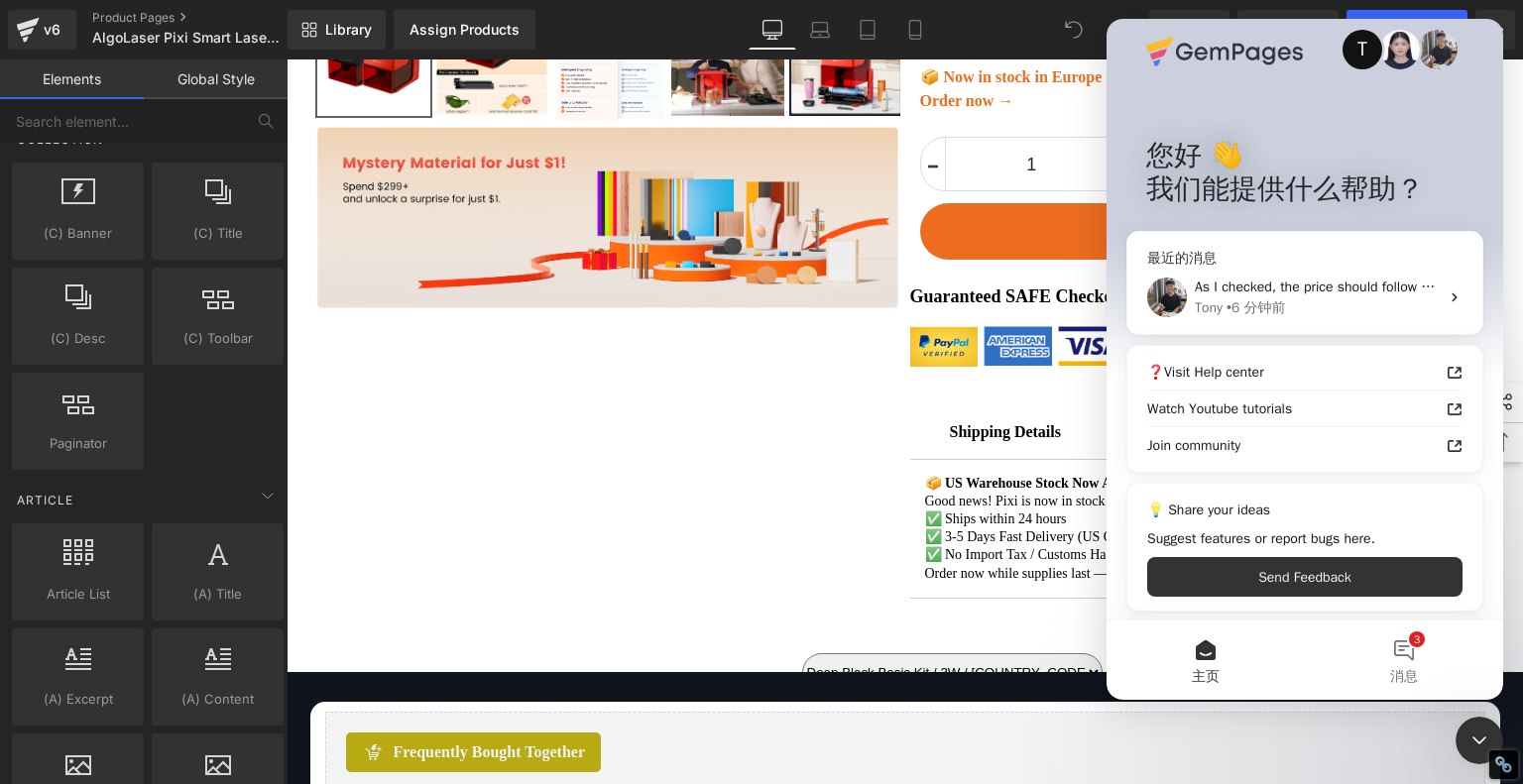 click on "Tony • [TIME]" at bounding box center [1317, 307] 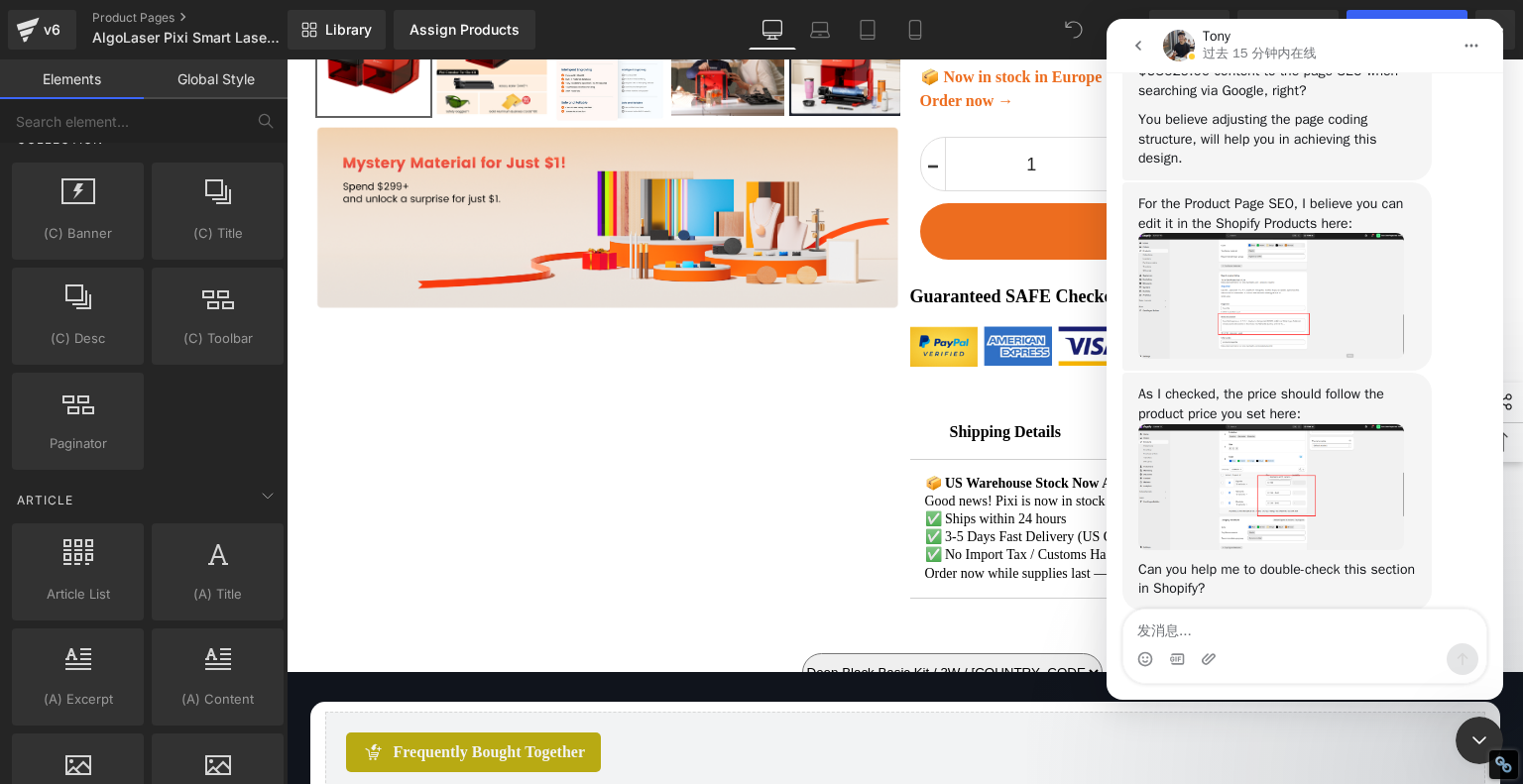 scroll, scrollTop: 2112, scrollLeft: 0, axis: vertical 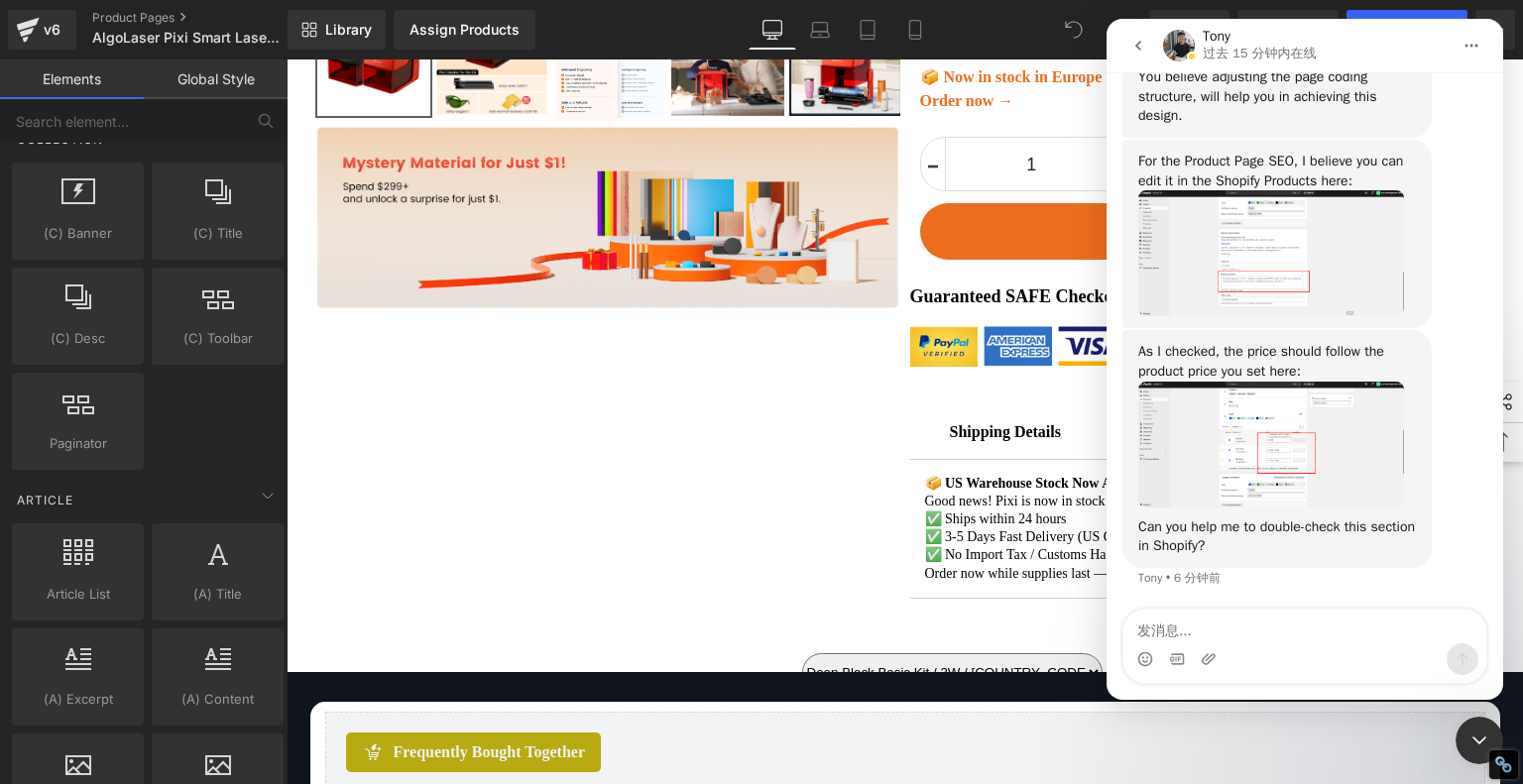 click at bounding box center (1271, 253) 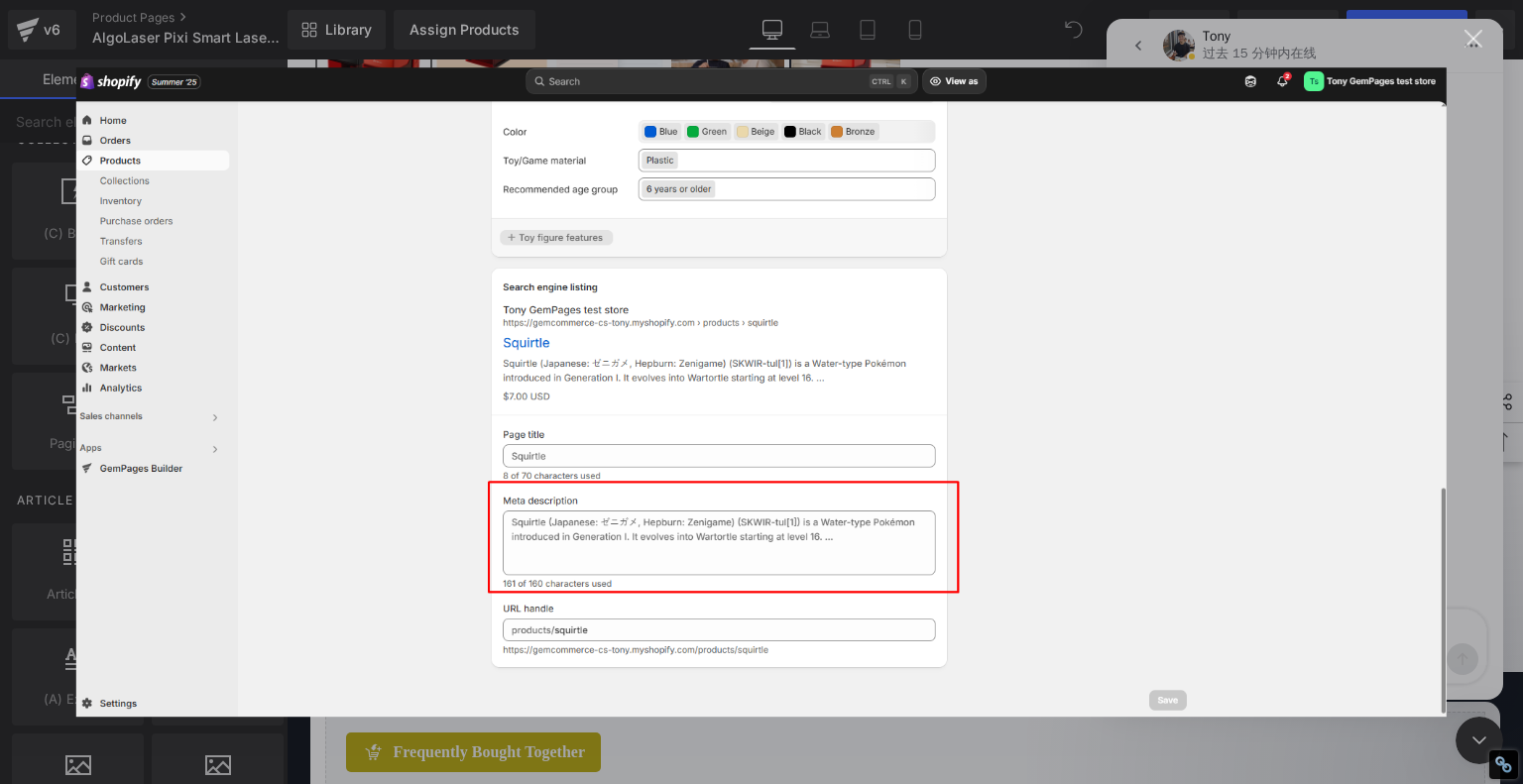 scroll, scrollTop: 0, scrollLeft: 0, axis: both 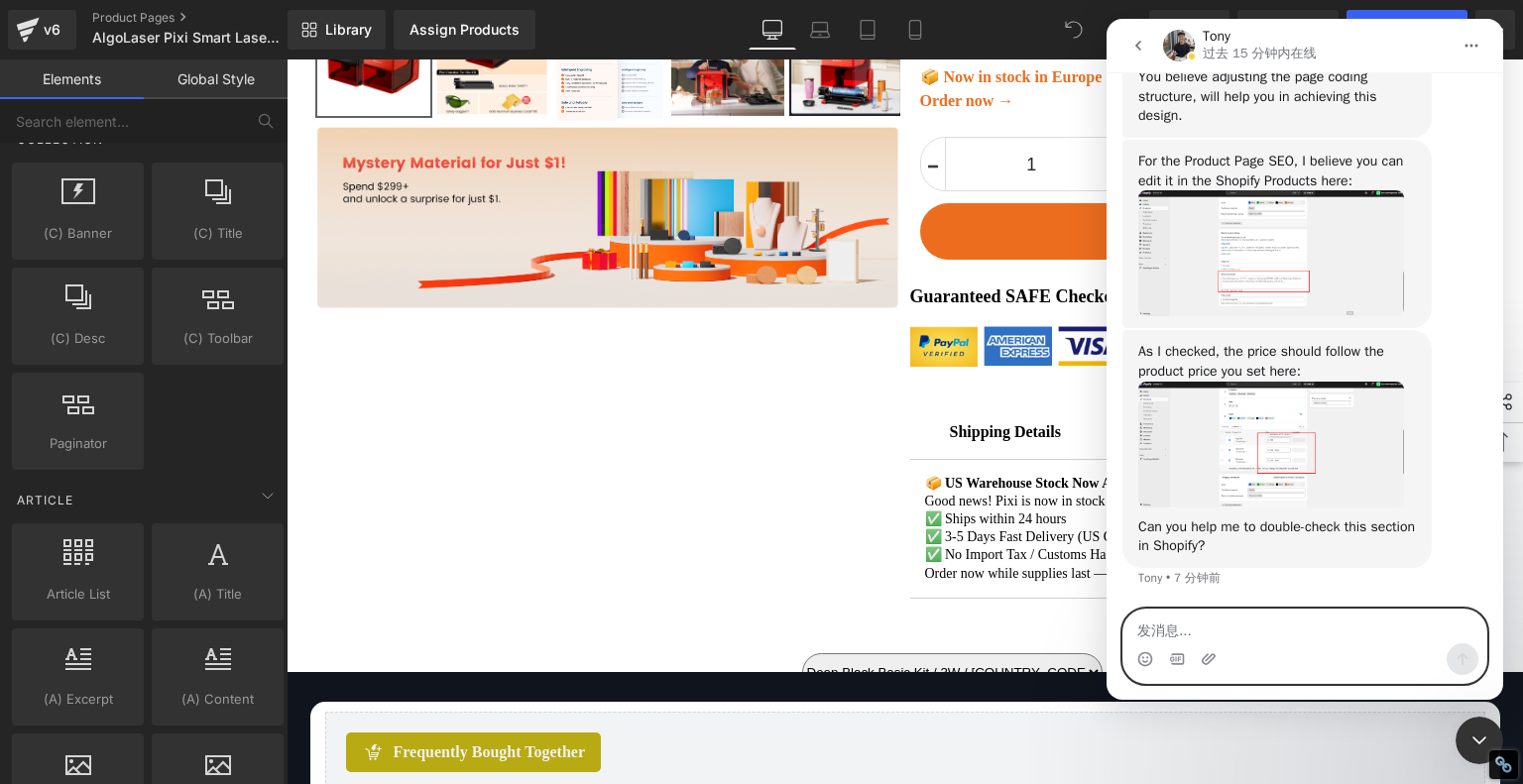 click at bounding box center [1305, 626] 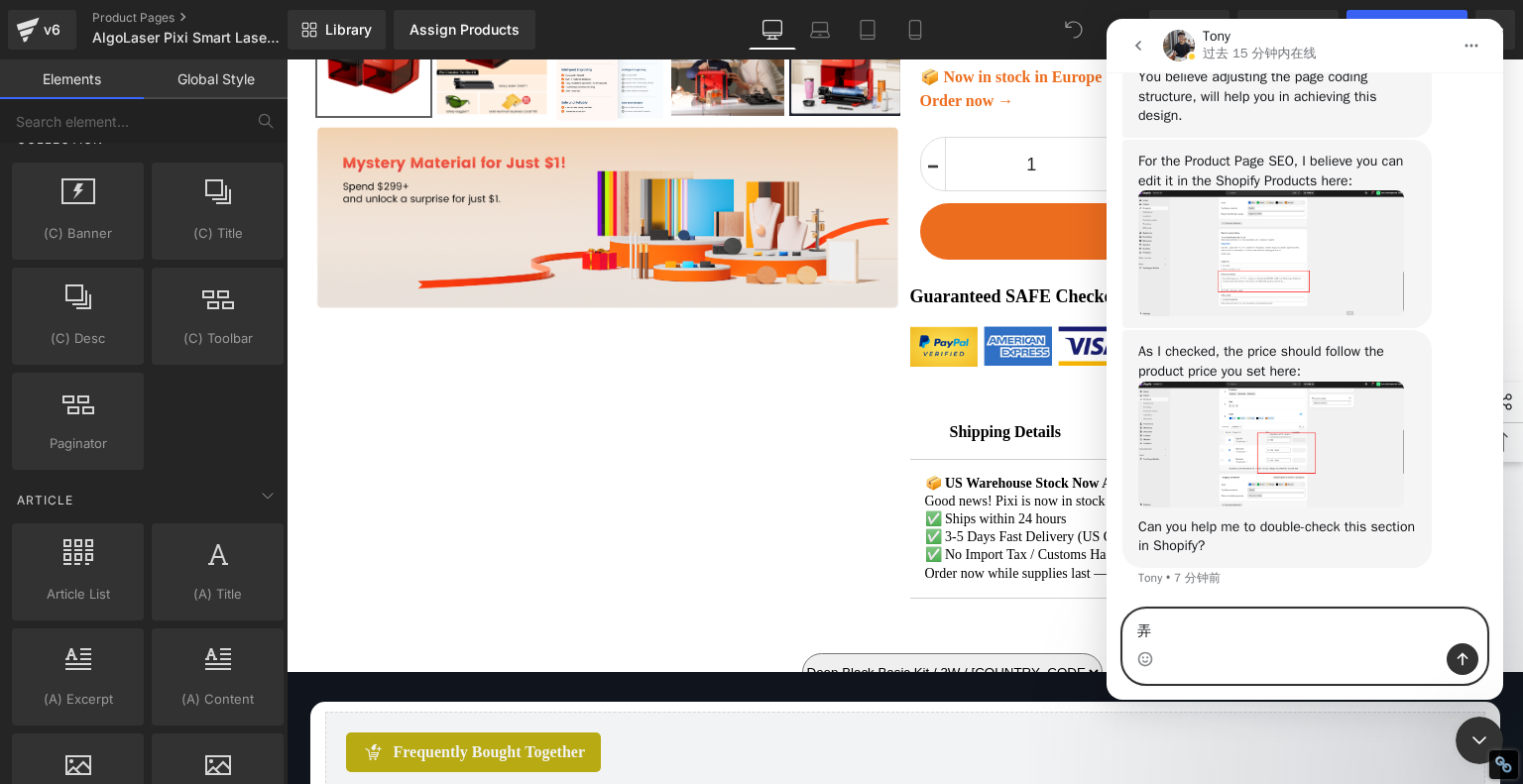 type on "弄" 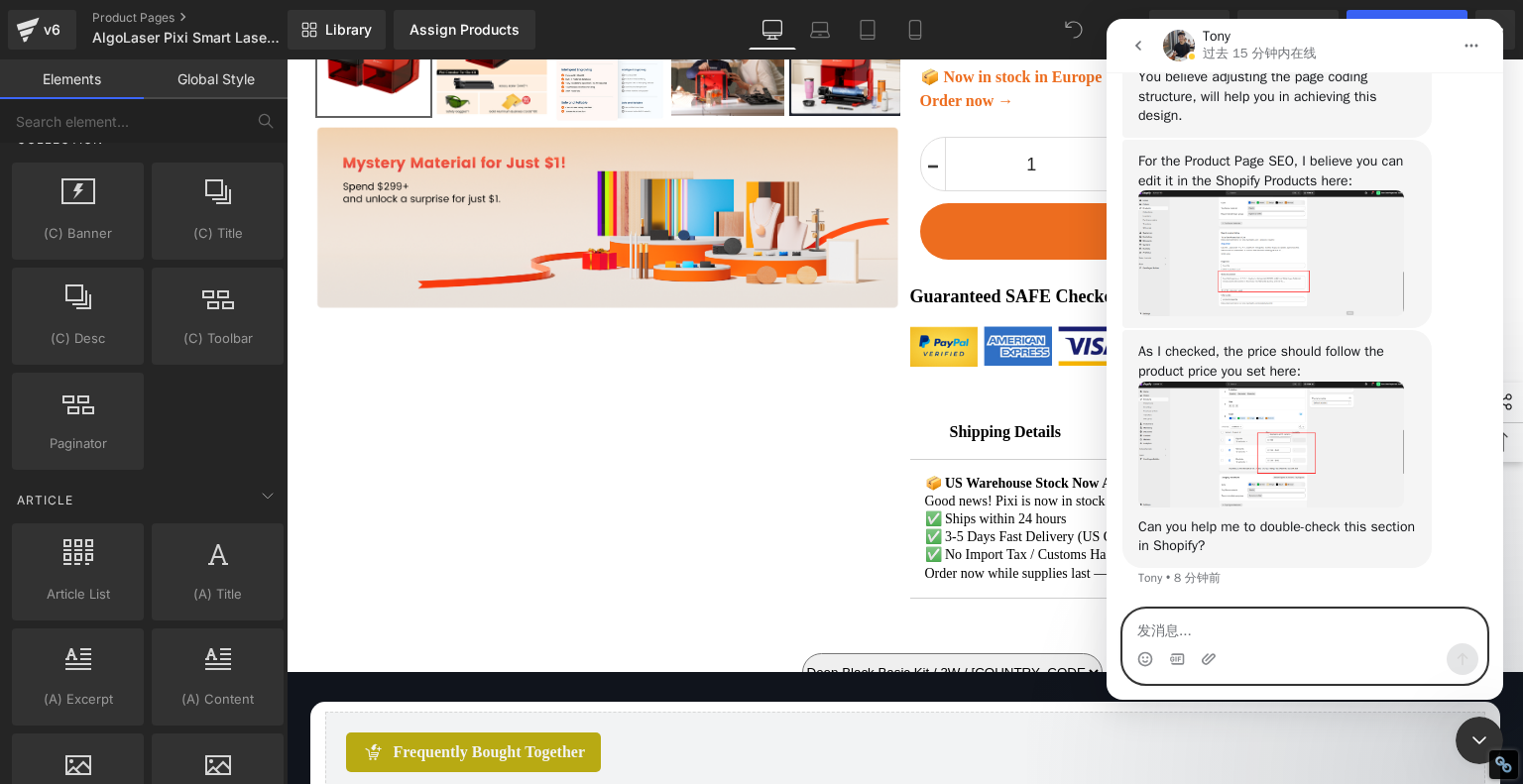 click at bounding box center [1305, 626] 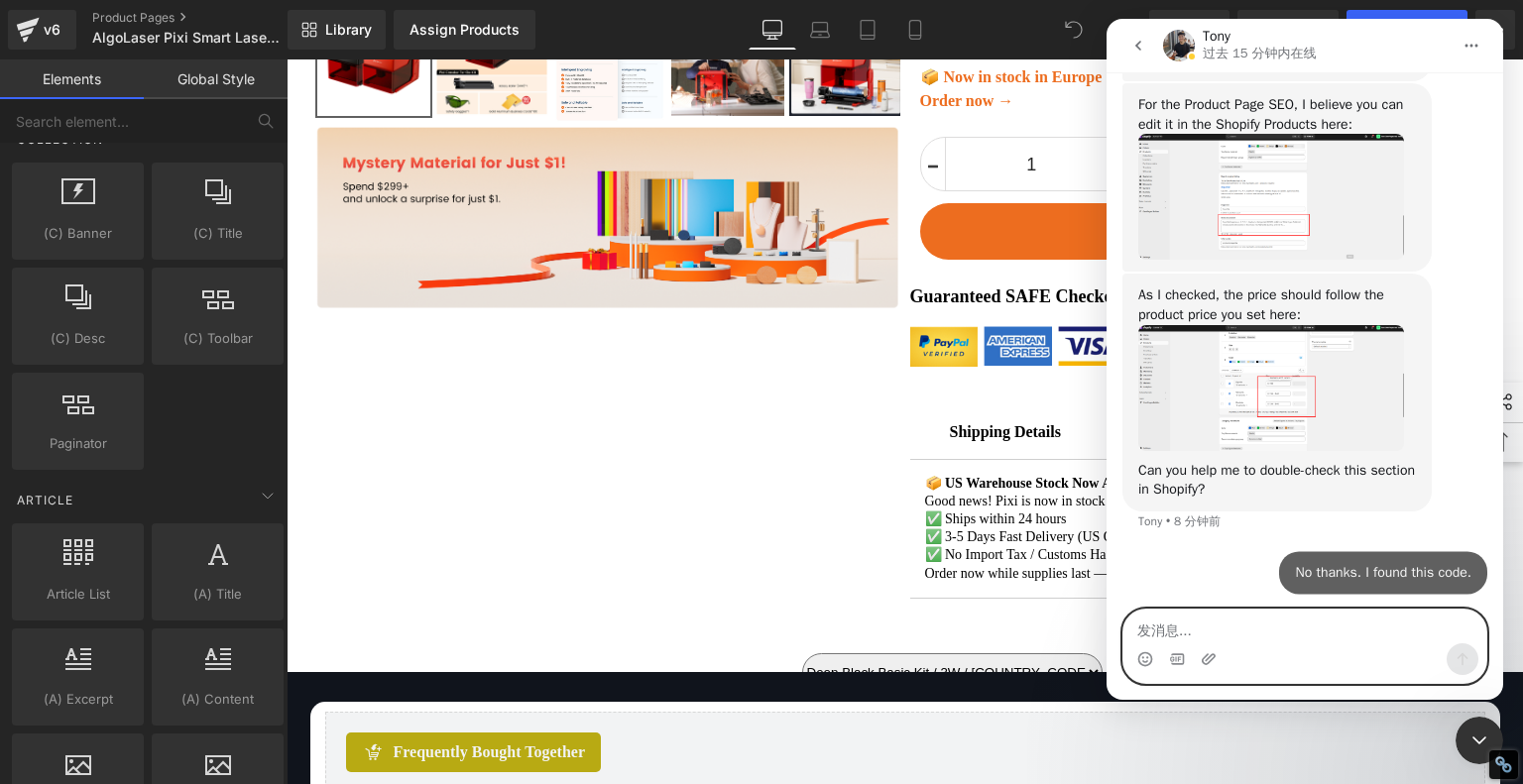 scroll, scrollTop: 2370, scrollLeft: 0, axis: vertical 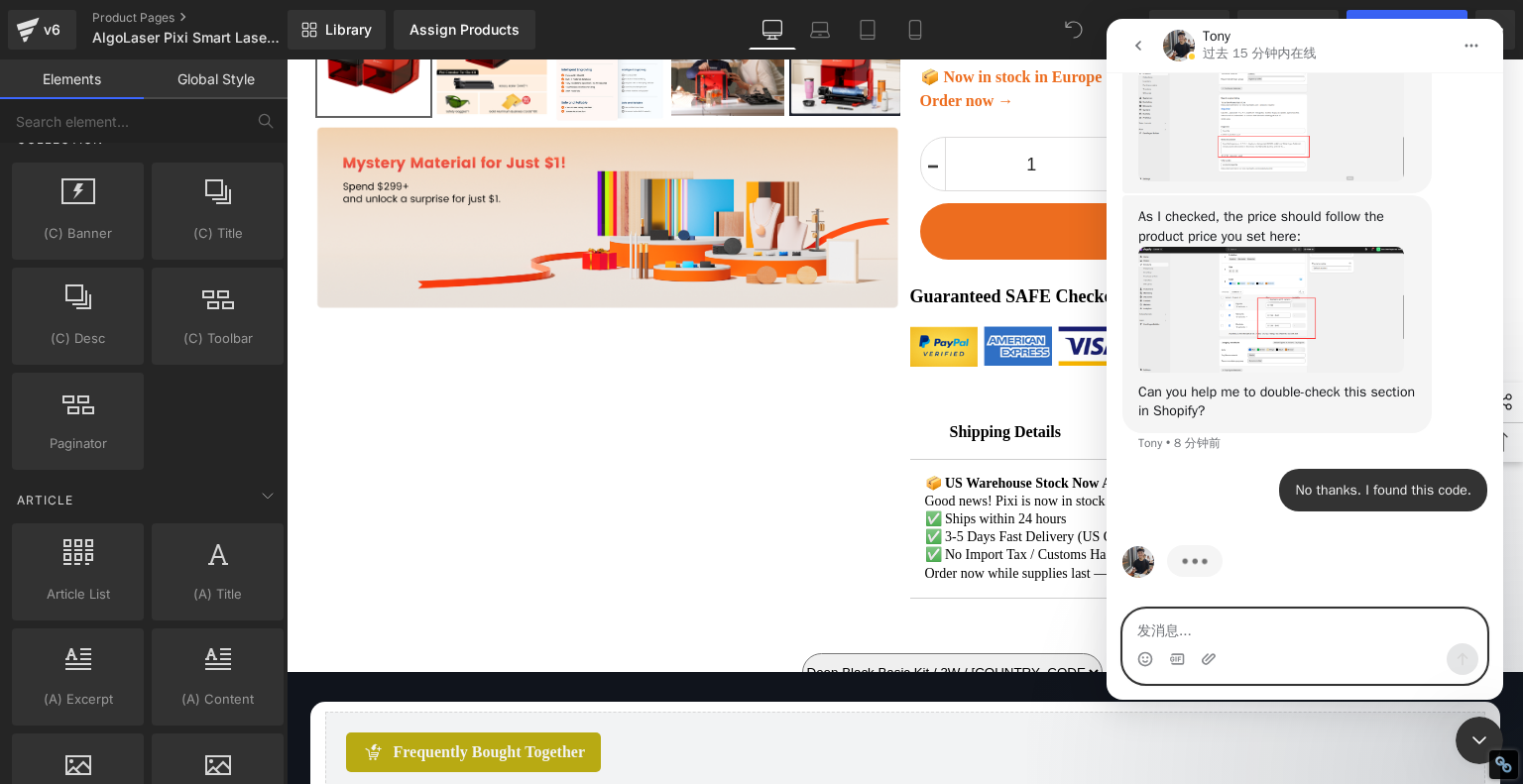 click at bounding box center [1305, 626] 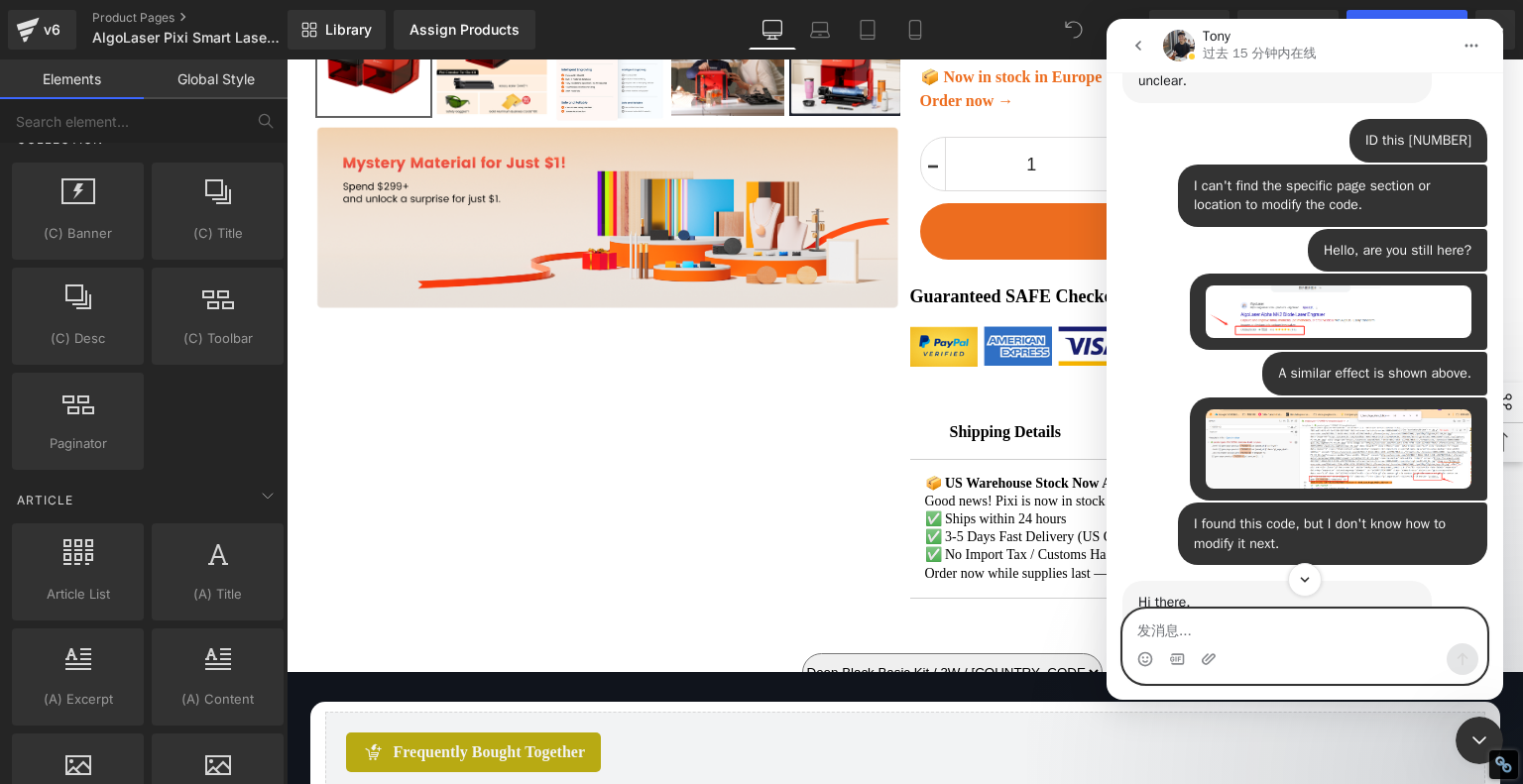 scroll, scrollTop: 1600, scrollLeft: 0, axis: vertical 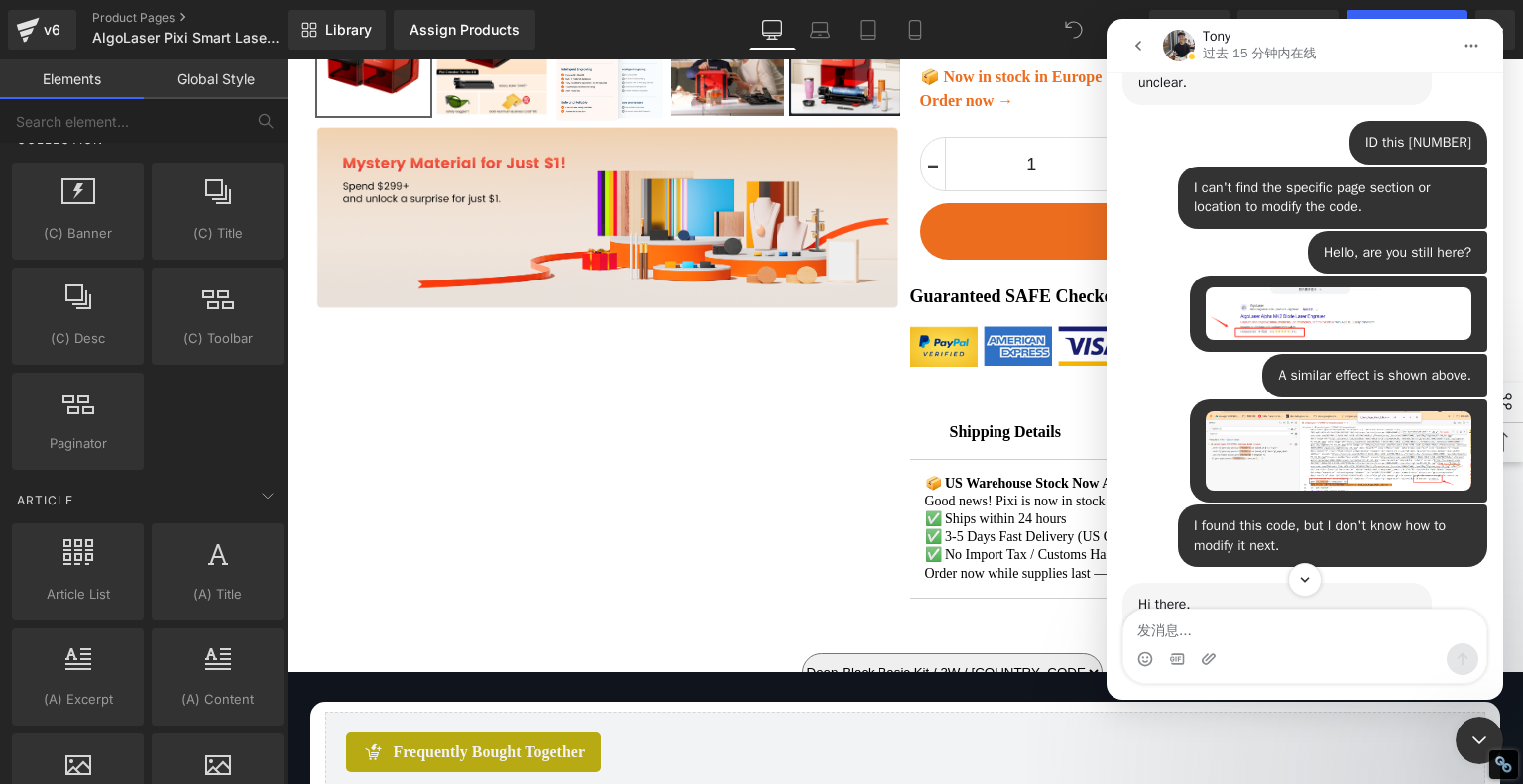 drag, startPoint x: 1333, startPoint y: 197, endPoint x: 1470, endPoint y: 194, distance: 137.03284 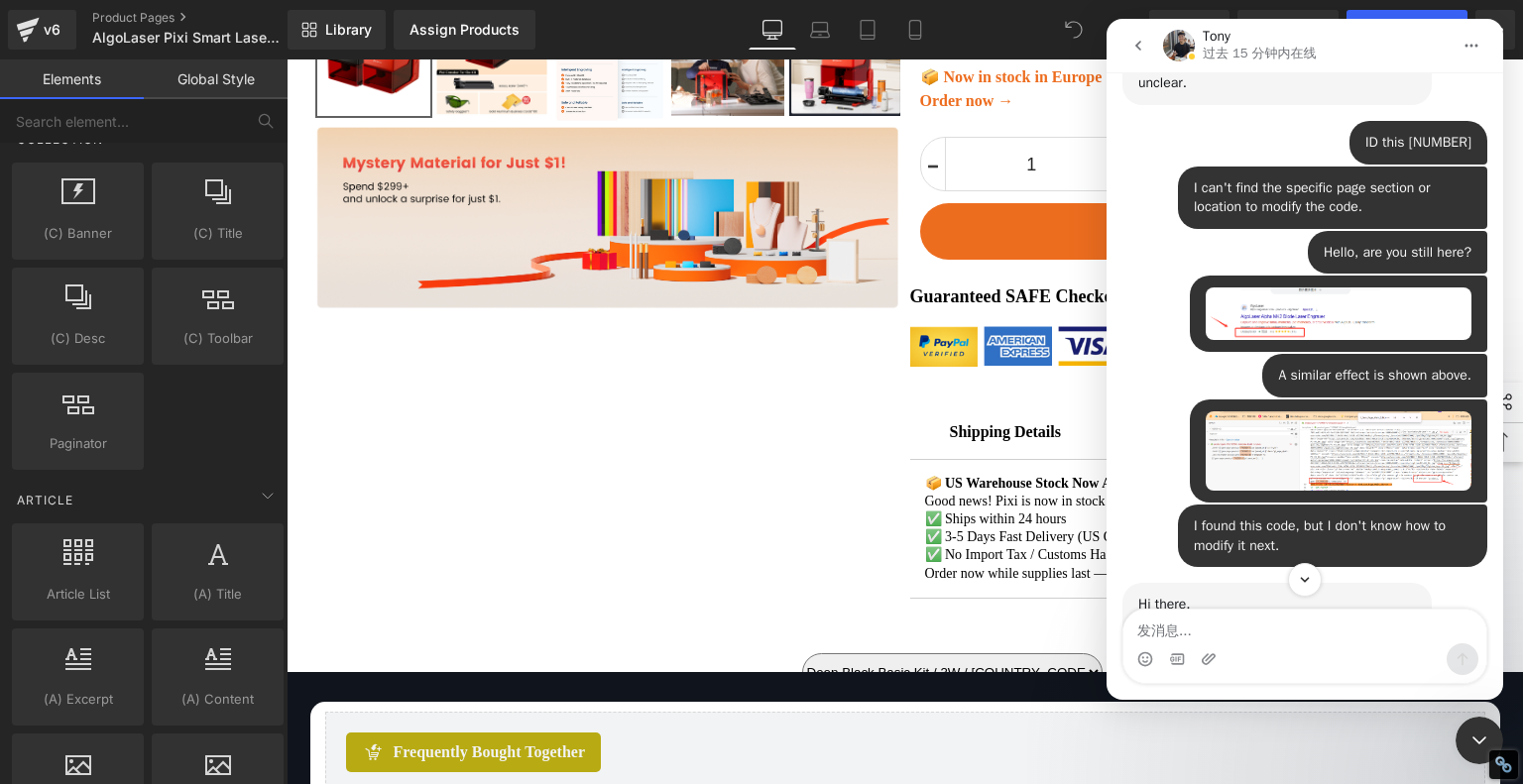 click on "ID this [NUMBER] AlgoLaser • [TIME]" at bounding box center [1418, 143] 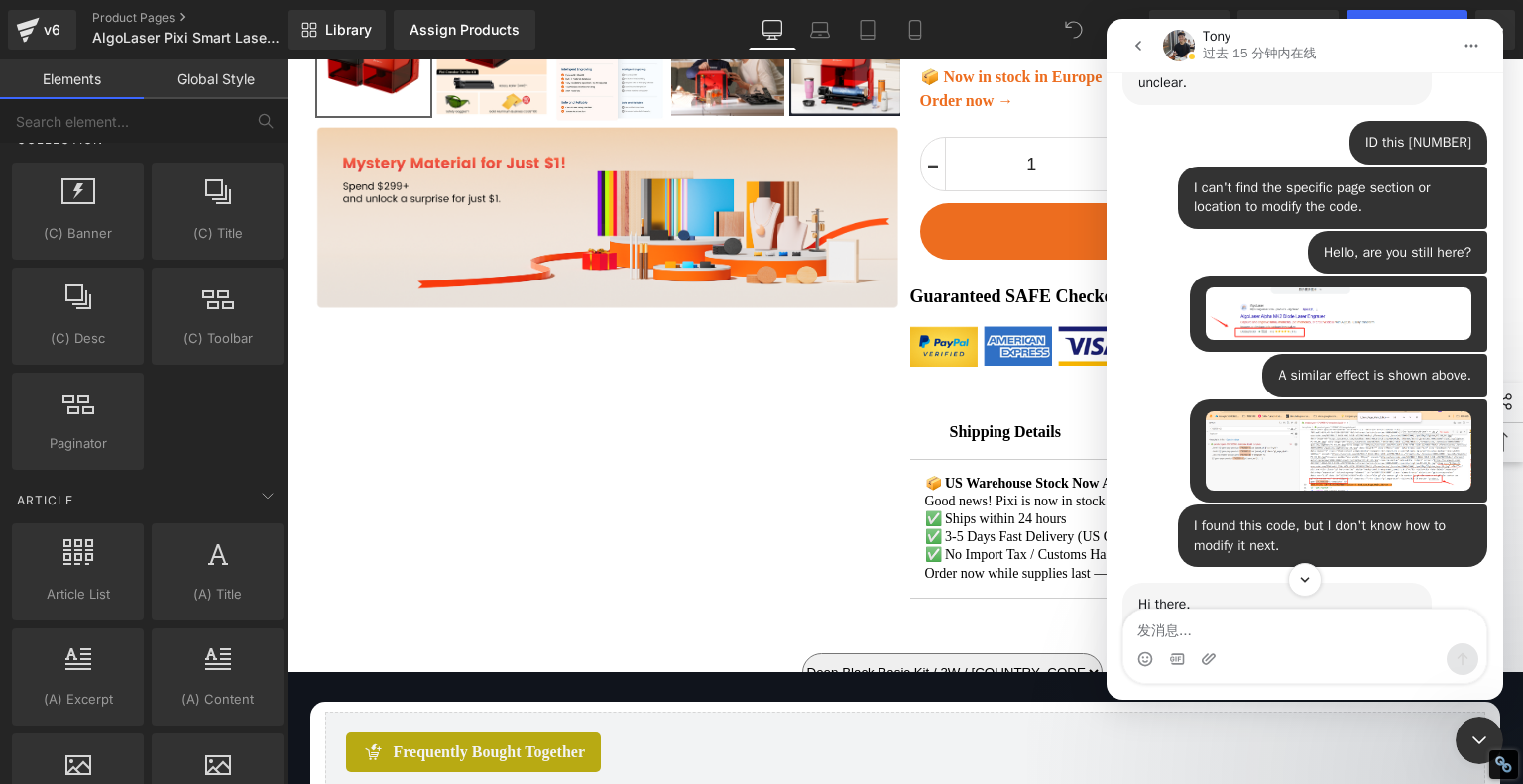 copy on "ID this [NUMBER]" 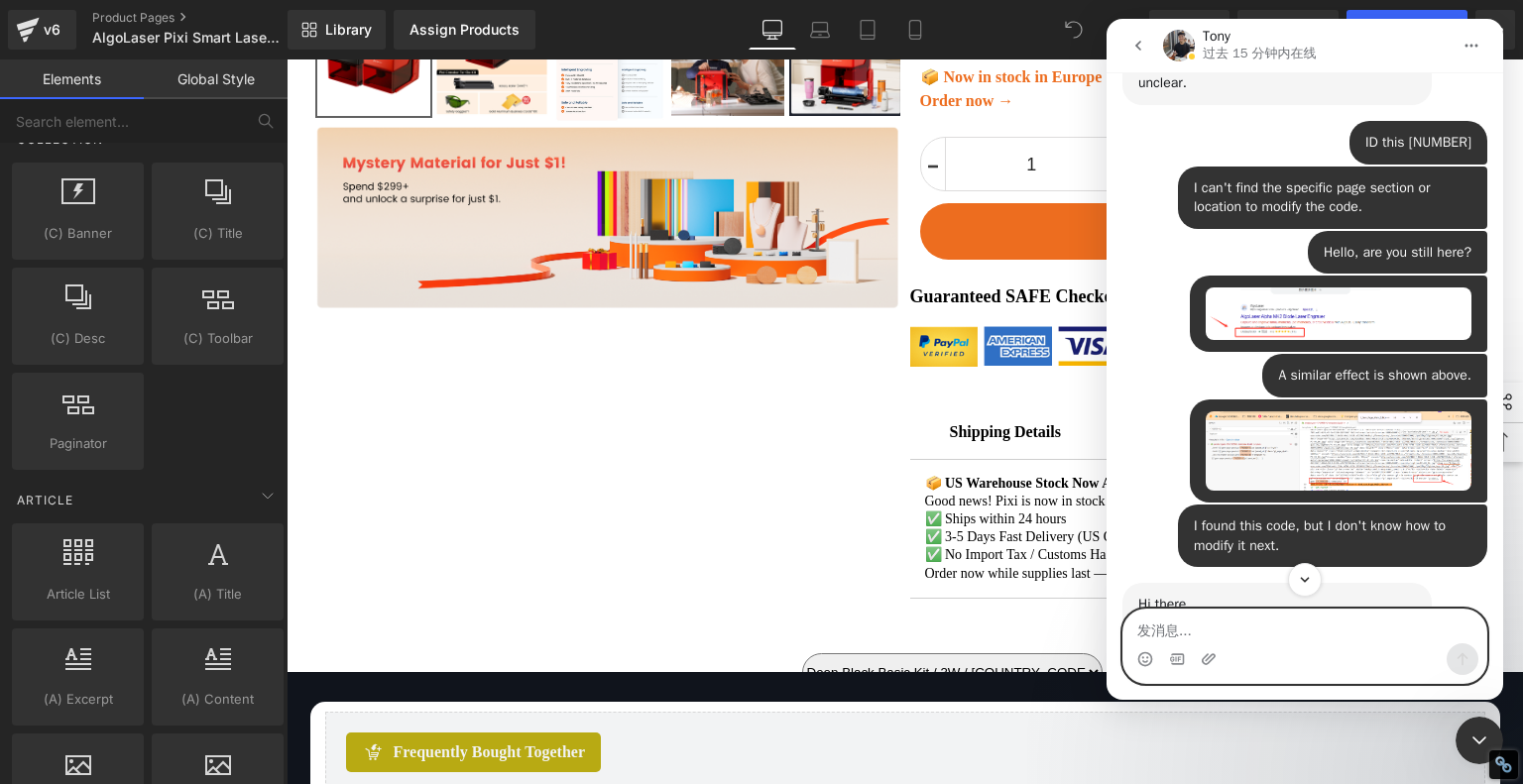 click at bounding box center [1305, 626] 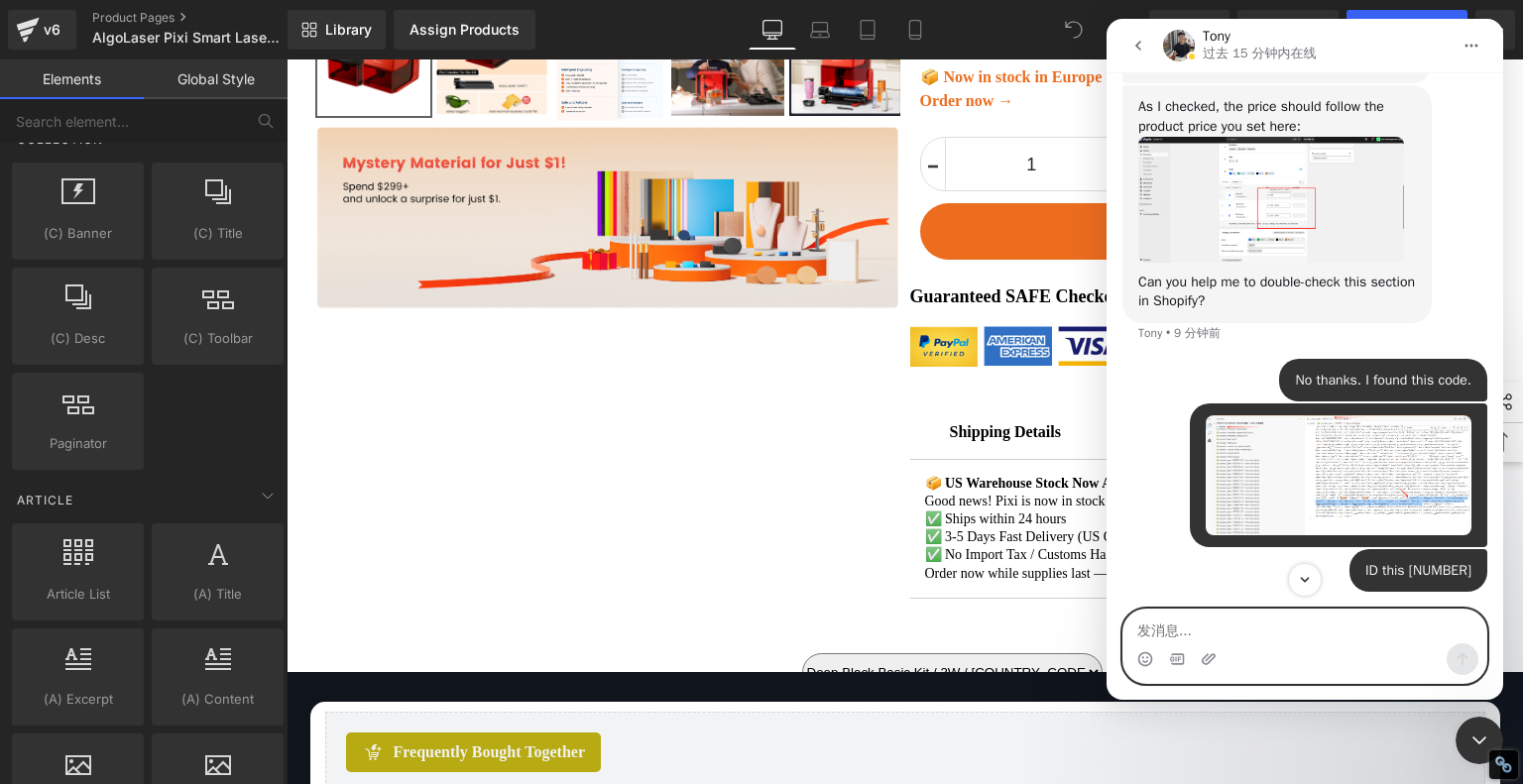 scroll, scrollTop: 2559, scrollLeft: 0, axis: vertical 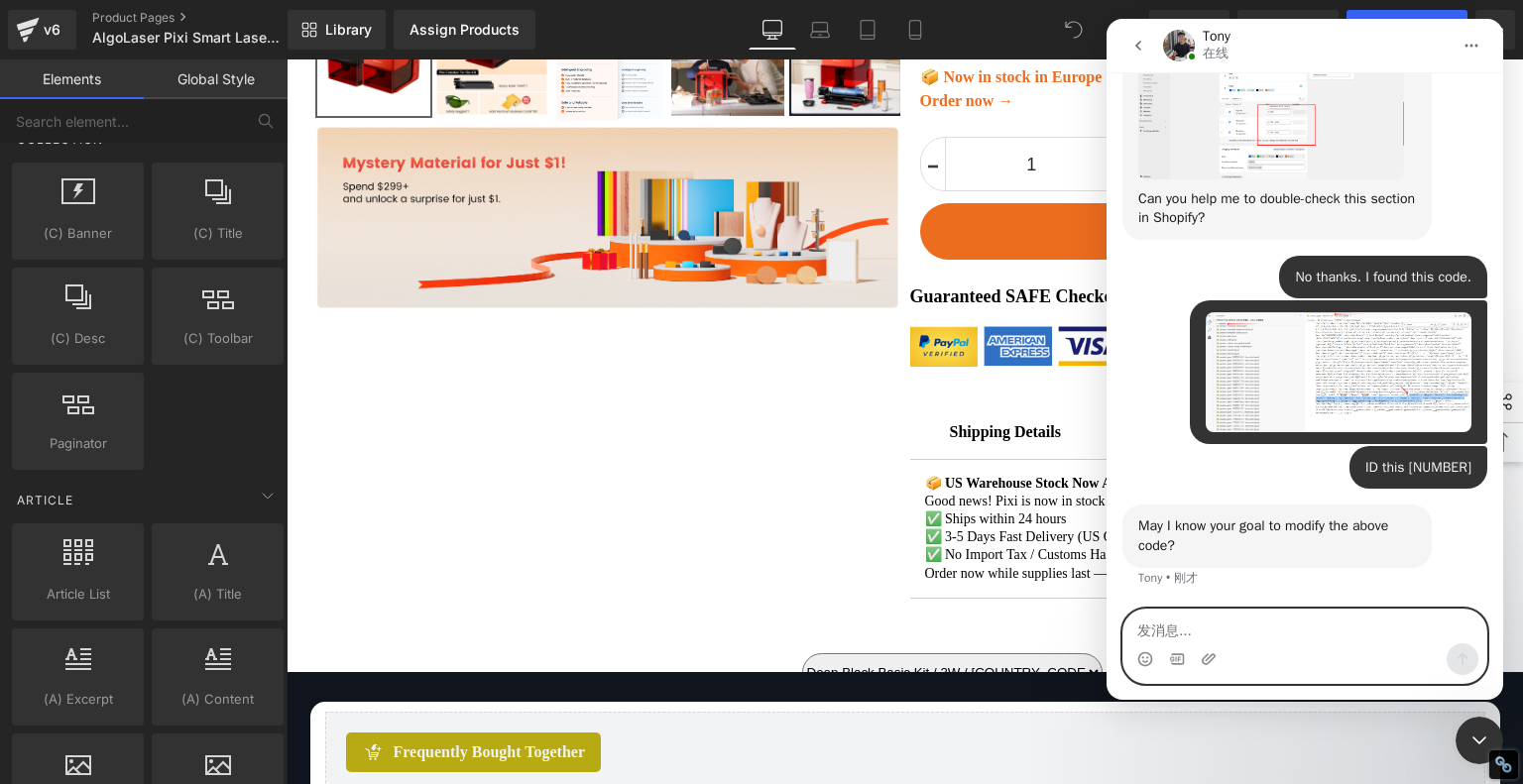 click at bounding box center (1305, 626) 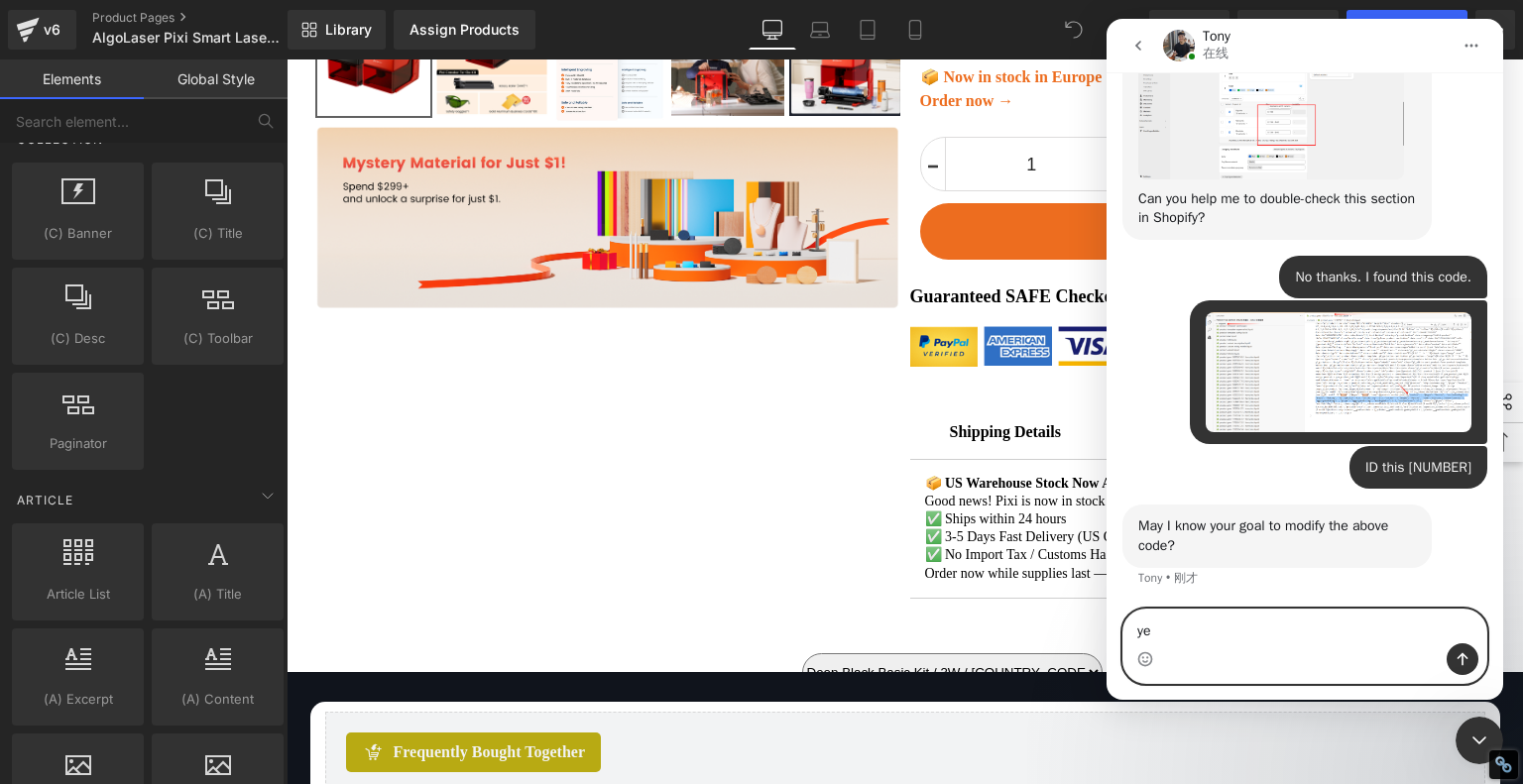 type on "yes" 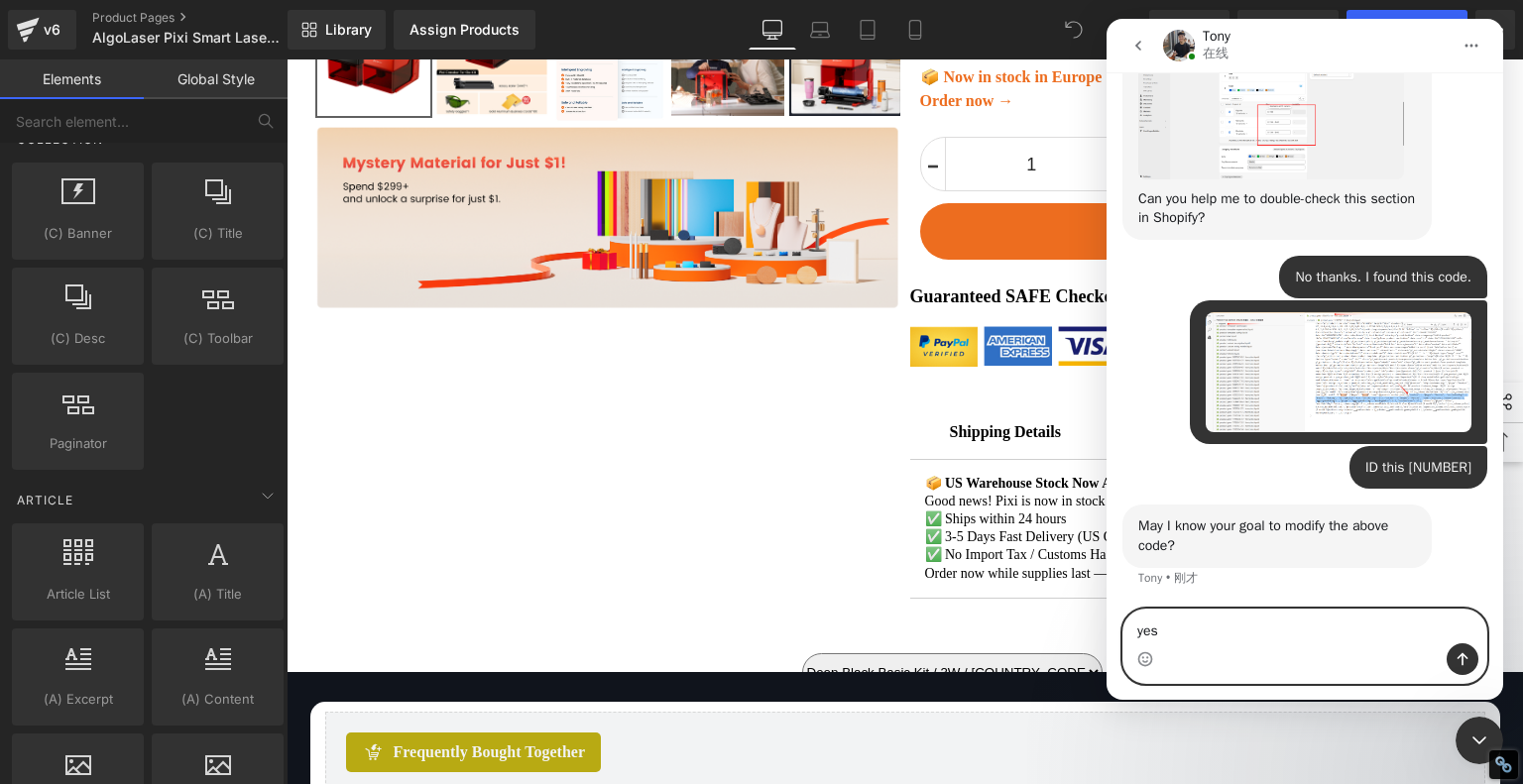 type 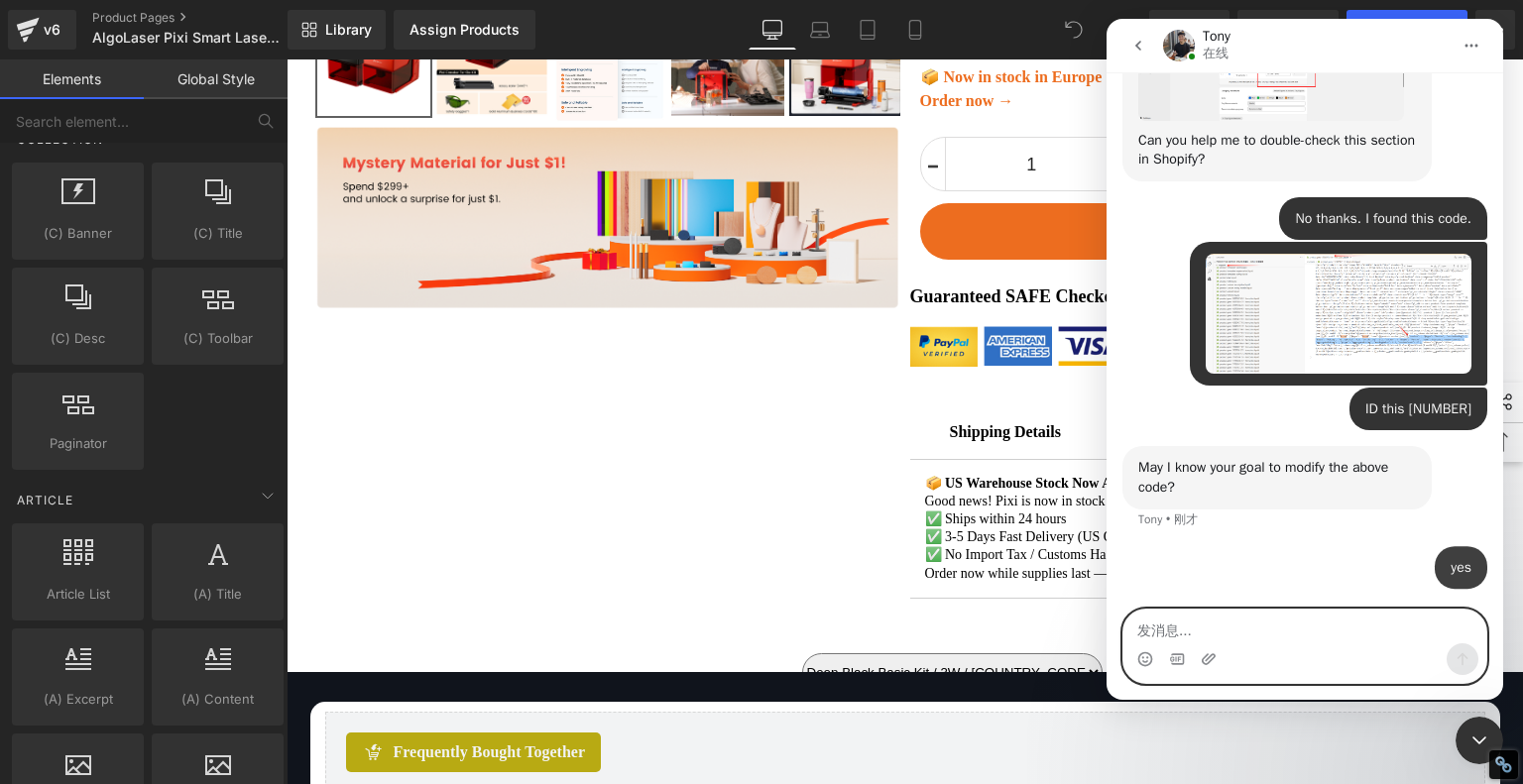 scroll, scrollTop: 2697, scrollLeft: 0, axis: vertical 